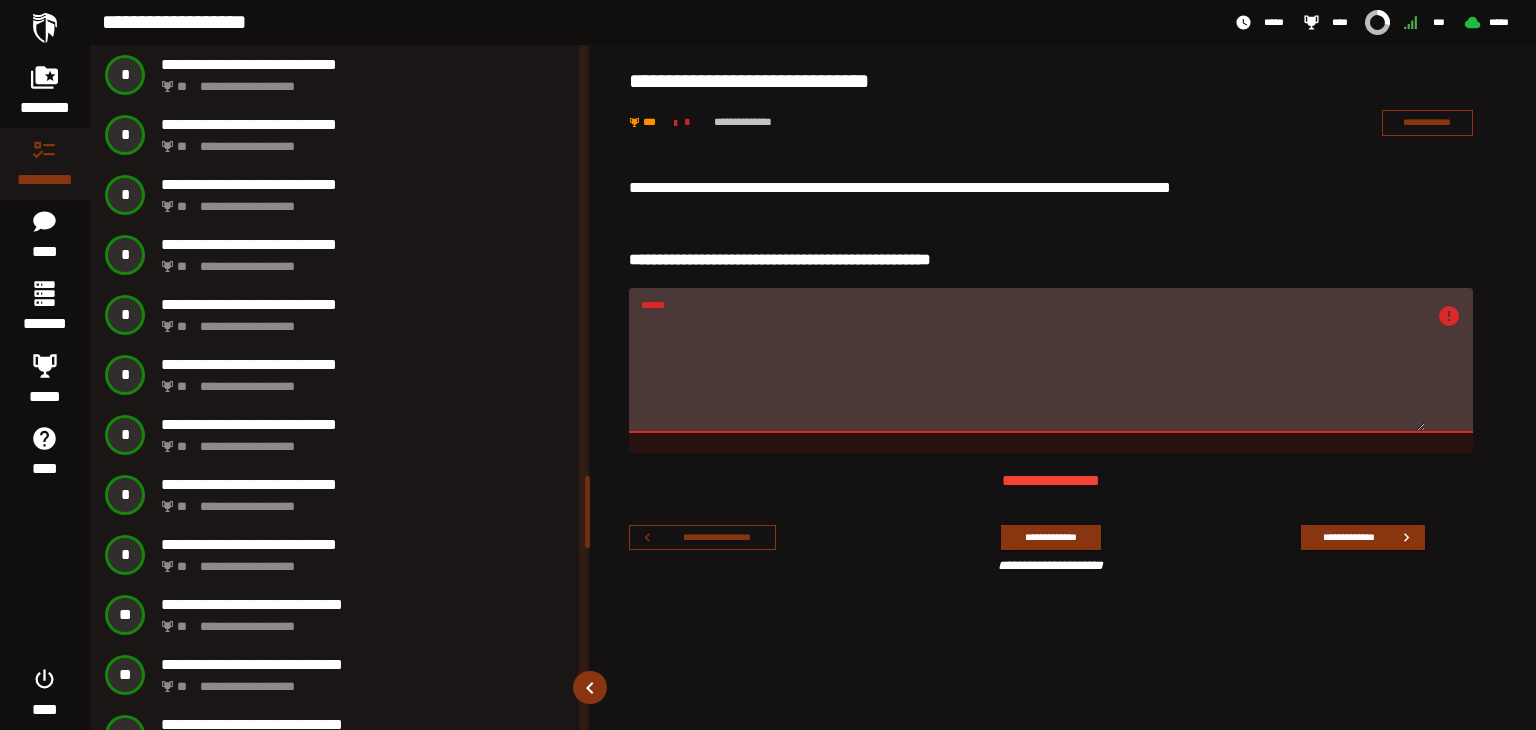 scroll, scrollTop: 0, scrollLeft: 0, axis: both 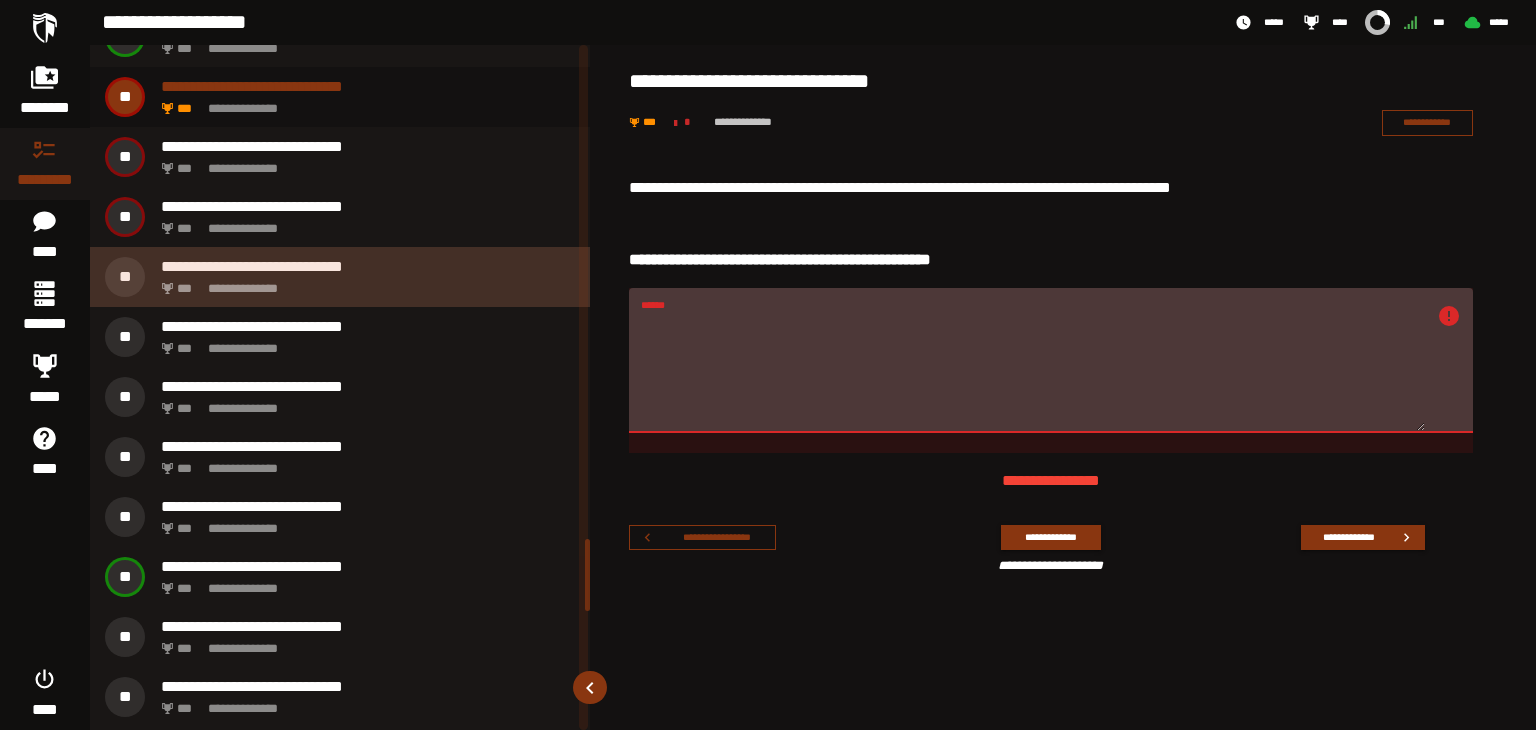 click on "**********" at bounding box center (364, 283) 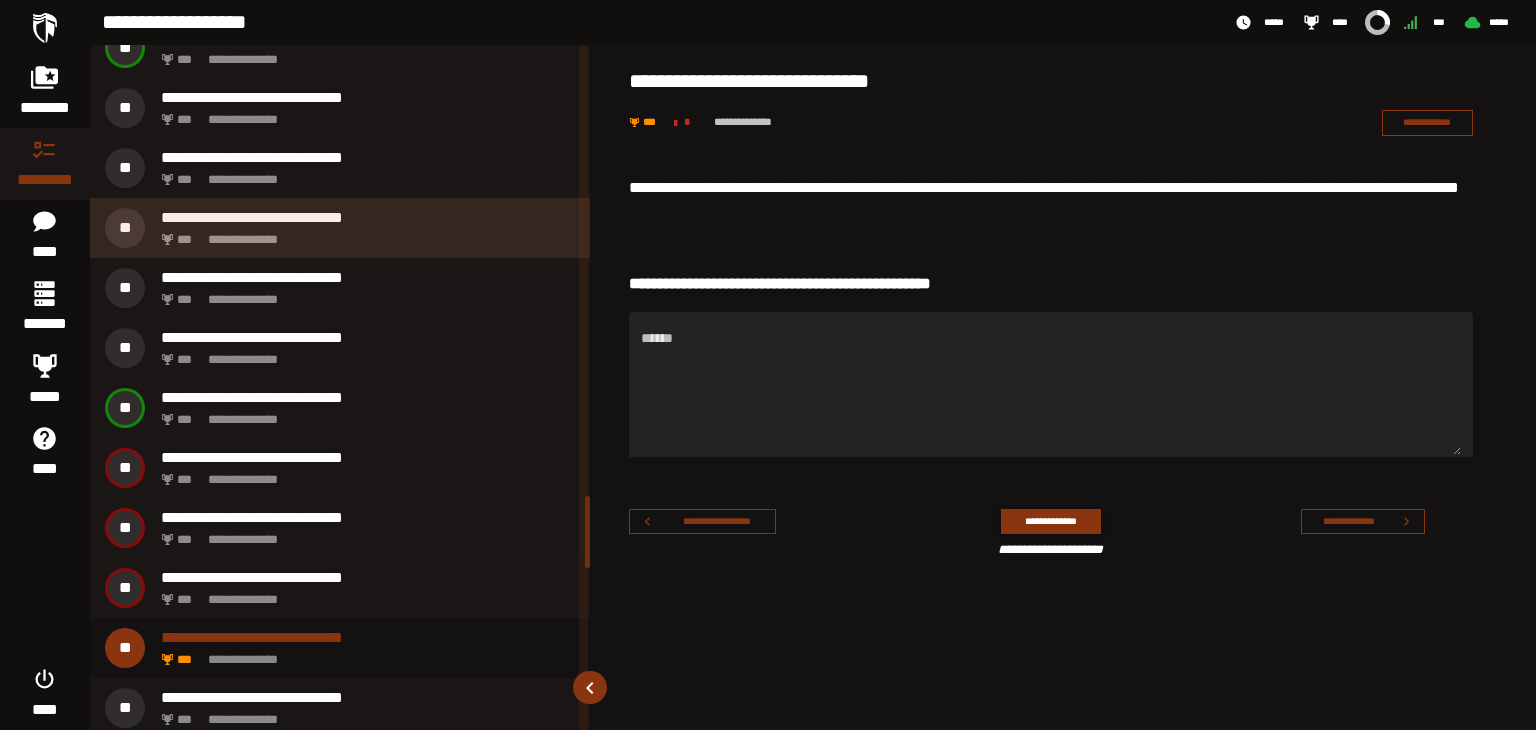 scroll, scrollTop: 4295, scrollLeft: 0, axis: vertical 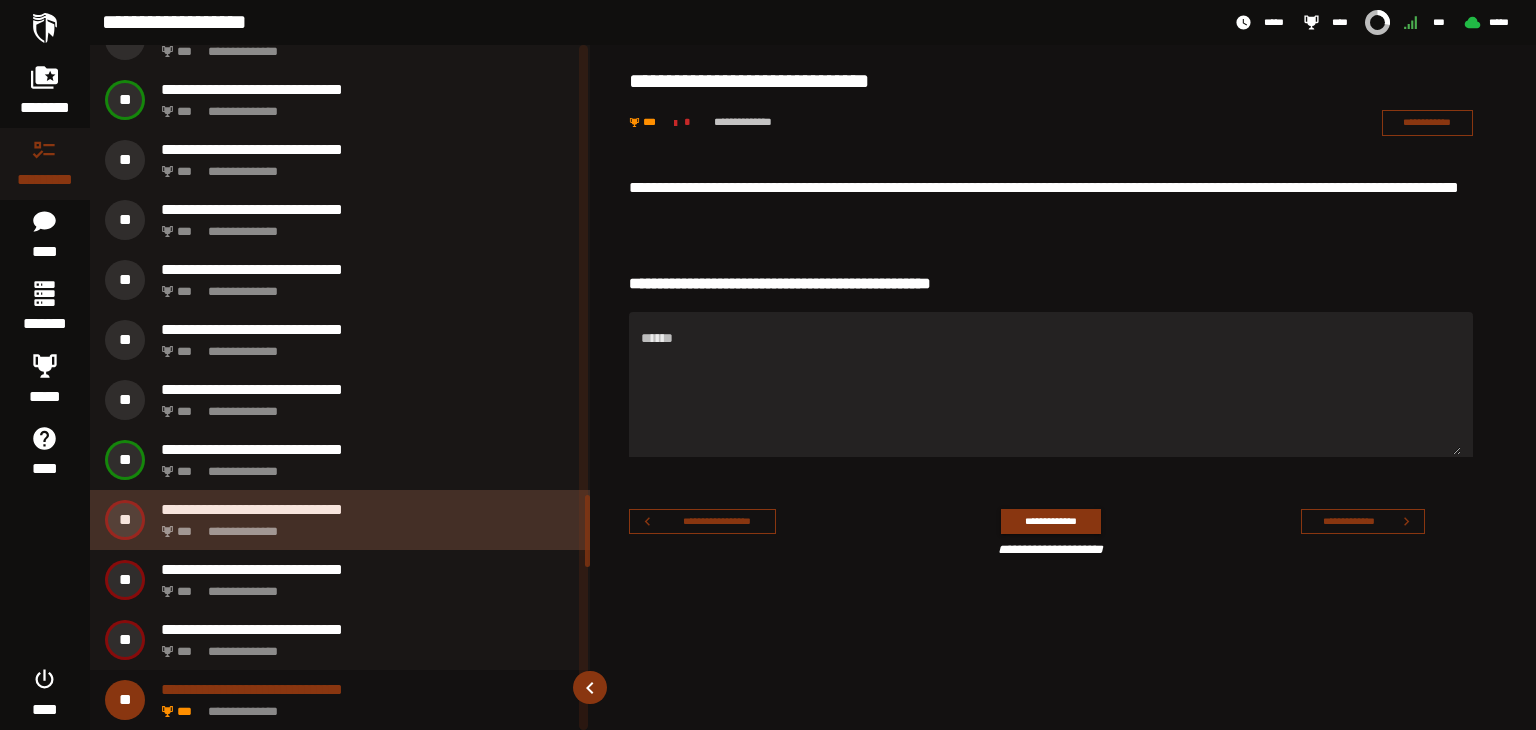 click on "**********" at bounding box center (368, 509) 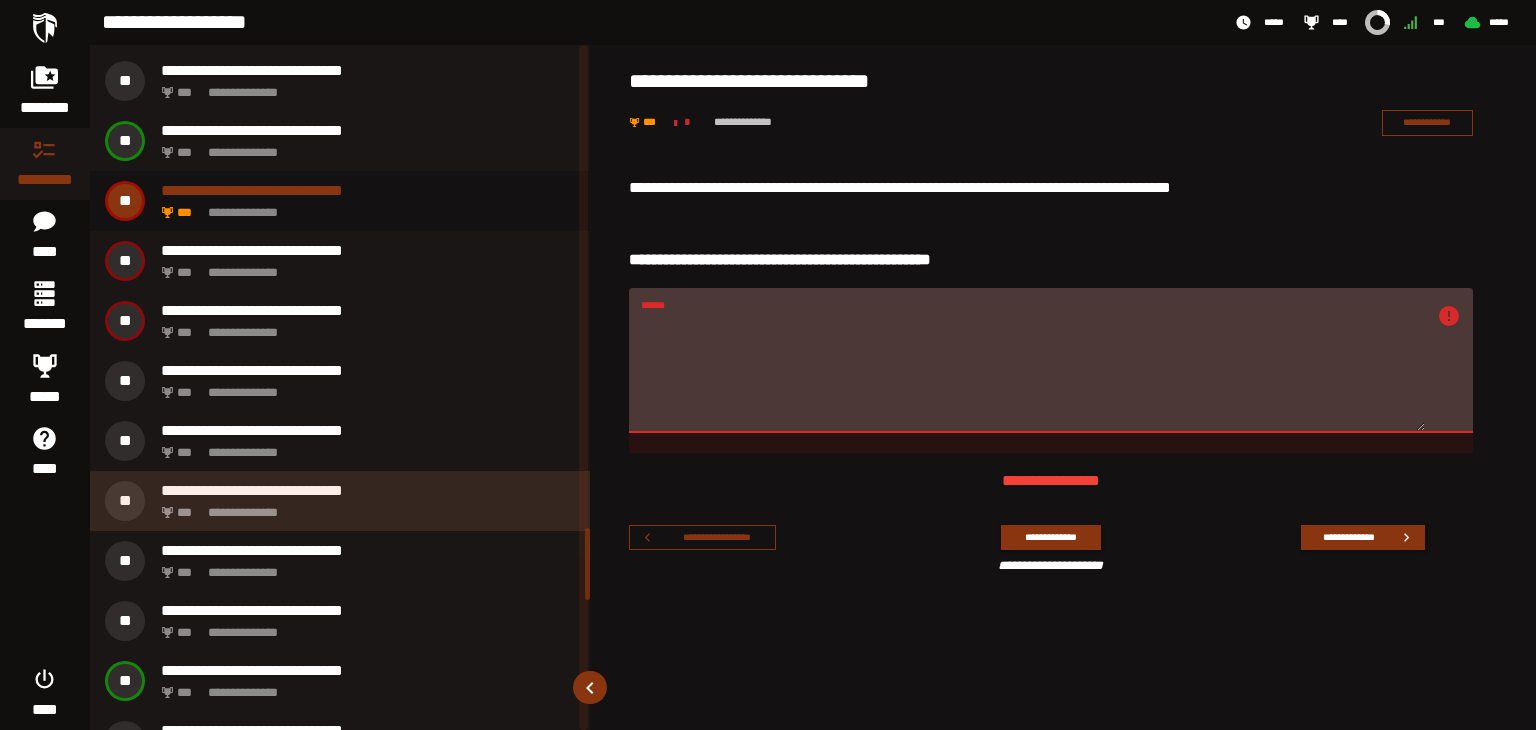 scroll, scrollTop: 4615, scrollLeft: 0, axis: vertical 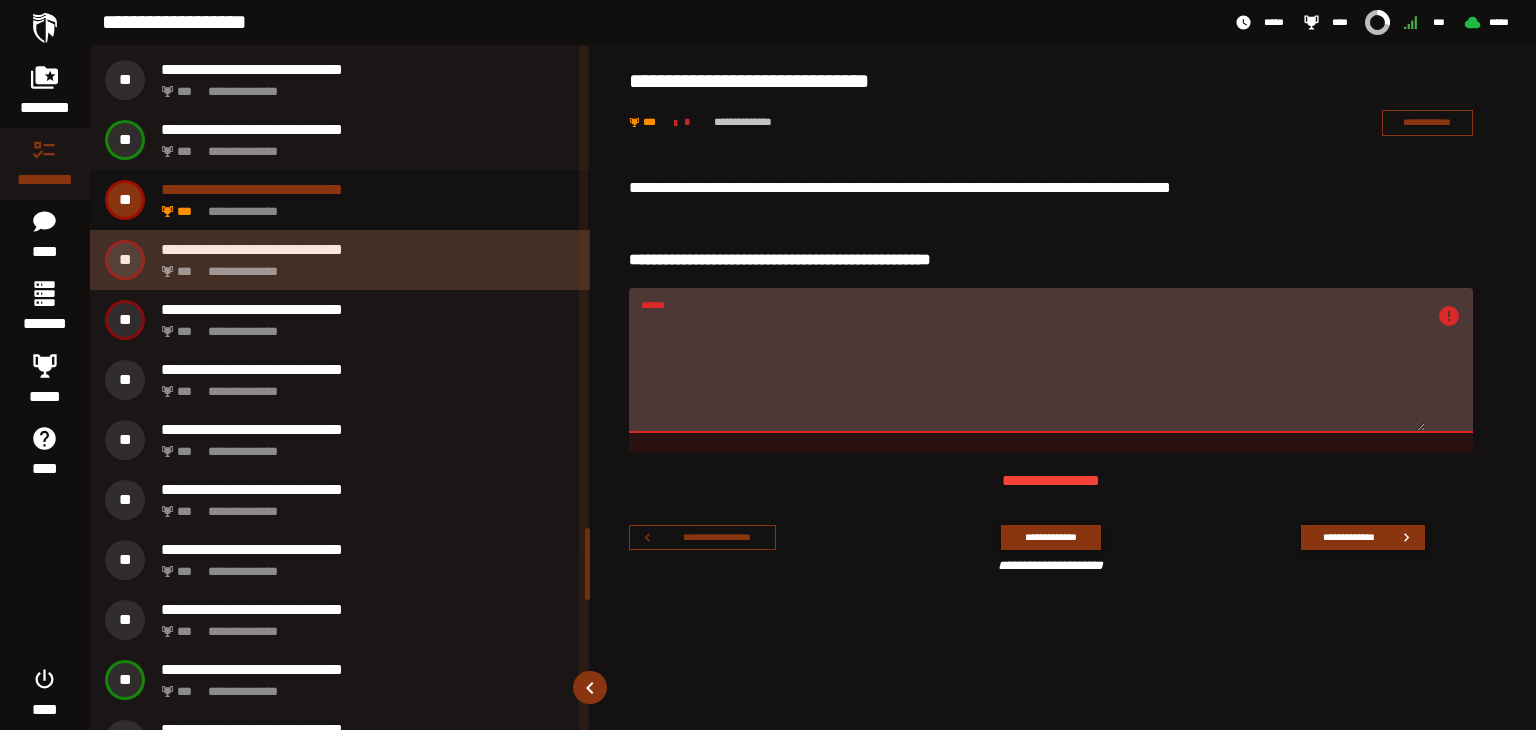 click on "**********" 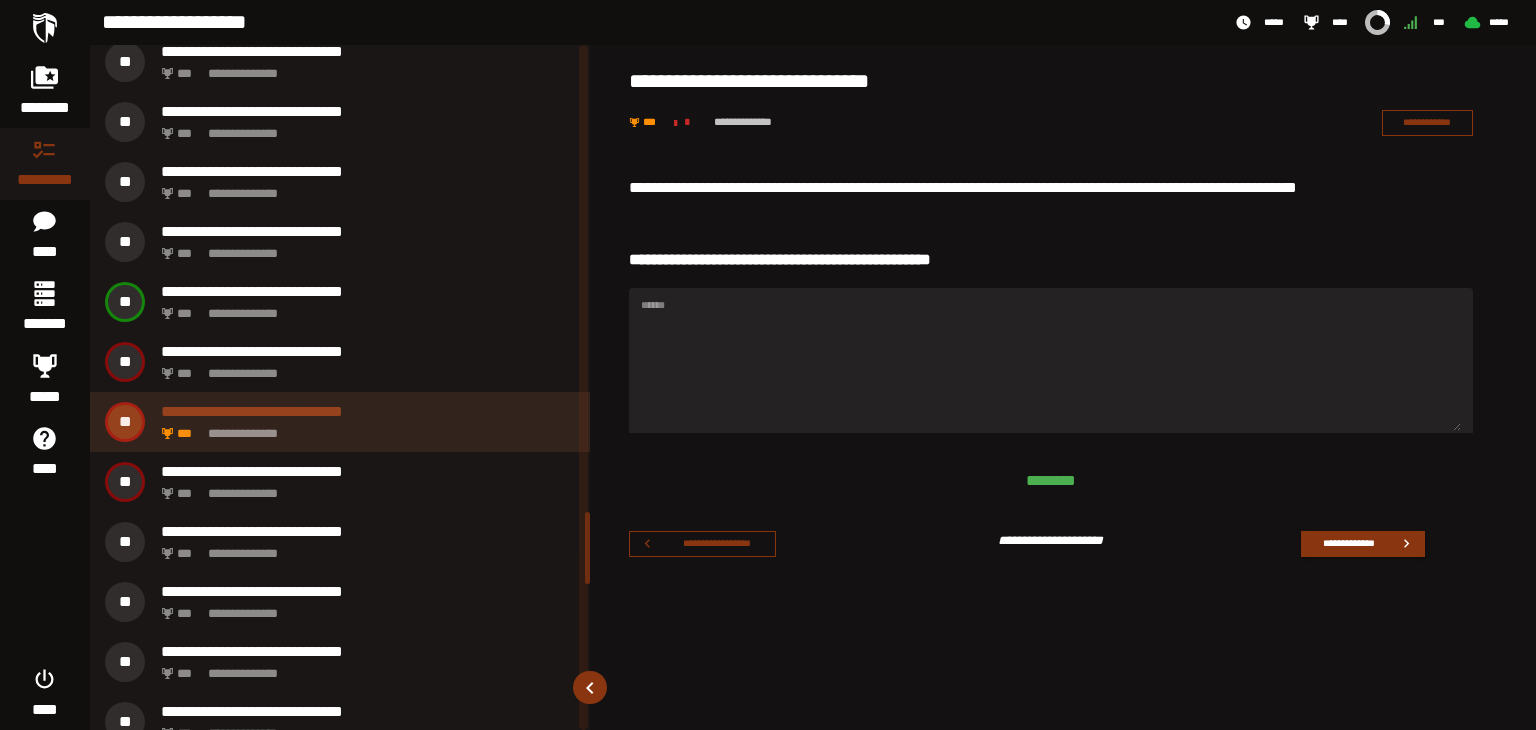 scroll, scrollTop: 4475, scrollLeft: 0, axis: vertical 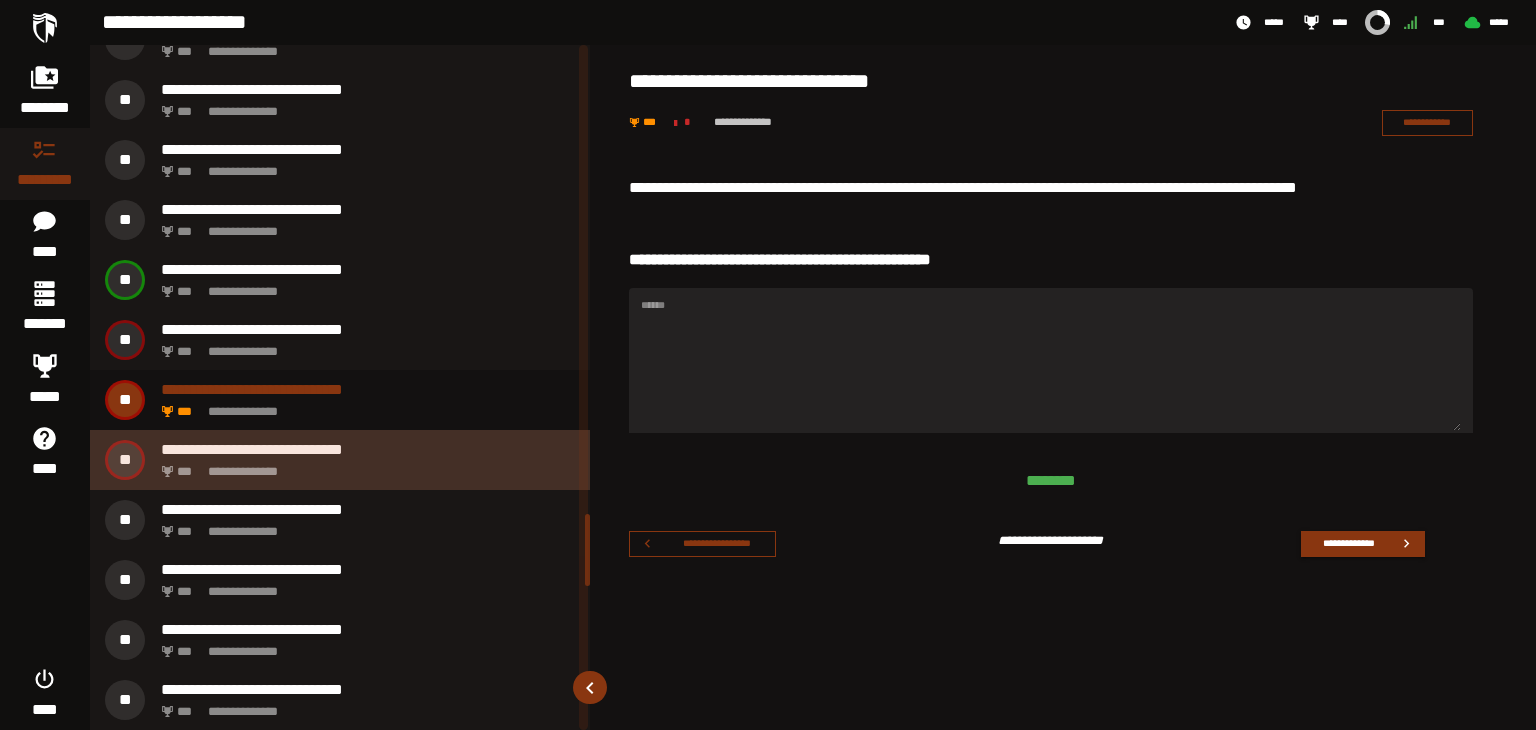 click on "**********" at bounding box center [364, 466] 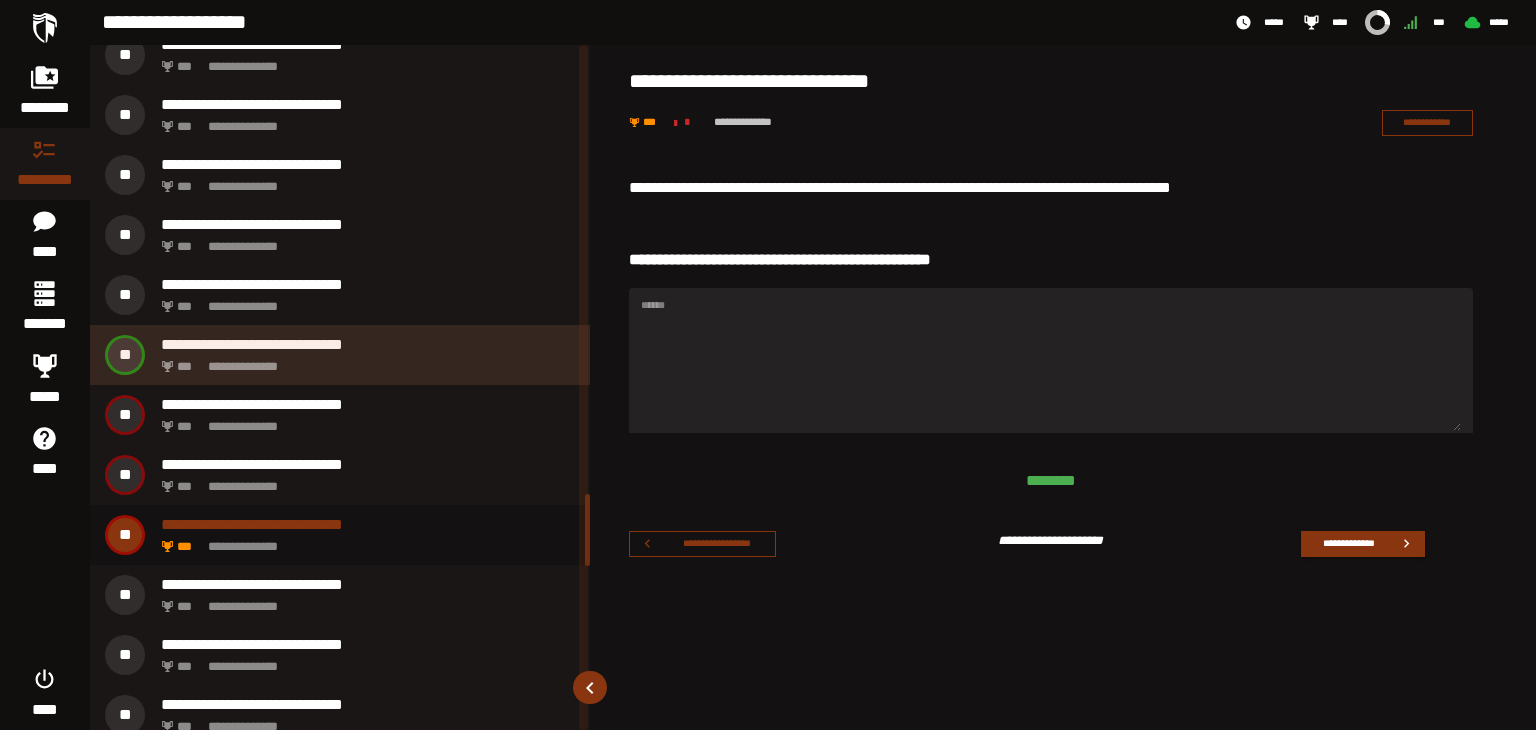 scroll, scrollTop: 4435, scrollLeft: 0, axis: vertical 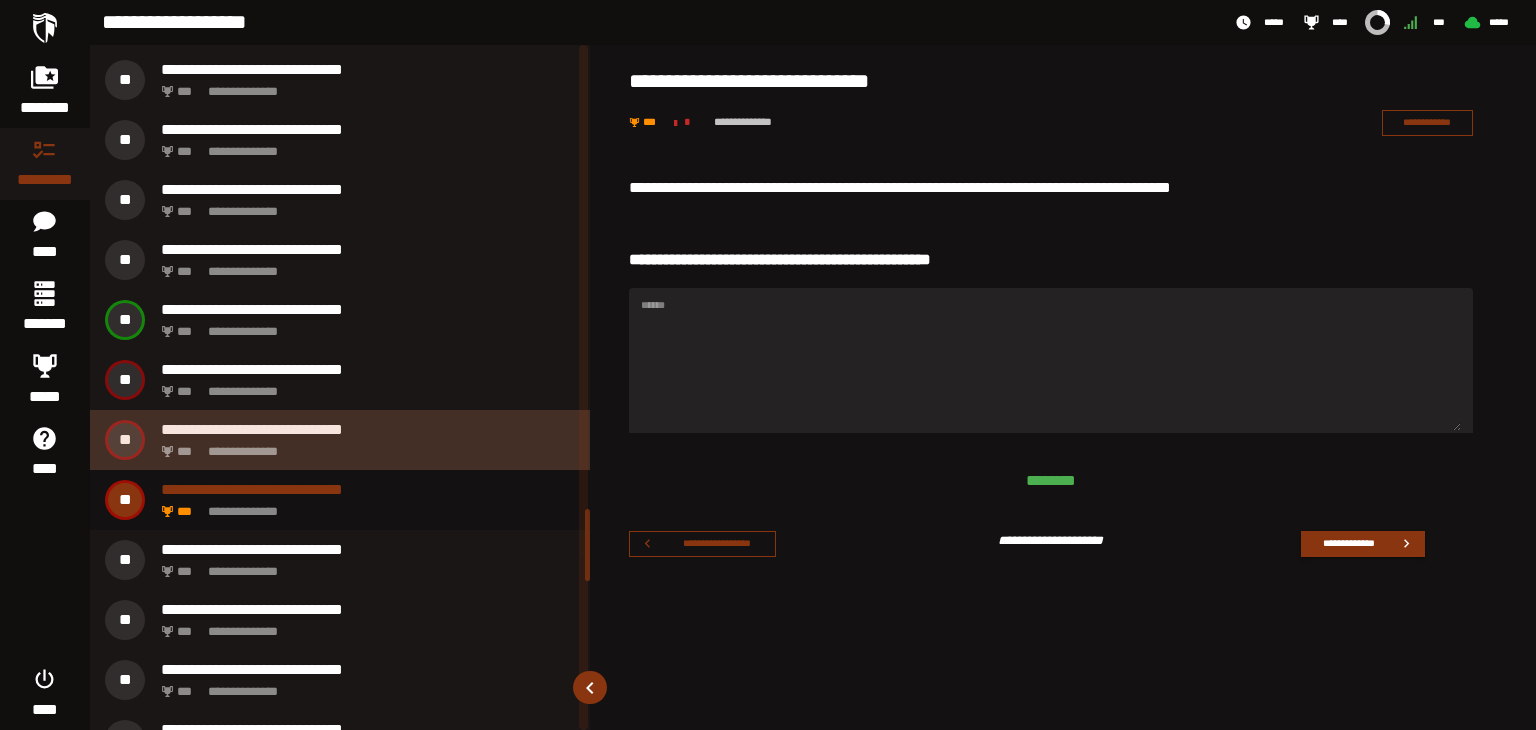 click on "**********" at bounding box center [364, 446] 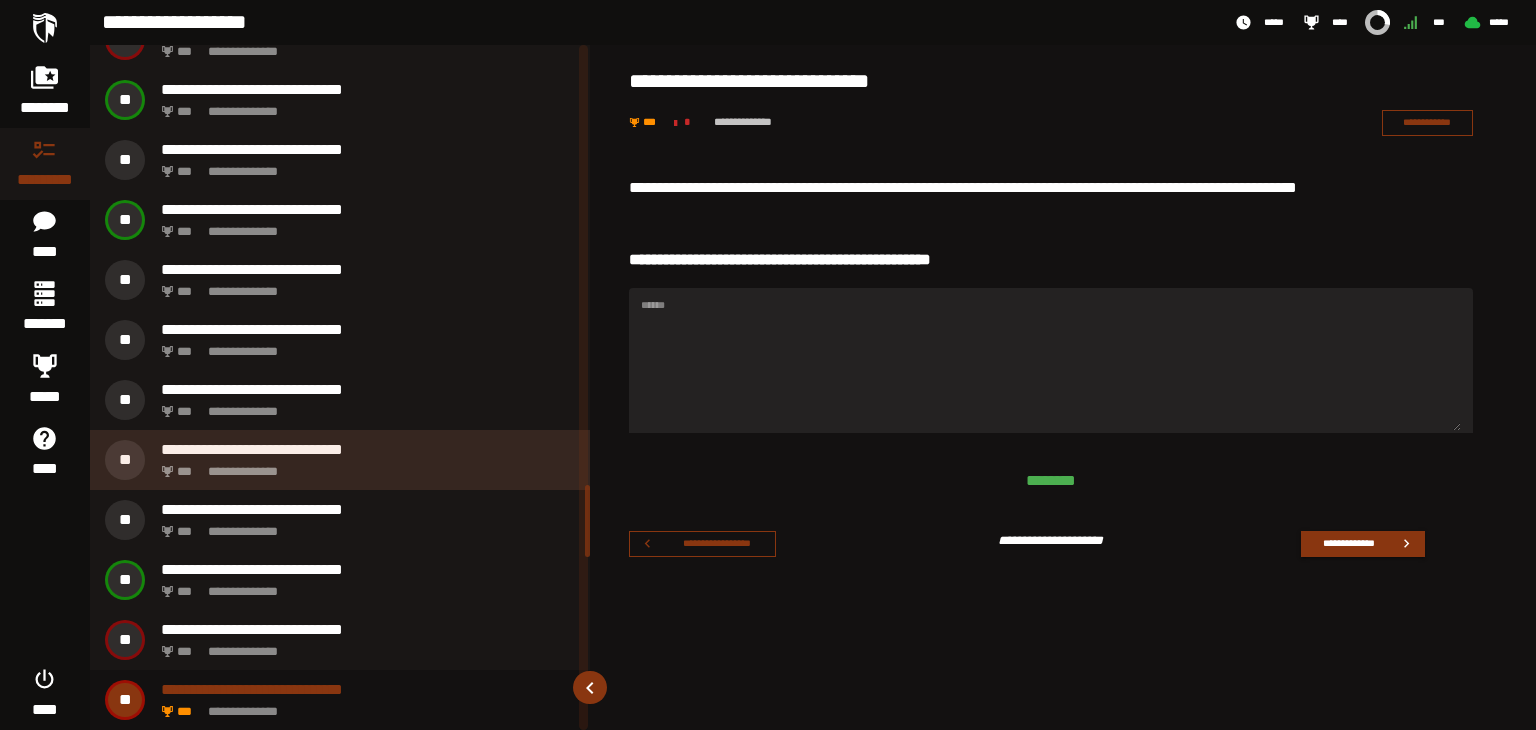 scroll, scrollTop: 4275, scrollLeft: 0, axis: vertical 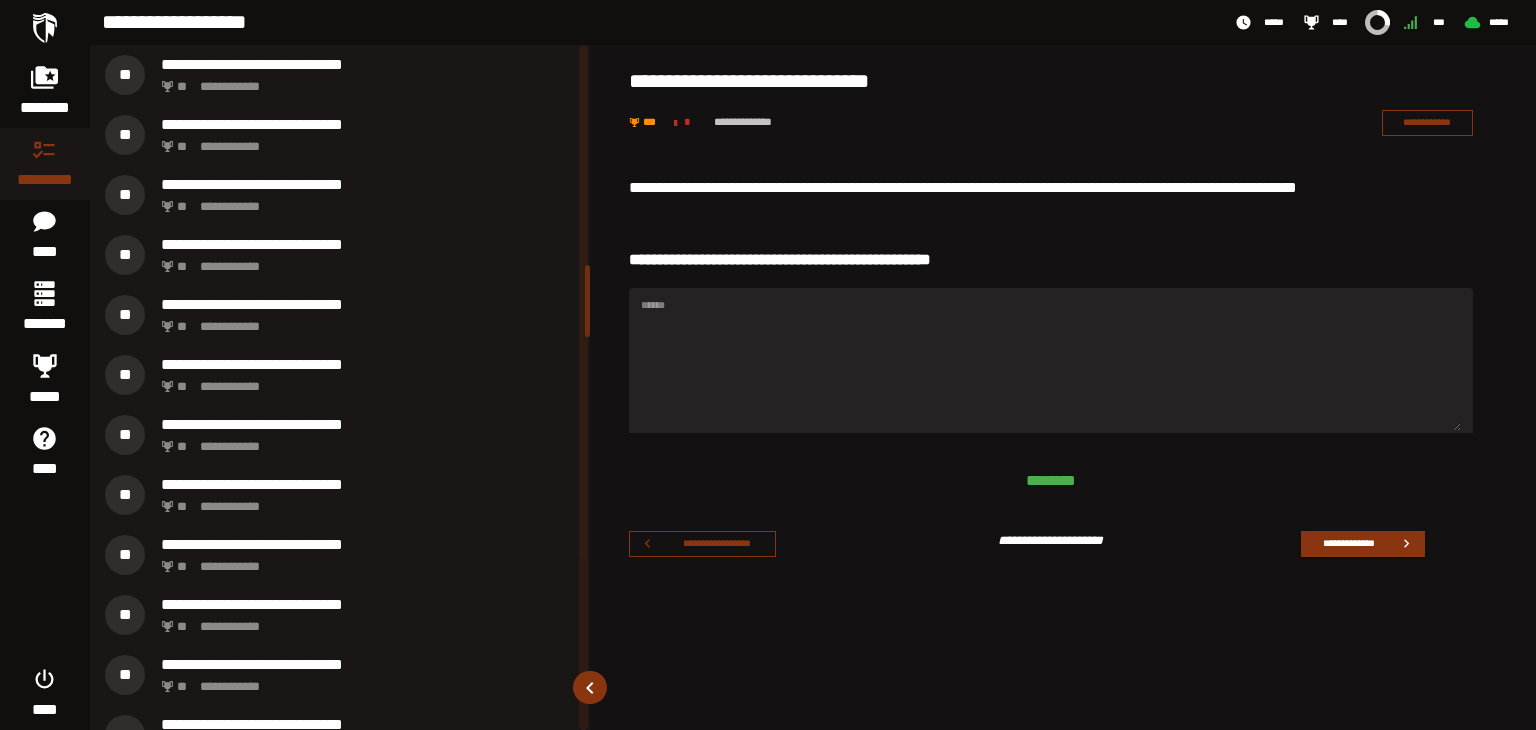 drag, startPoint x: 590, startPoint y: 289, endPoint x: 587, endPoint y: 325, distance: 36.124783 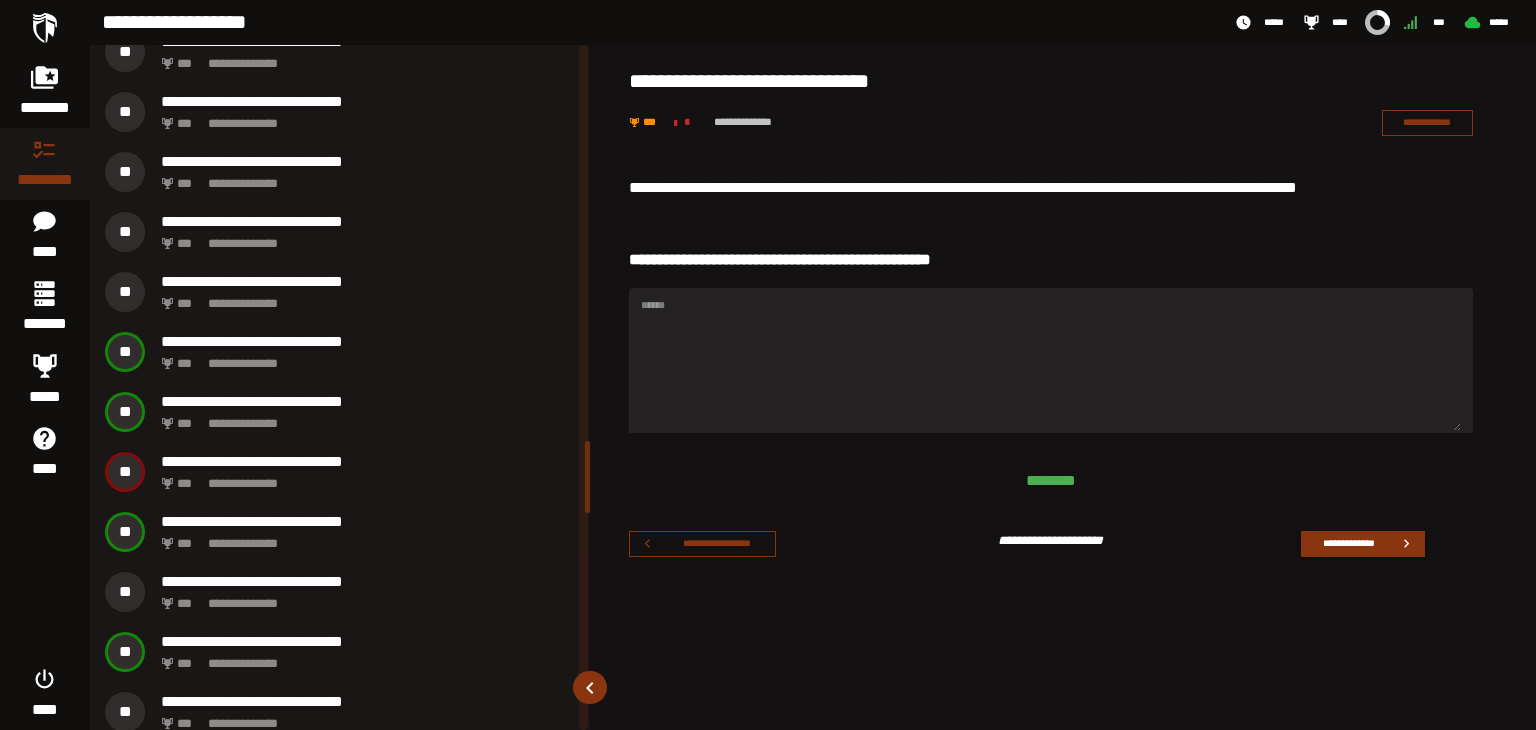 scroll, scrollTop: 3780, scrollLeft: 0, axis: vertical 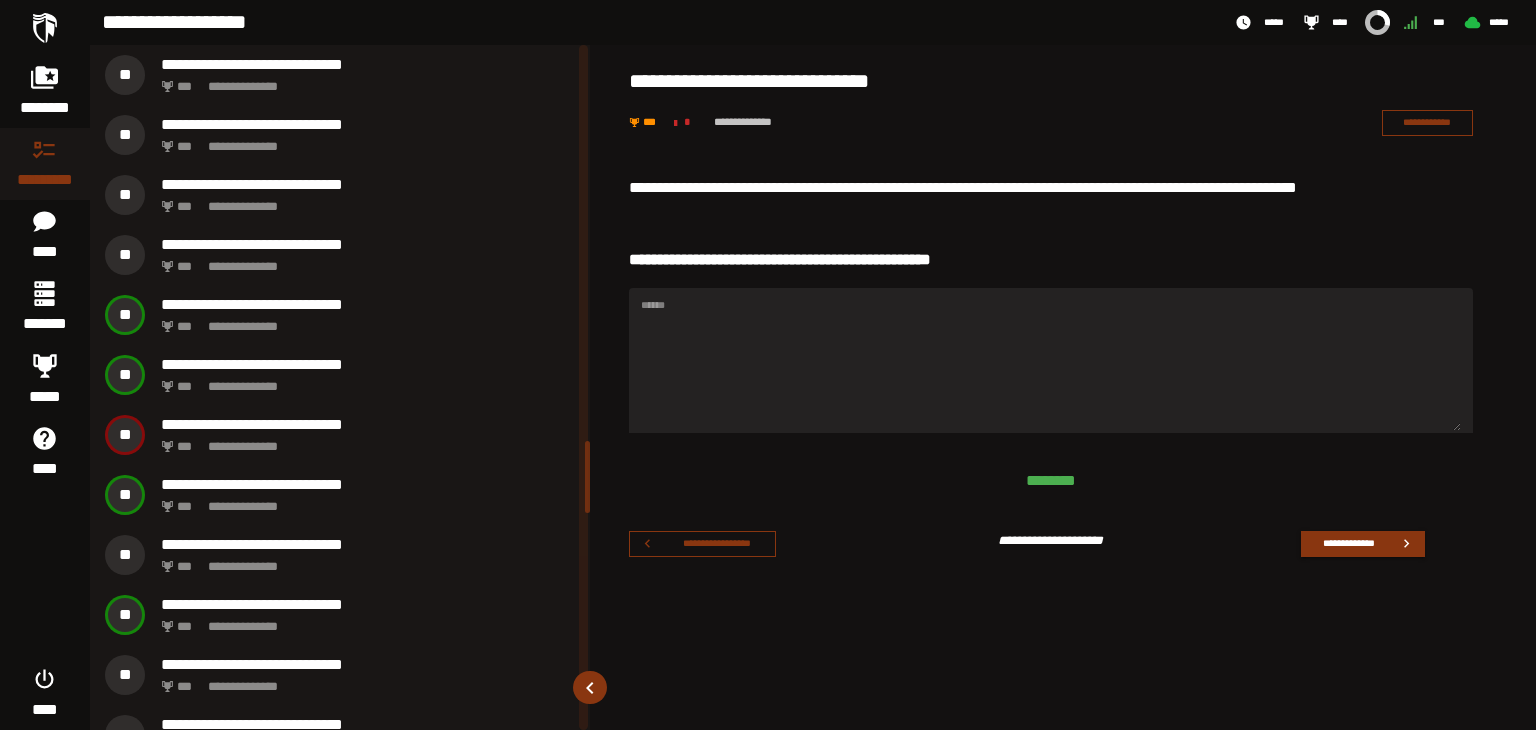drag, startPoint x: 589, startPoint y: 285, endPoint x: 584, endPoint y: 461, distance: 176.07101 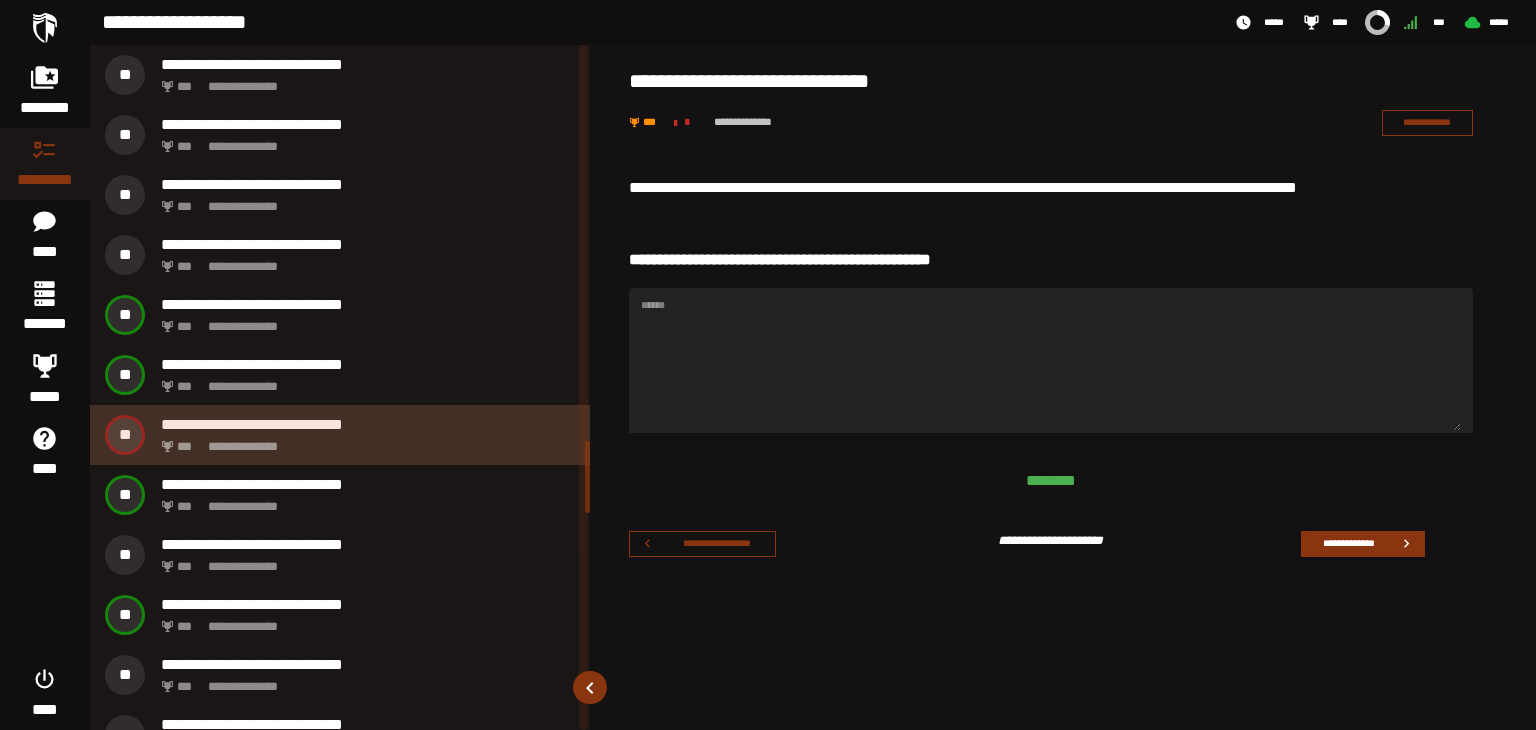 click on "**********" at bounding box center [364, 441] 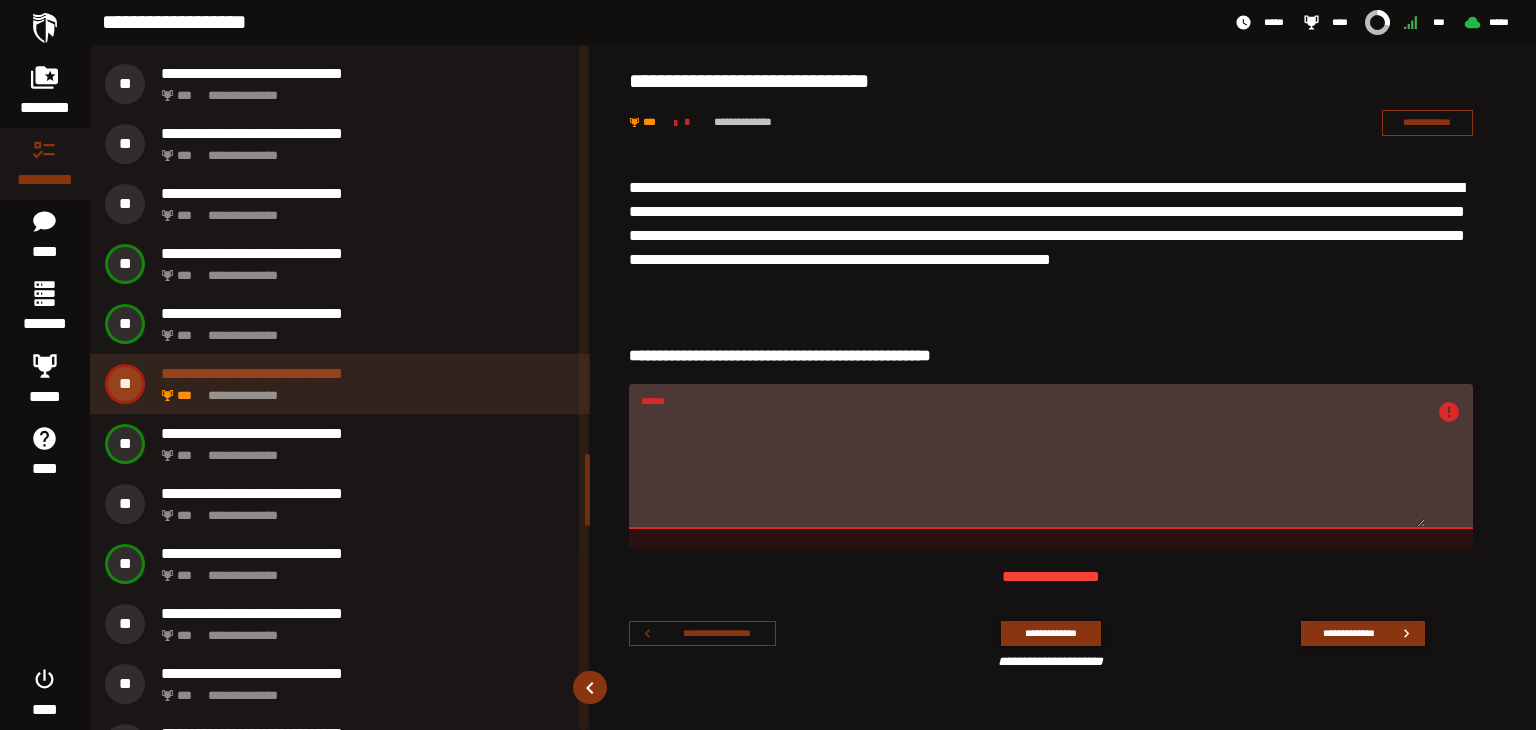 scroll, scrollTop: 3915, scrollLeft: 0, axis: vertical 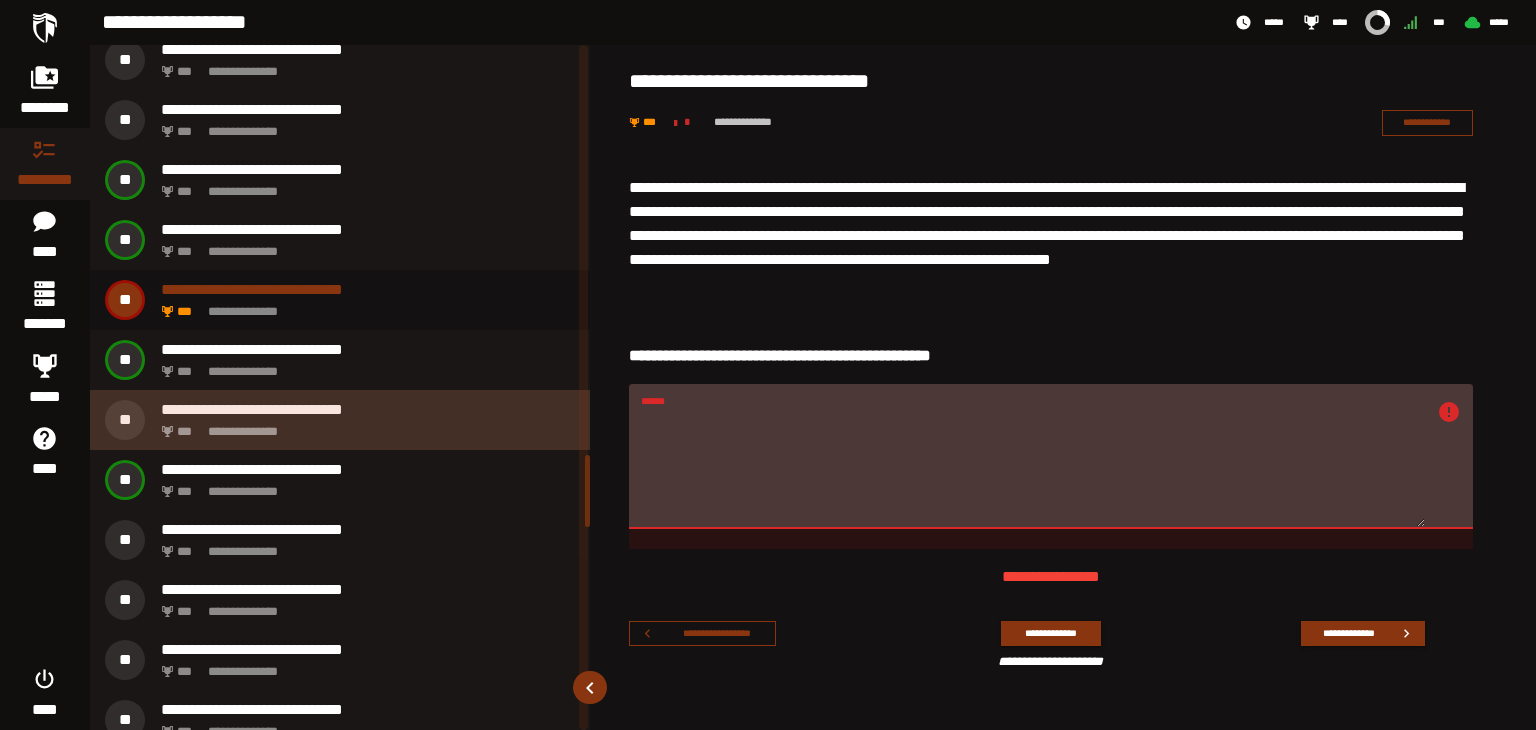 click on "**********" at bounding box center (364, 426) 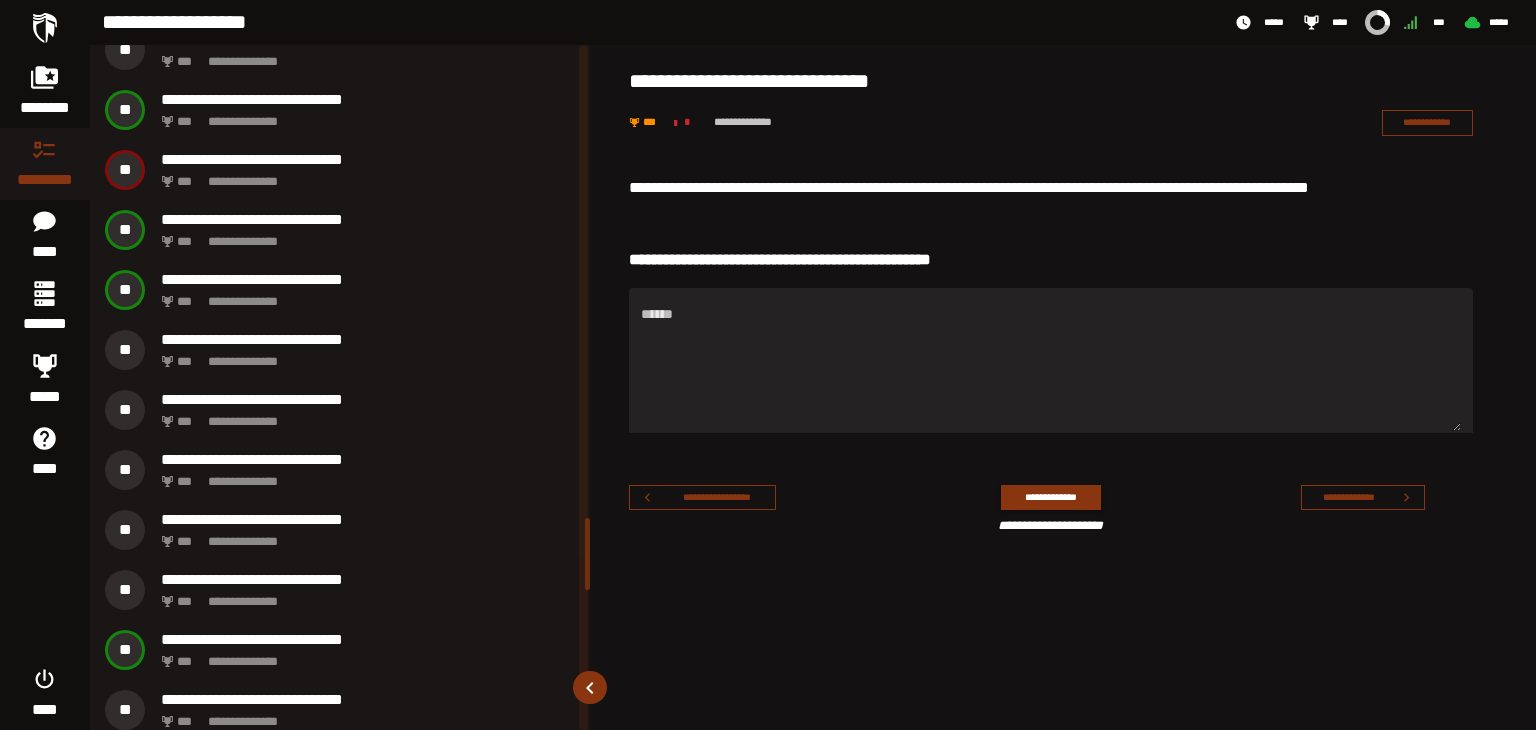 scroll, scrollTop: 4735, scrollLeft: 0, axis: vertical 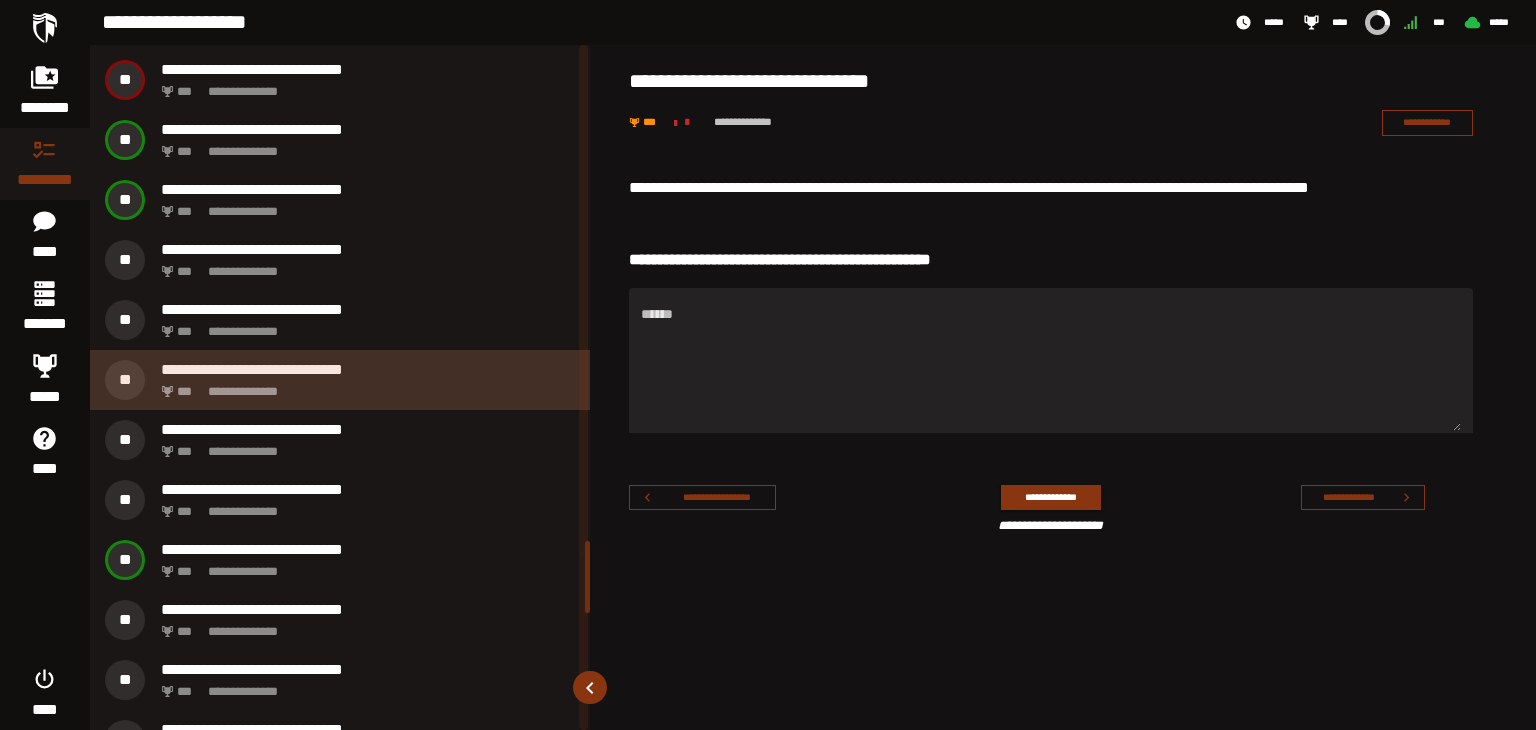 click on "**********" at bounding box center [340, 380] 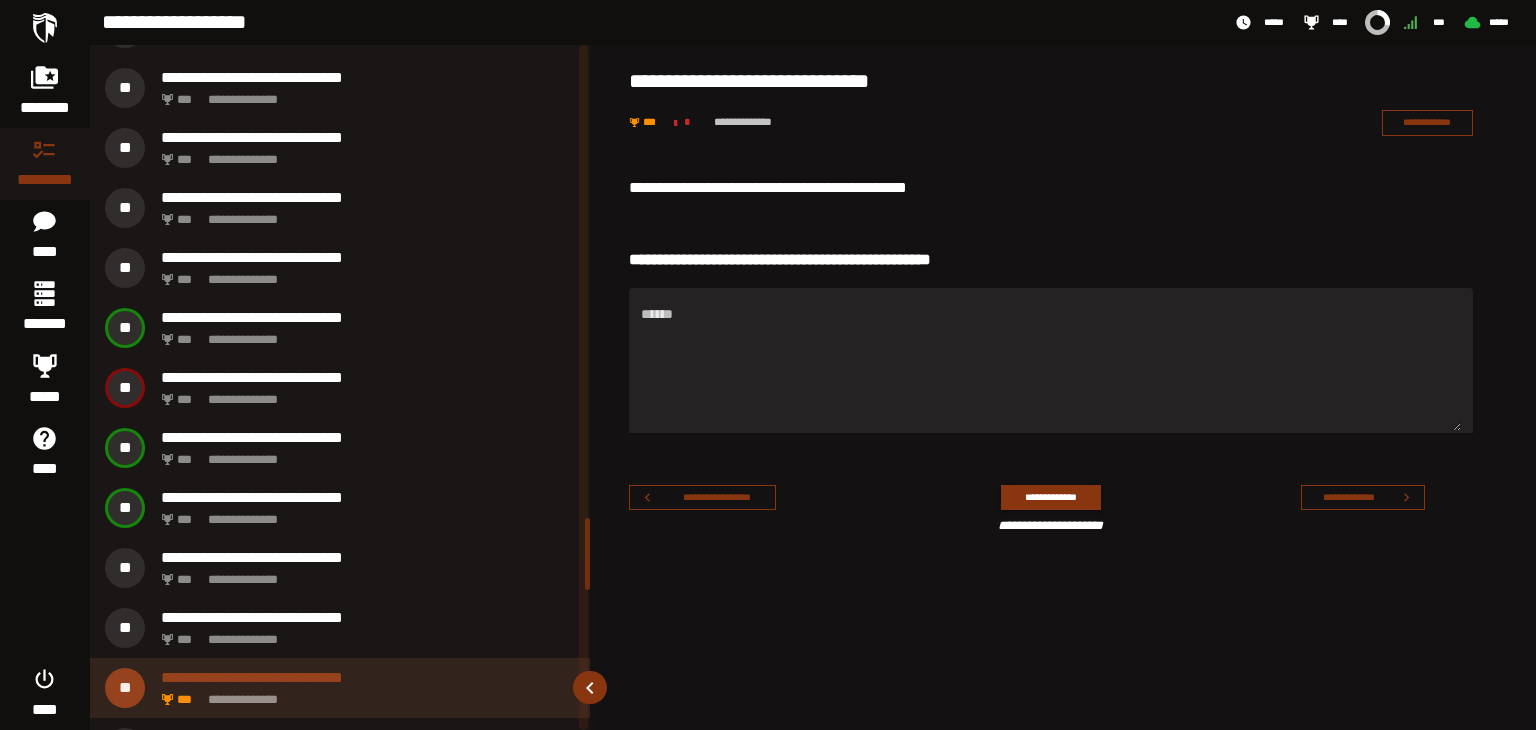 scroll, scrollTop: 4415, scrollLeft: 0, axis: vertical 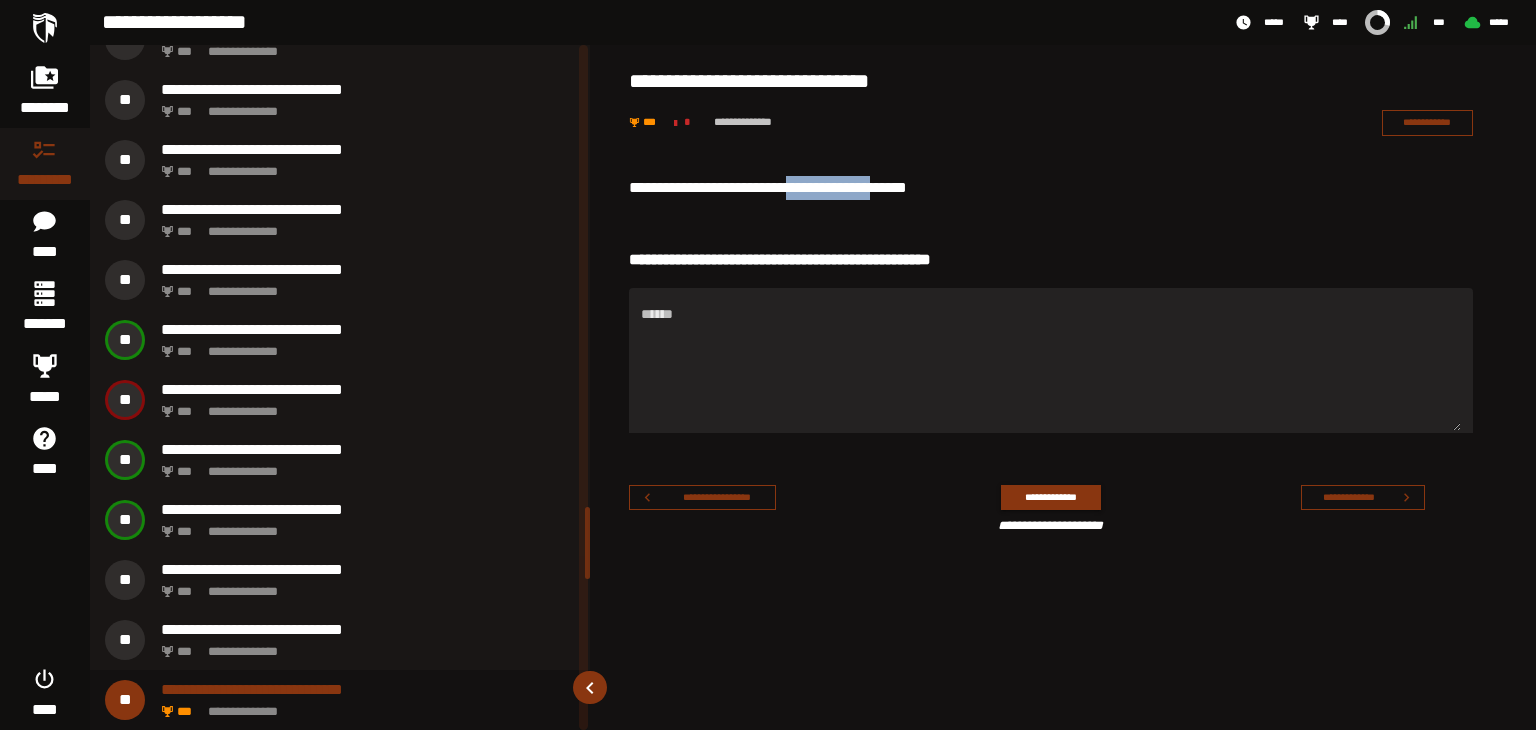 drag, startPoint x: 819, startPoint y: 185, endPoint x: 908, endPoint y: 189, distance: 89.08984 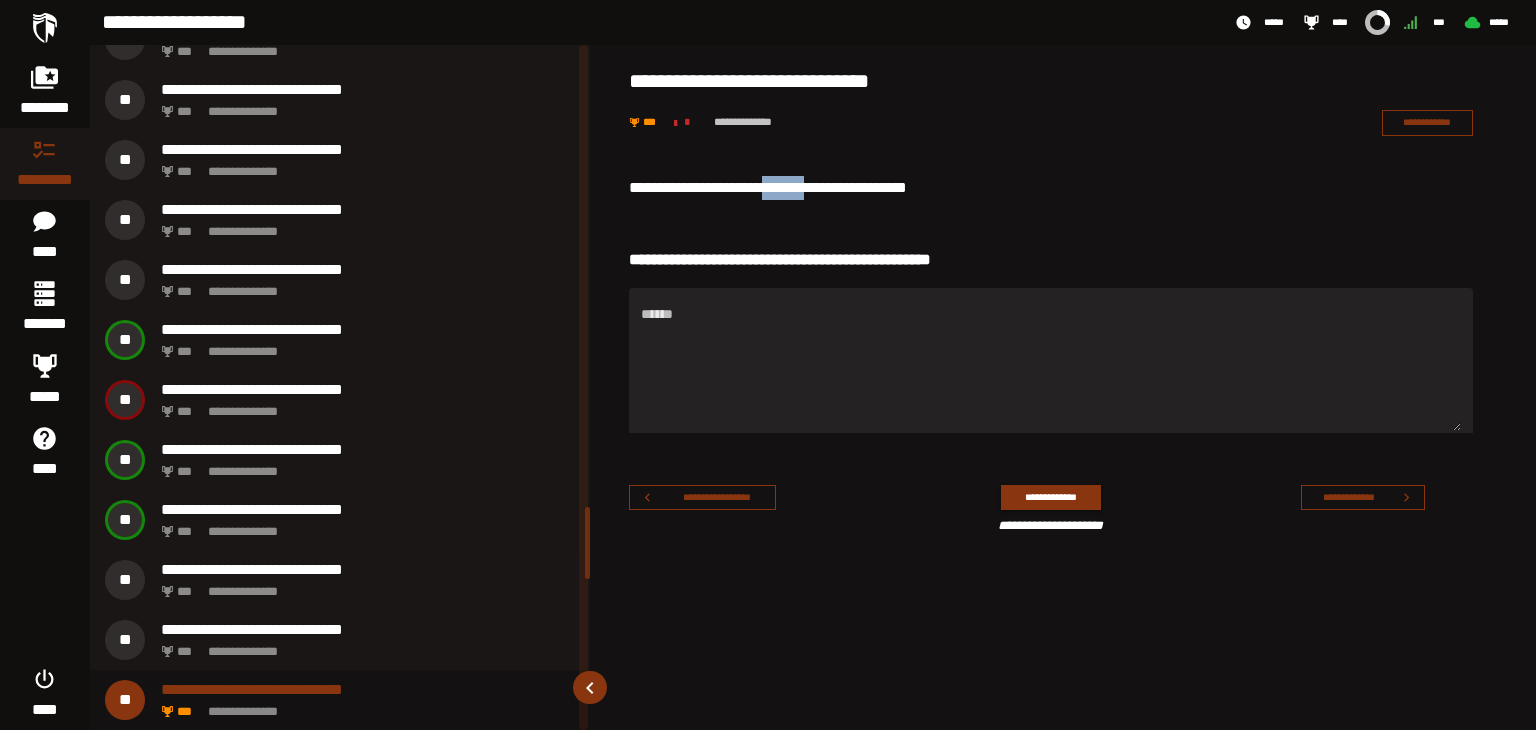 drag, startPoint x: 789, startPoint y: 181, endPoint x: 837, endPoint y: 186, distance: 48.259712 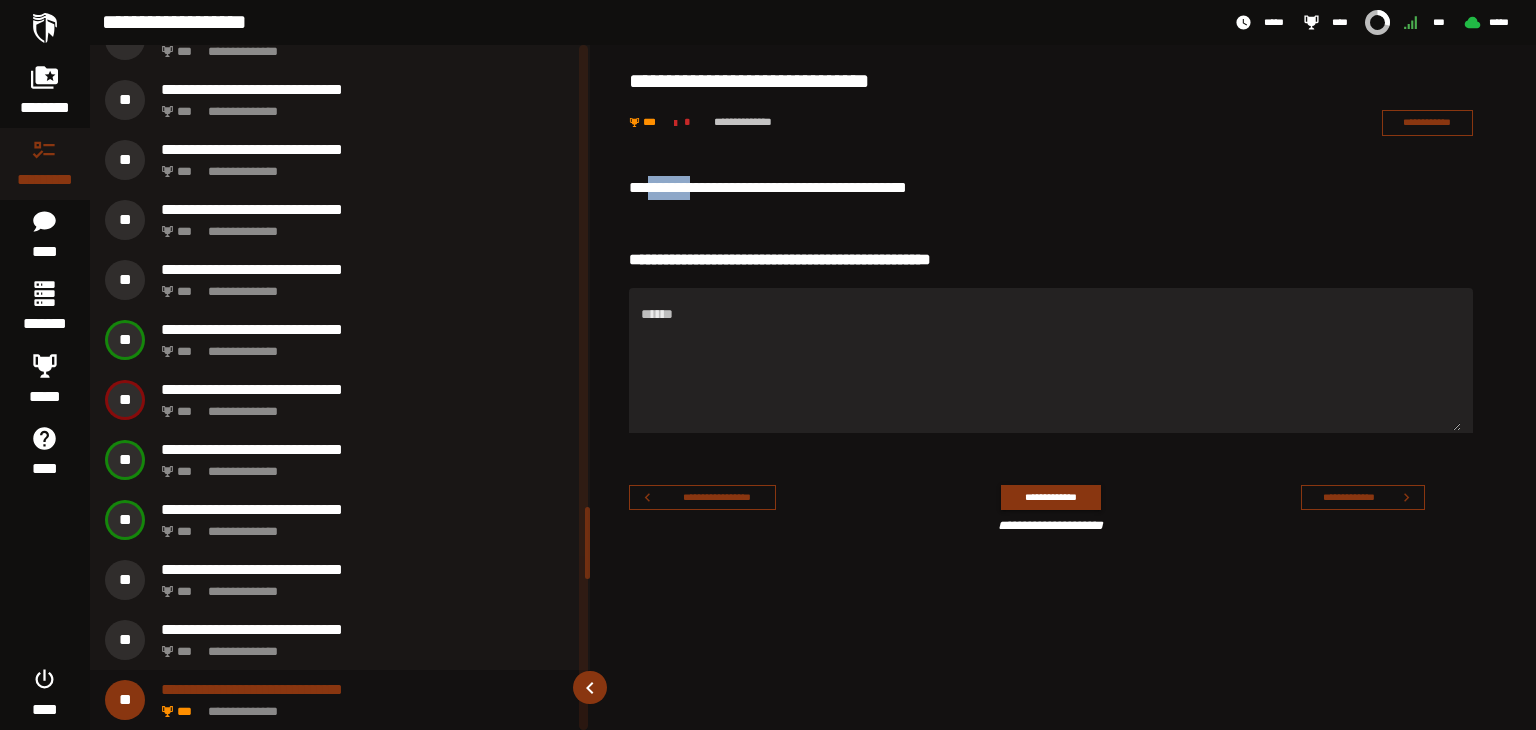 drag, startPoint x: 649, startPoint y: 181, endPoint x: 714, endPoint y: 181, distance: 65 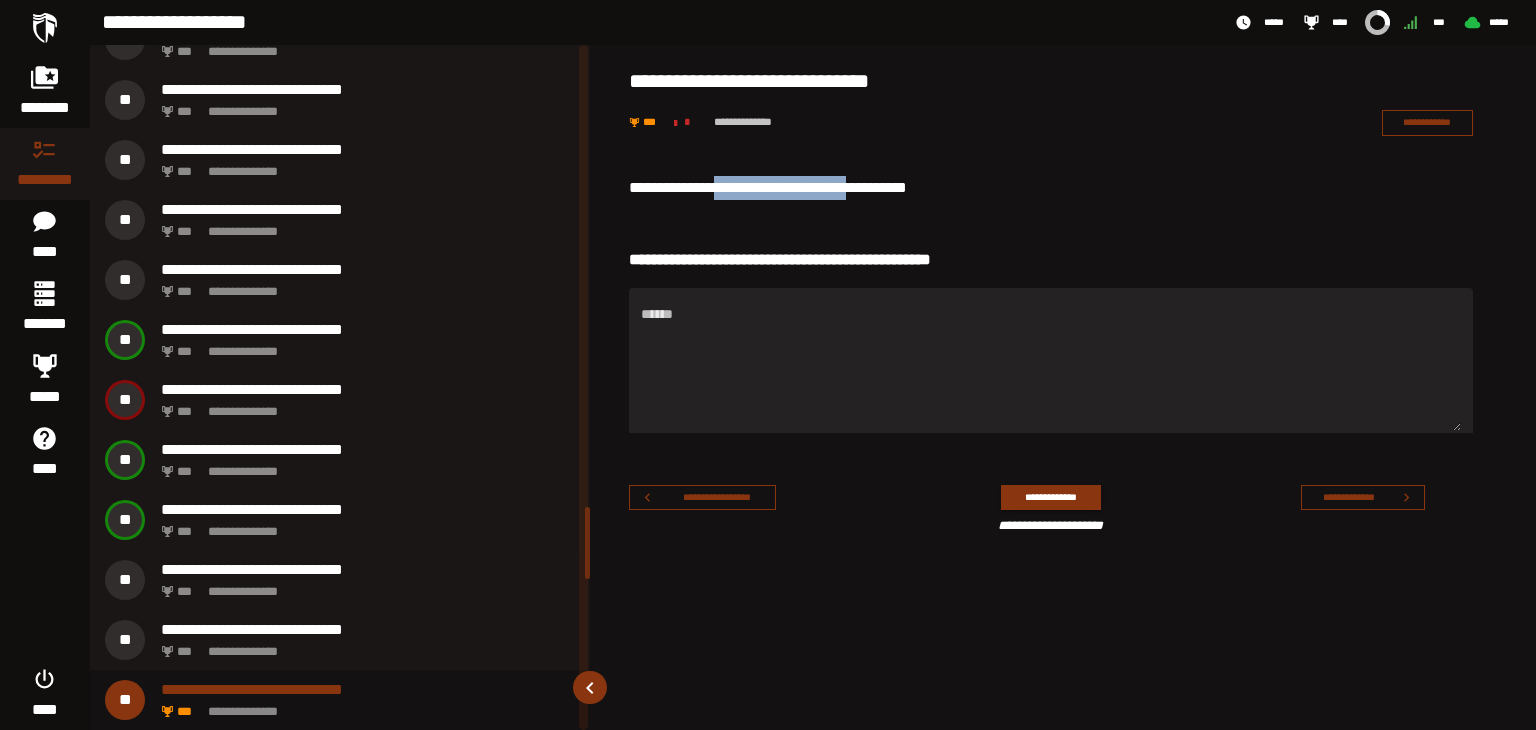 drag, startPoint x: 730, startPoint y: 181, endPoint x: 881, endPoint y: 181, distance: 151 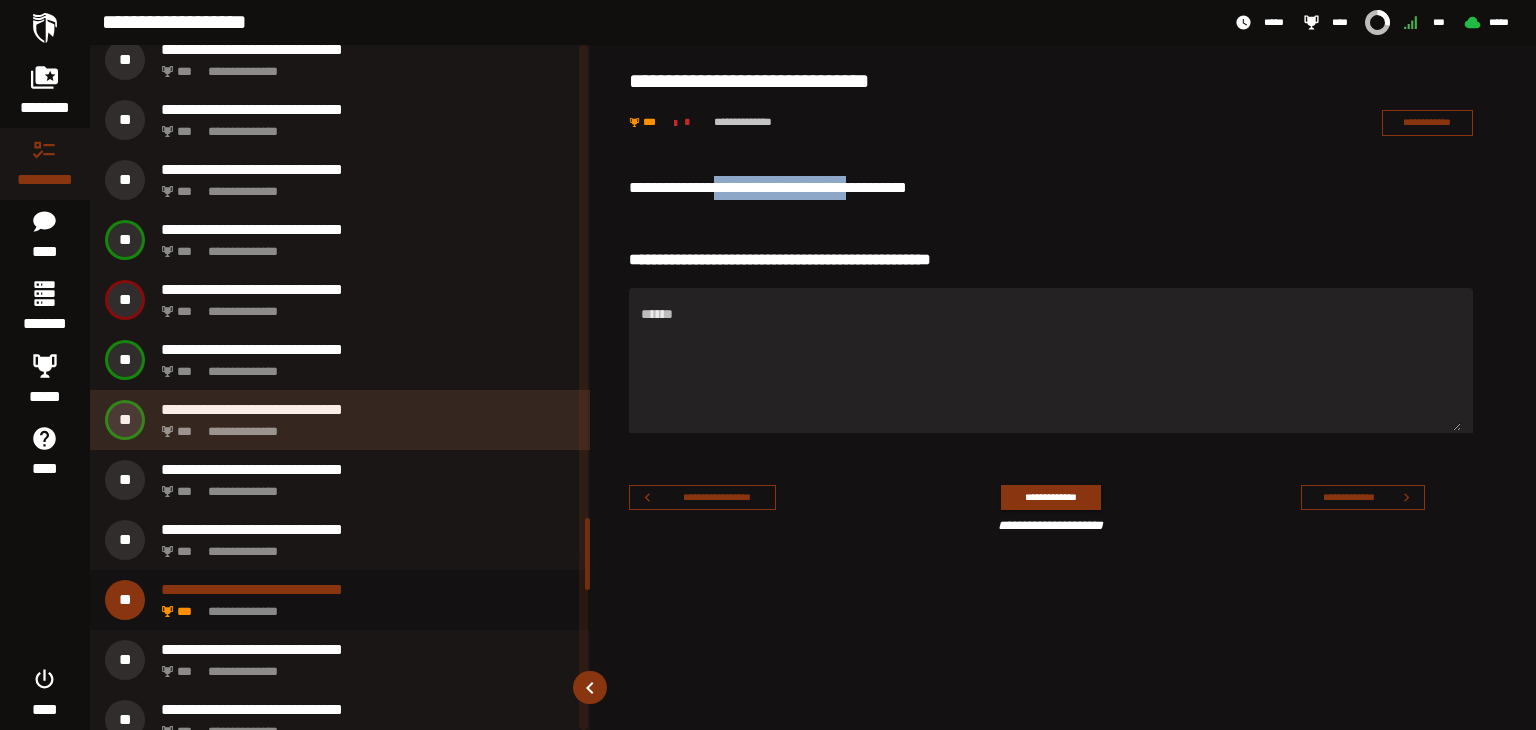 scroll, scrollTop: 4615, scrollLeft: 0, axis: vertical 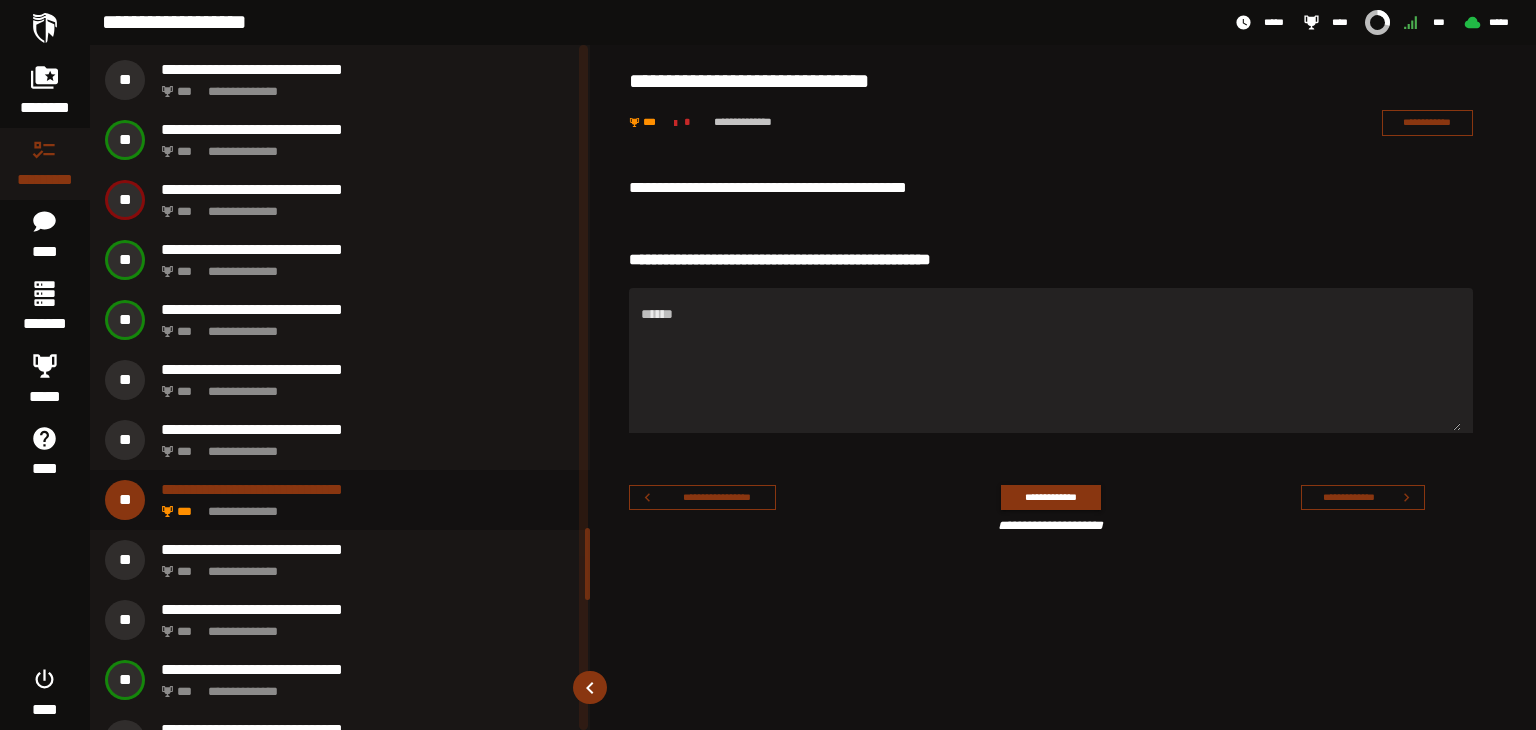 click on "**********" at bounding box center [1051, 188] 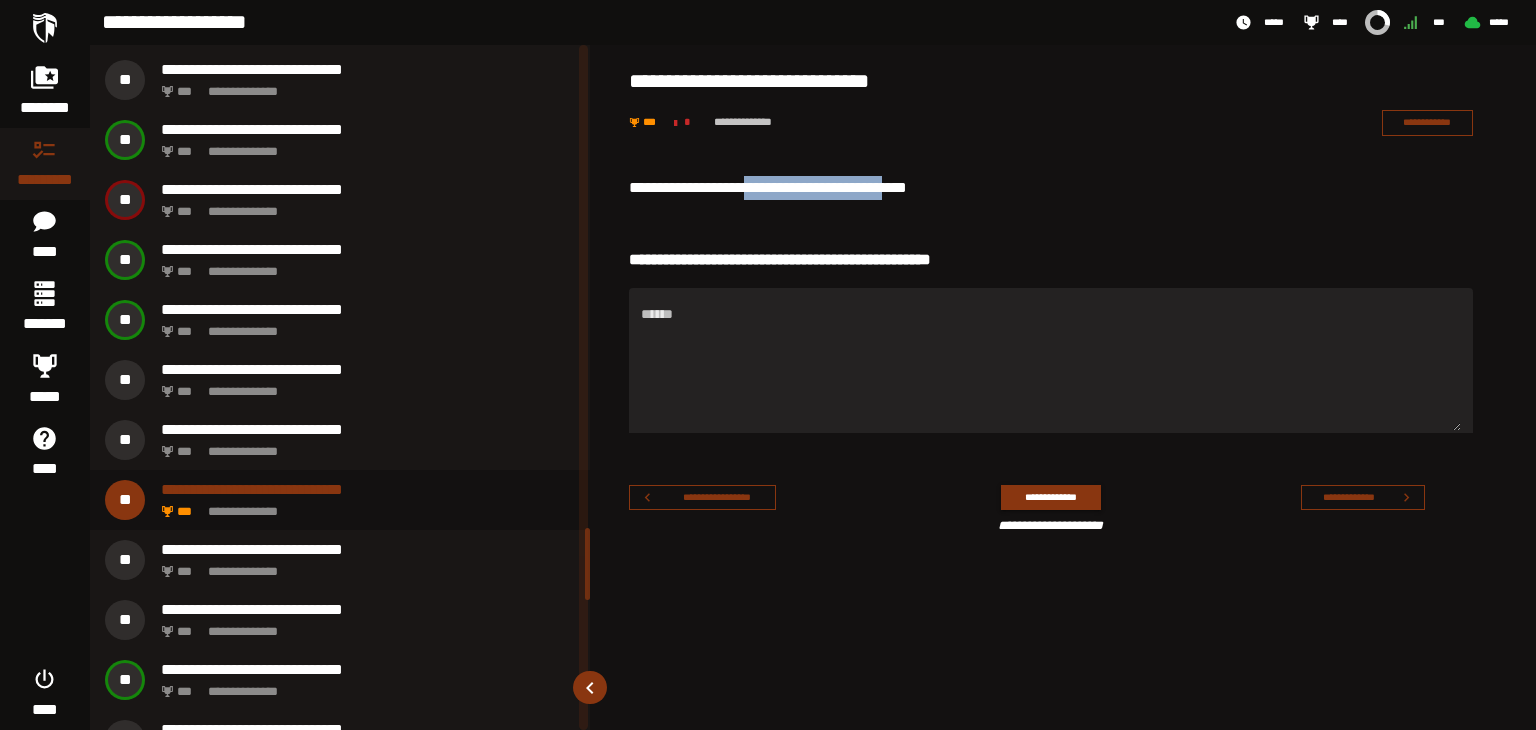 drag, startPoint x: 772, startPoint y: 197, endPoint x: 916, endPoint y: 197, distance: 144 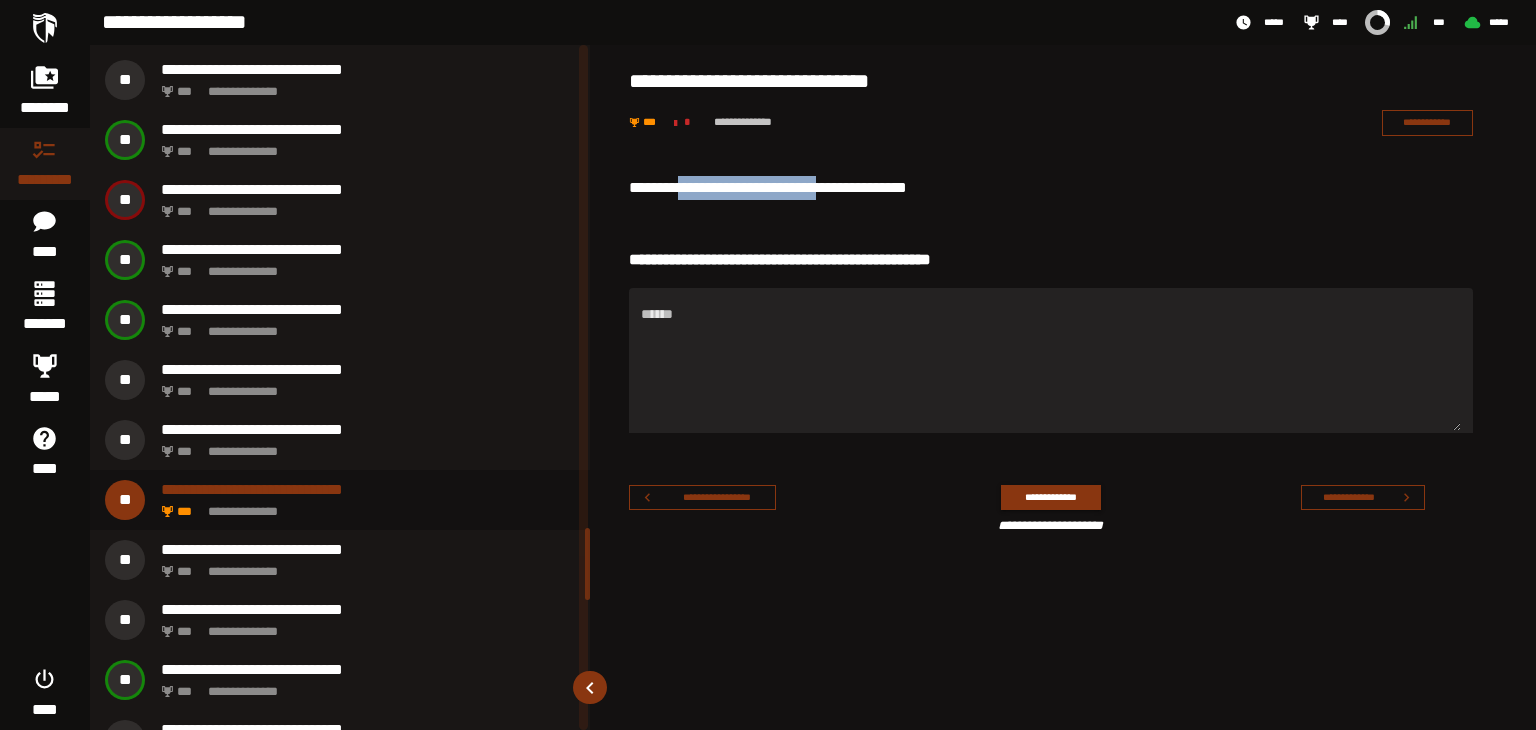drag, startPoint x: 696, startPoint y: 184, endPoint x: 848, endPoint y: 188, distance: 152.05263 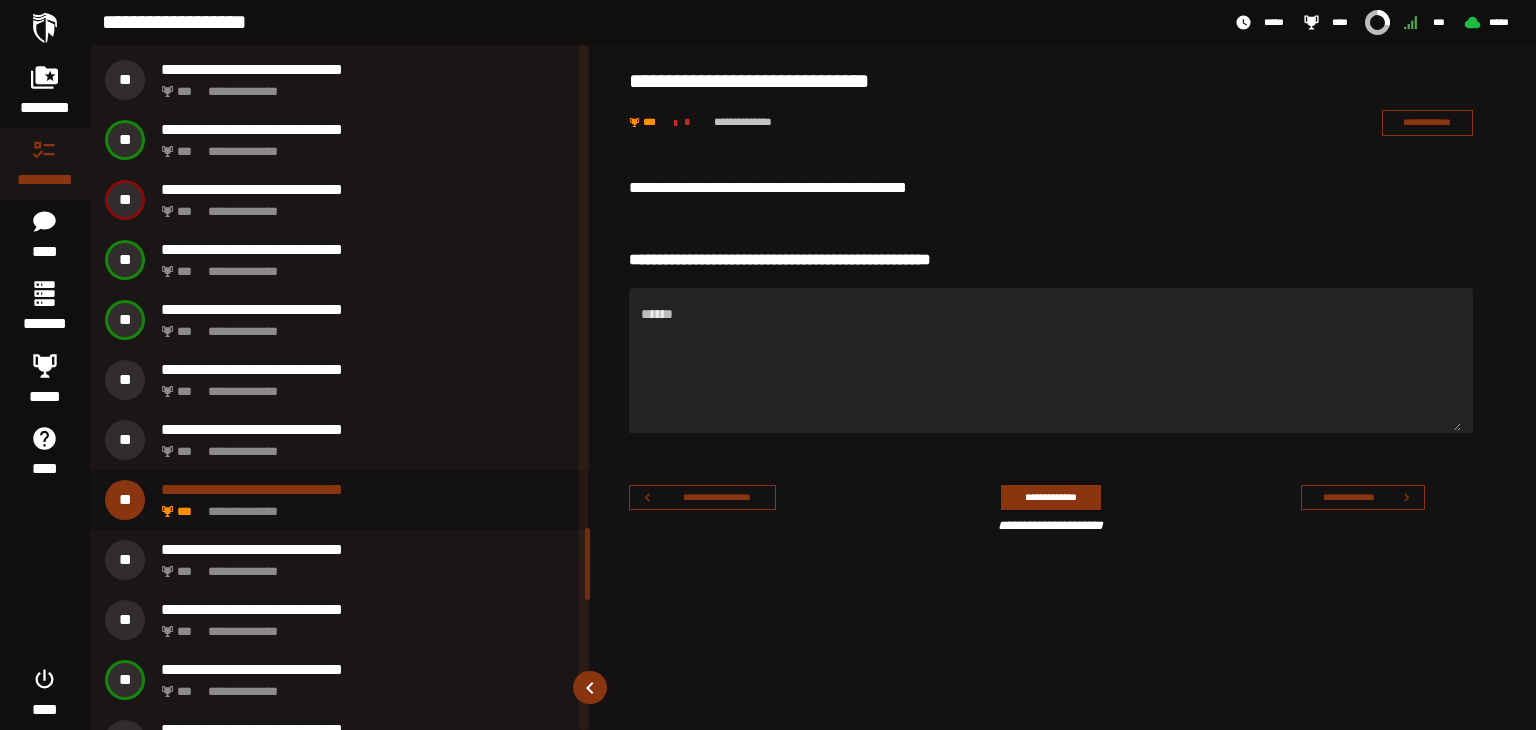 click on "**********" at bounding box center [1051, 188] 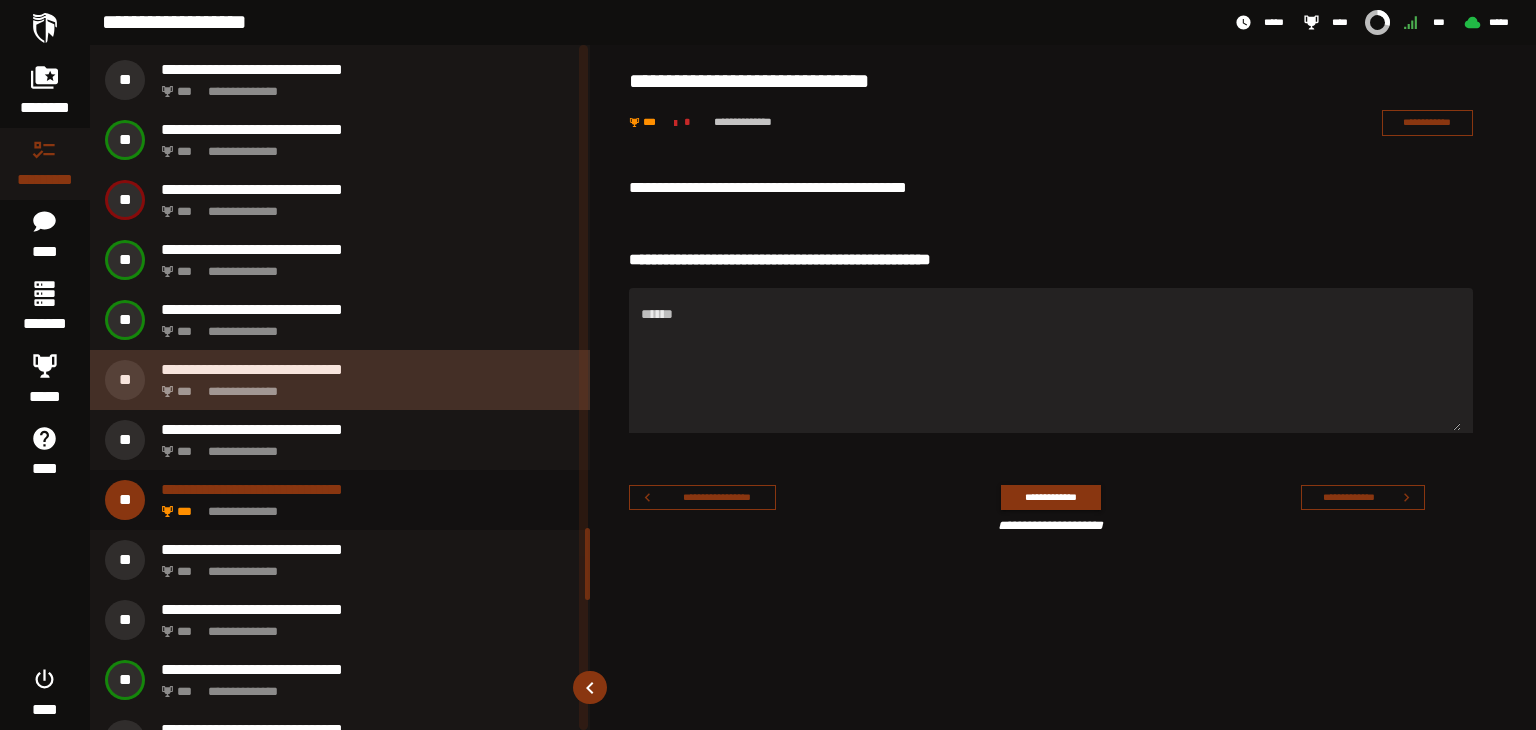 click on "**********" at bounding box center (364, 386) 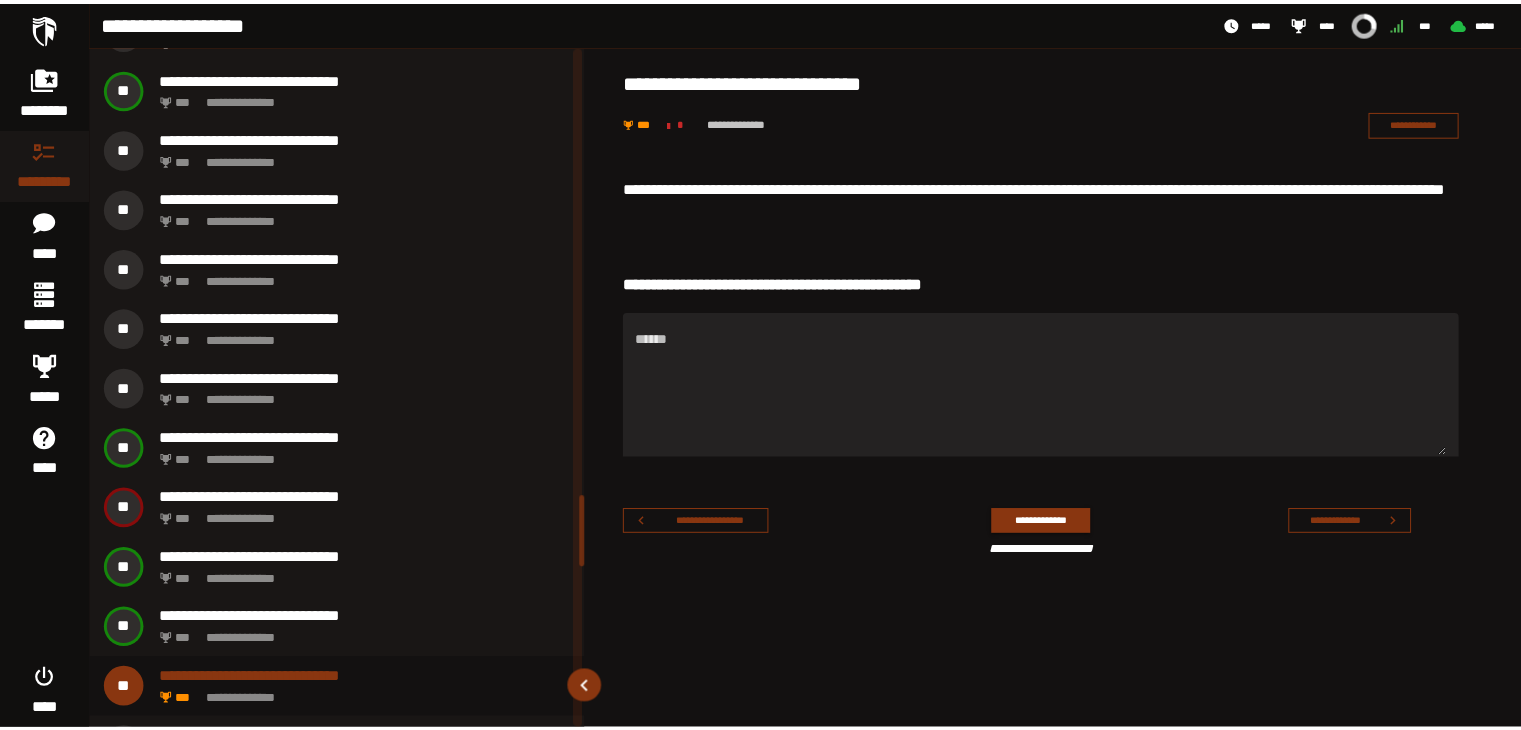 scroll, scrollTop: 4295, scrollLeft: 0, axis: vertical 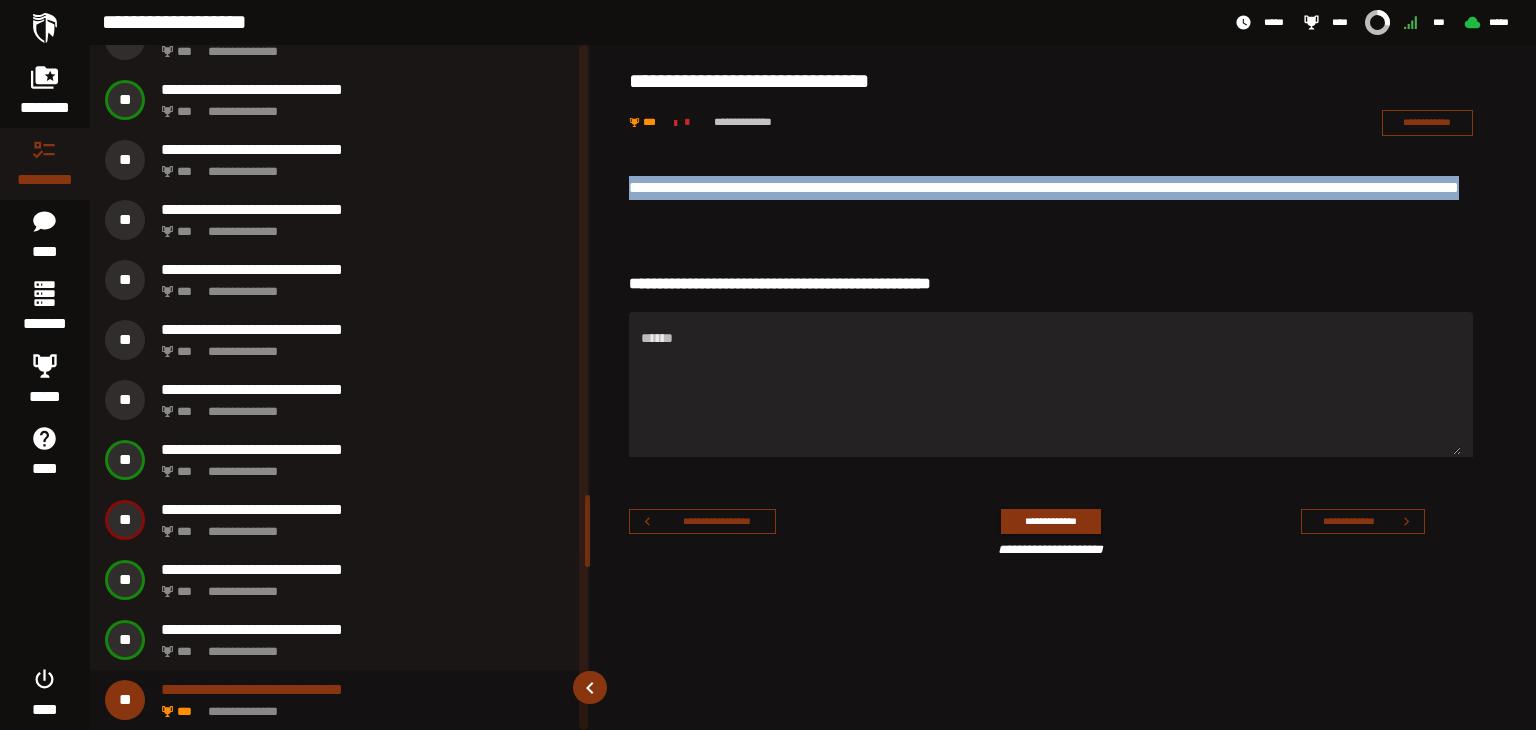 drag, startPoint x: 626, startPoint y: 185, endPoint x: 766, endPoint y: 220, distance: 144.3087 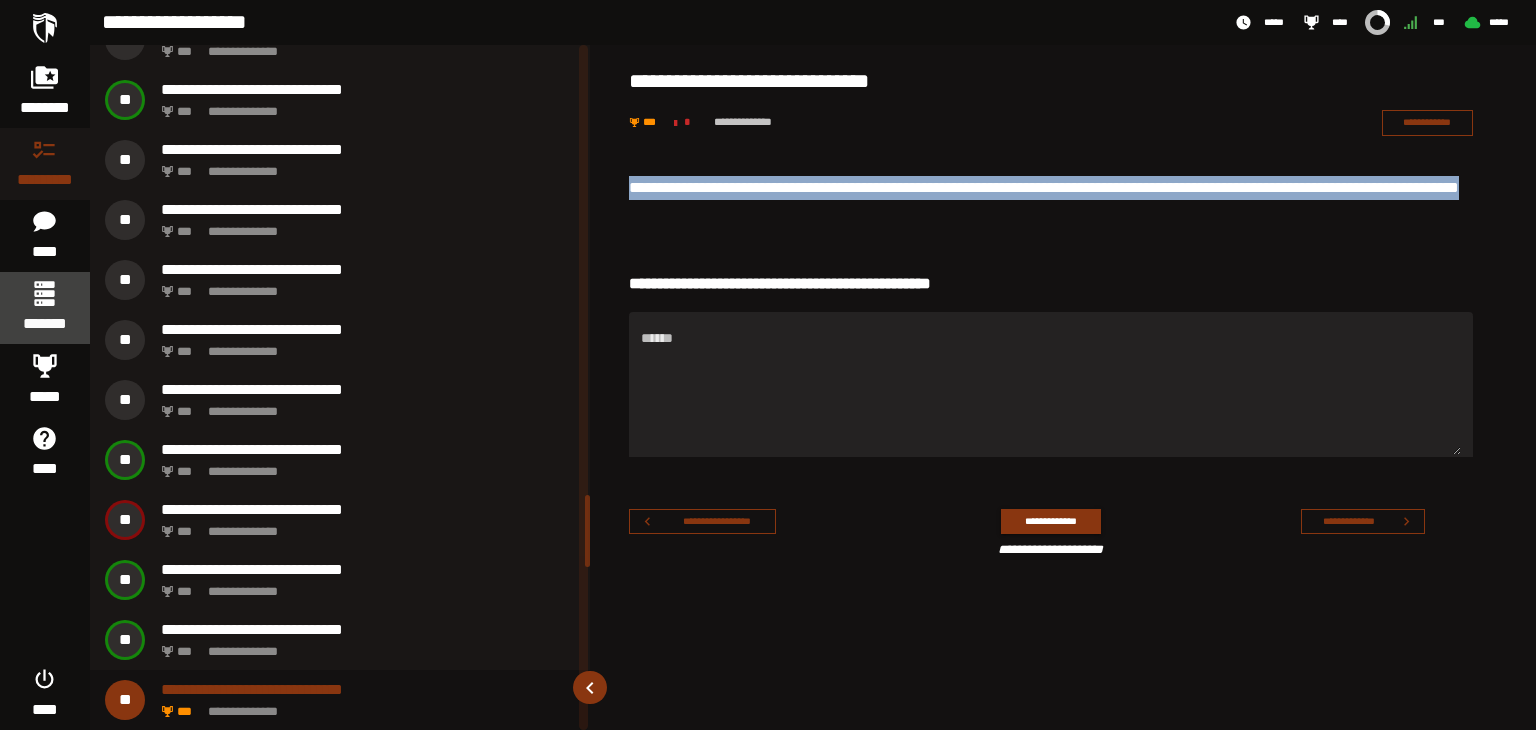 click on "*******" at bounding box center [44, 324] 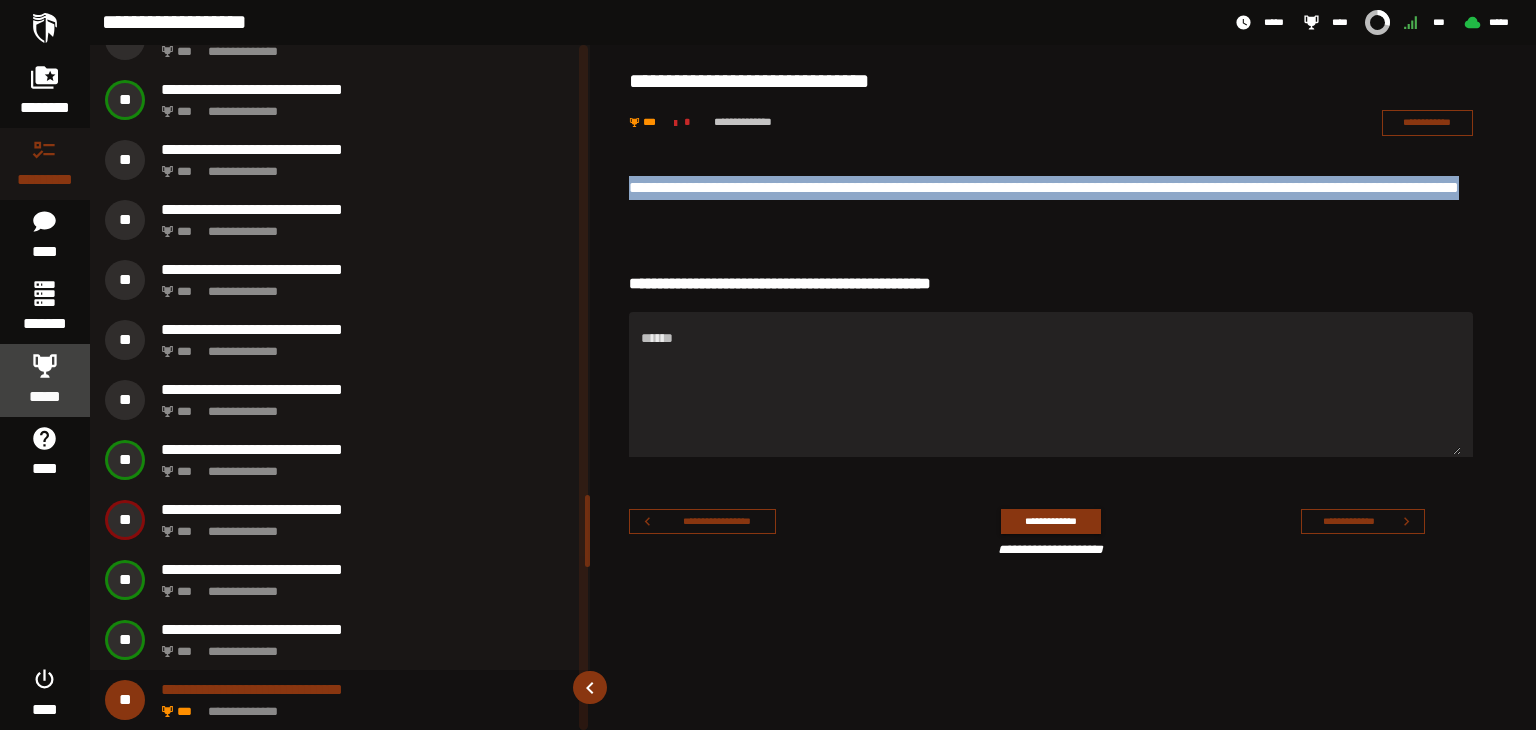 click 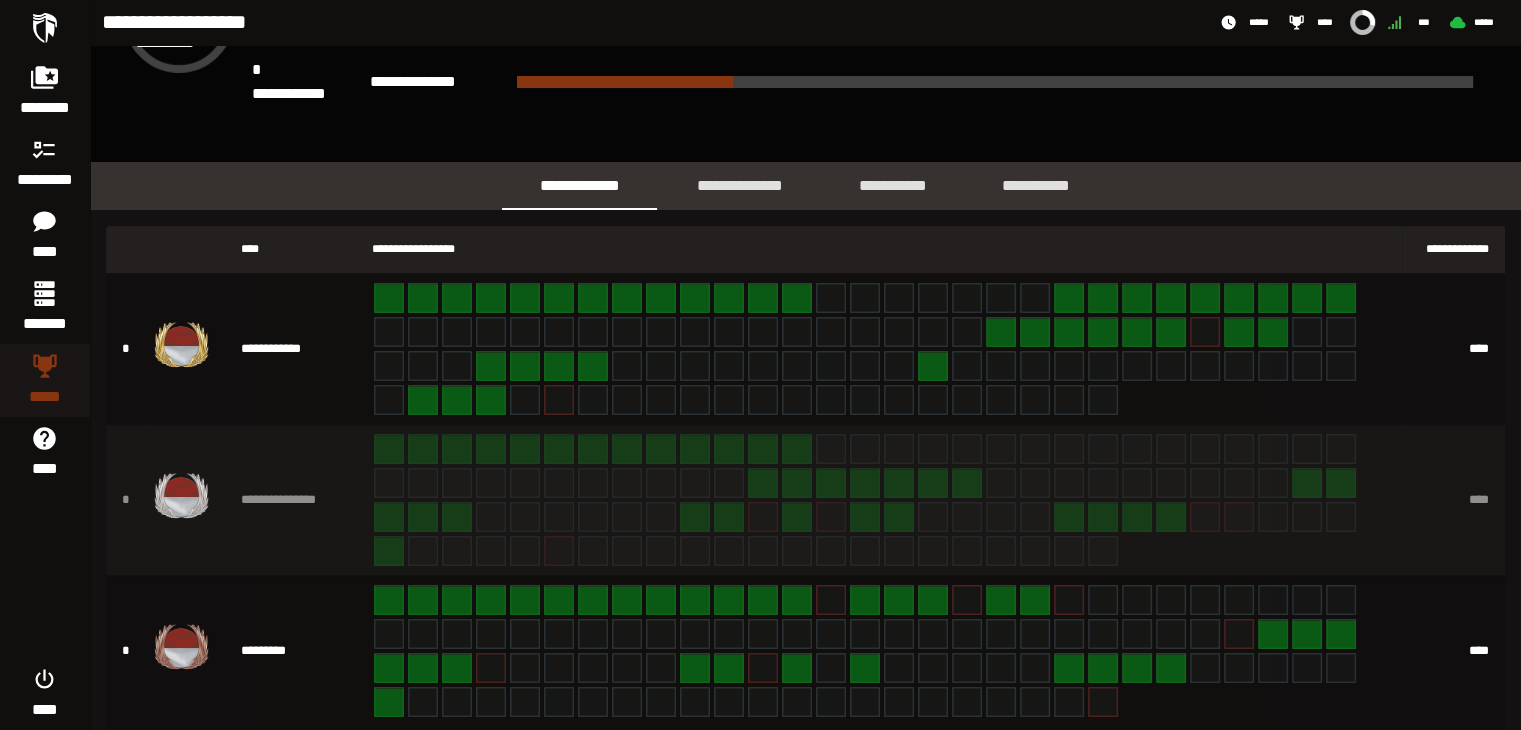 scroll, scrollTop: 300, scrollLeft: 0, axis: vertical 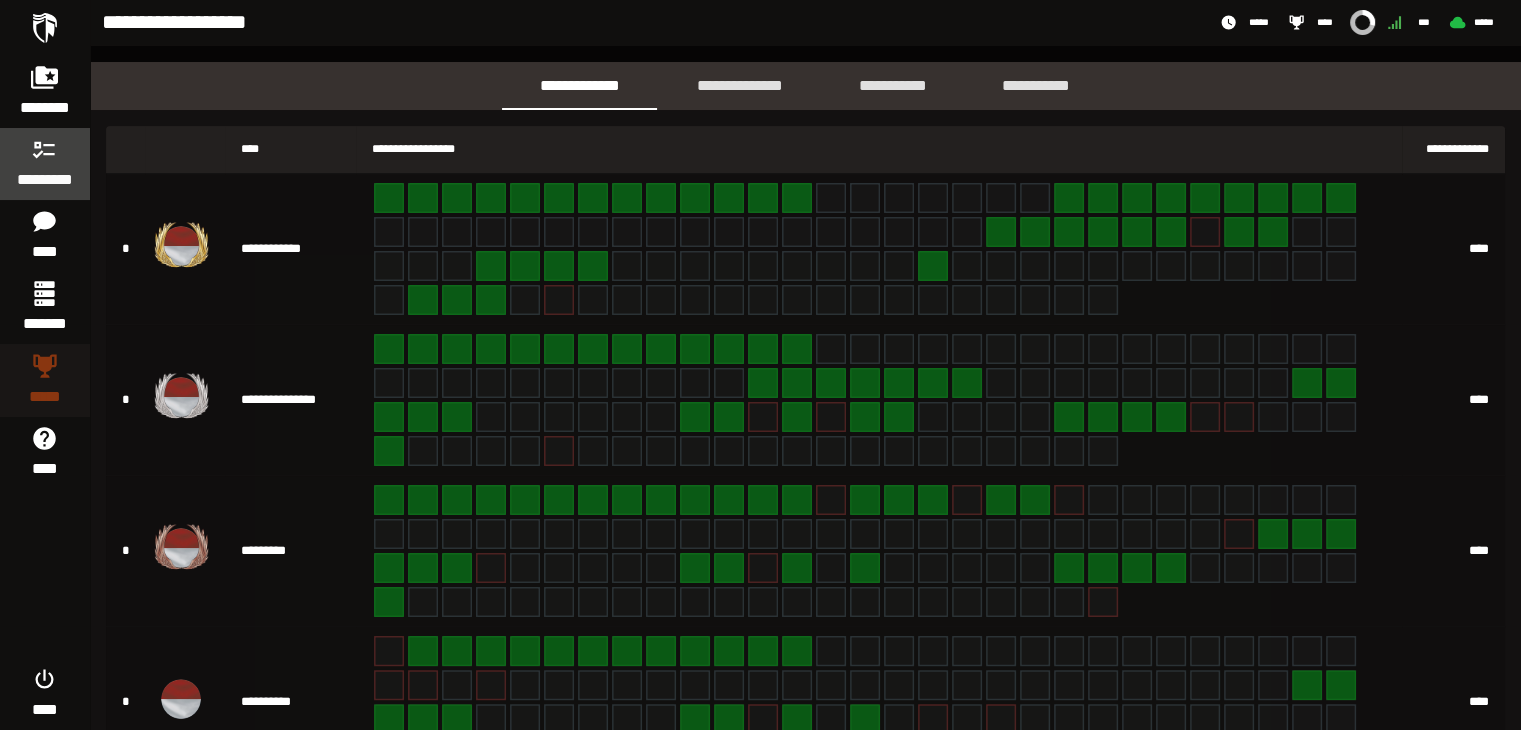 click 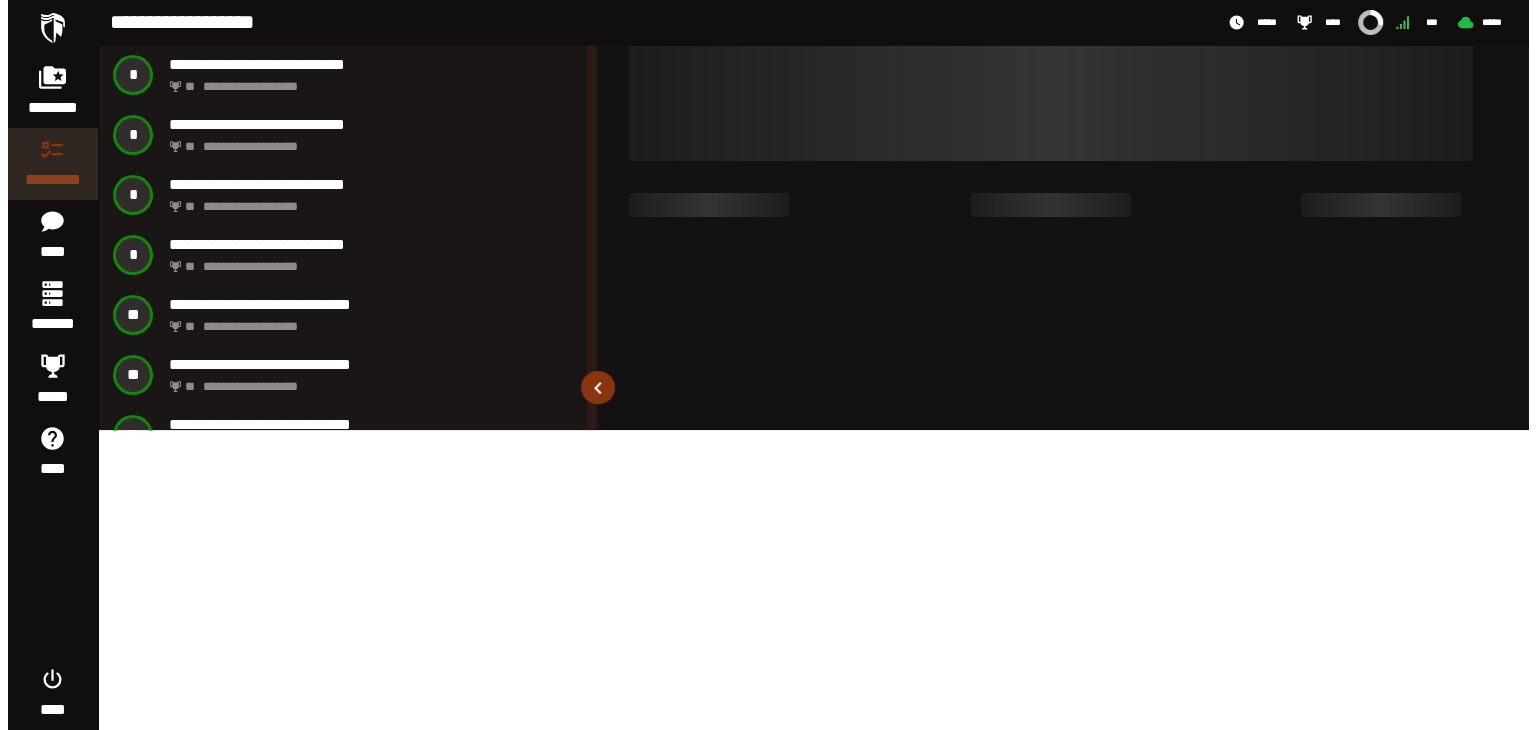 scroll, scrollTop: 0, scrollLeft: 0, axis: both 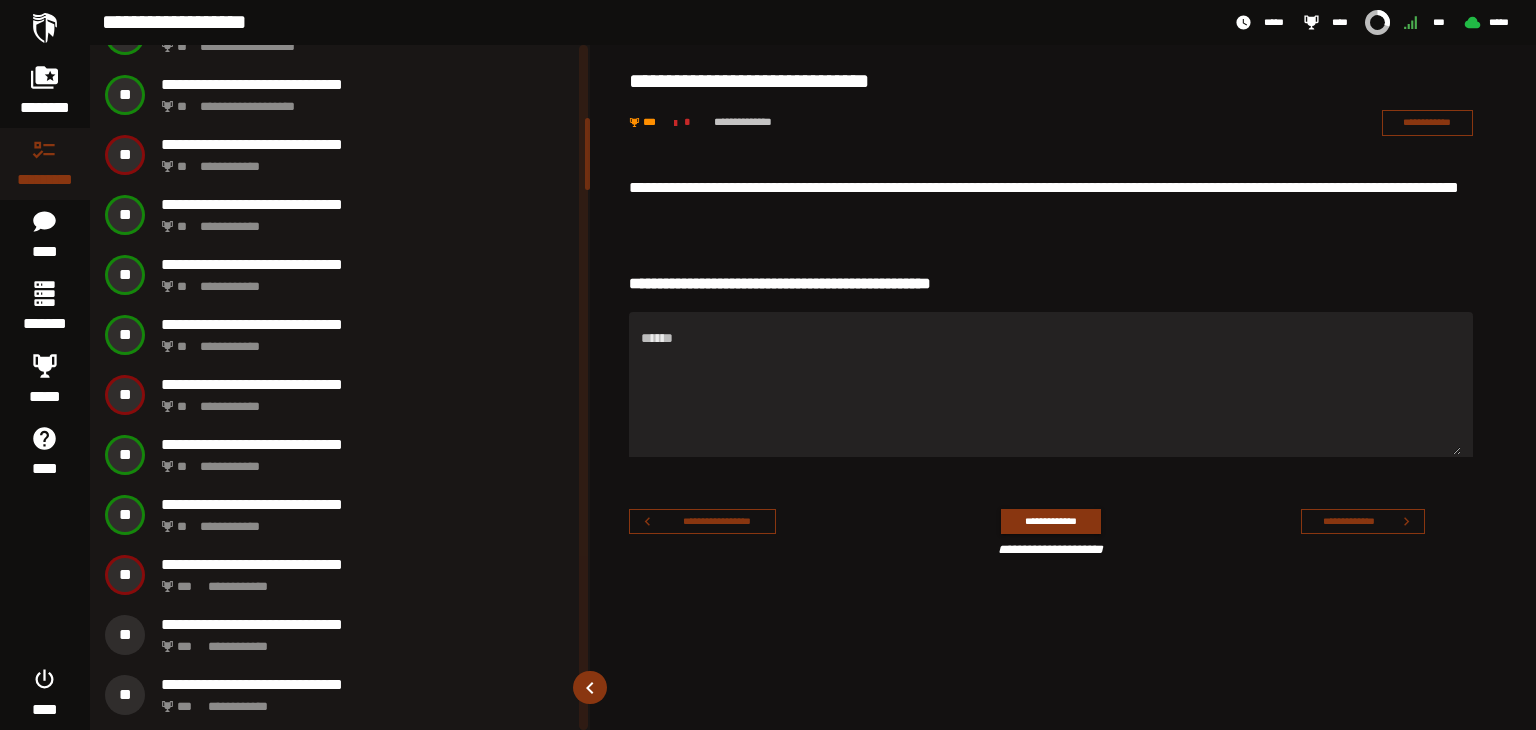 click on "**********" 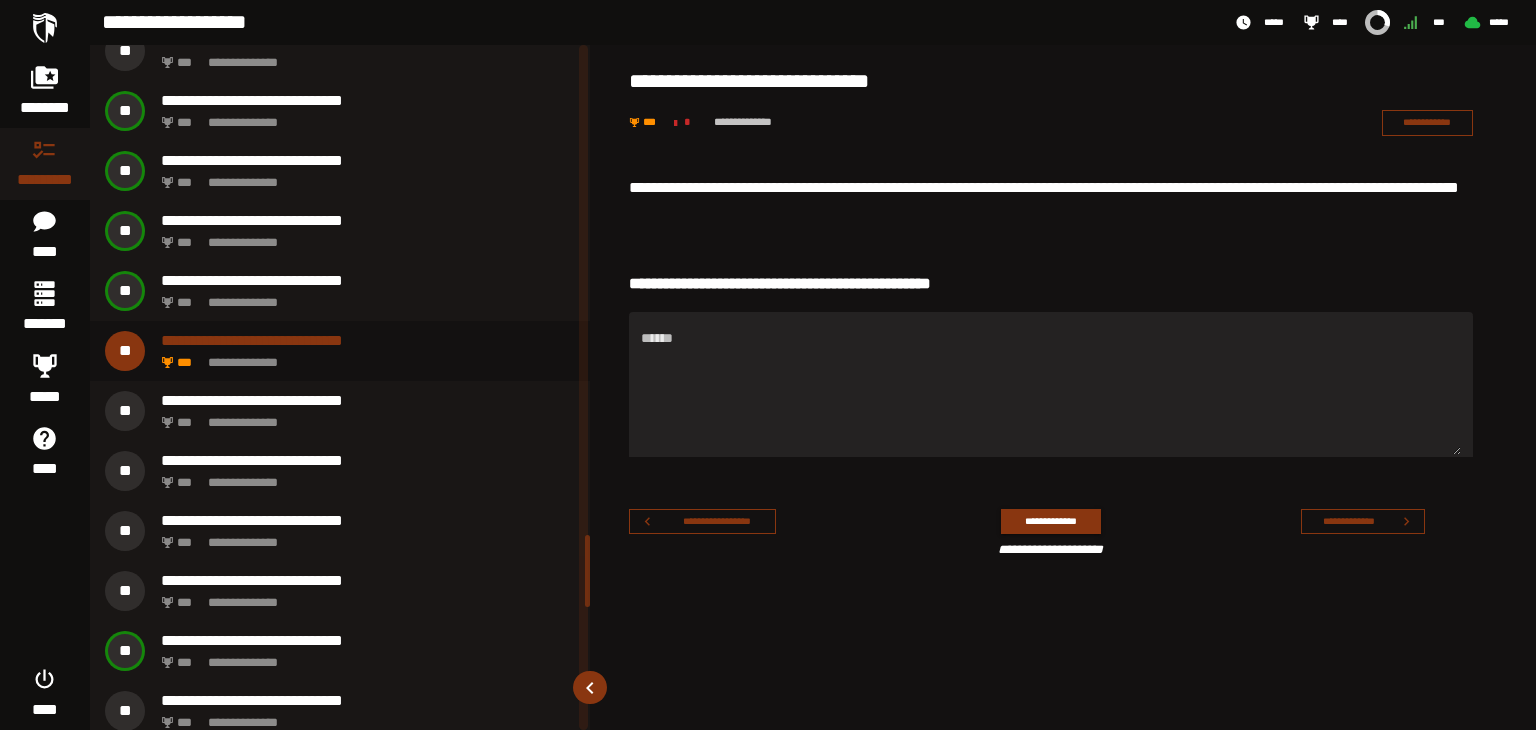 scroll, scrollTop: 4683, scrollLeft: 0, axis: vertical 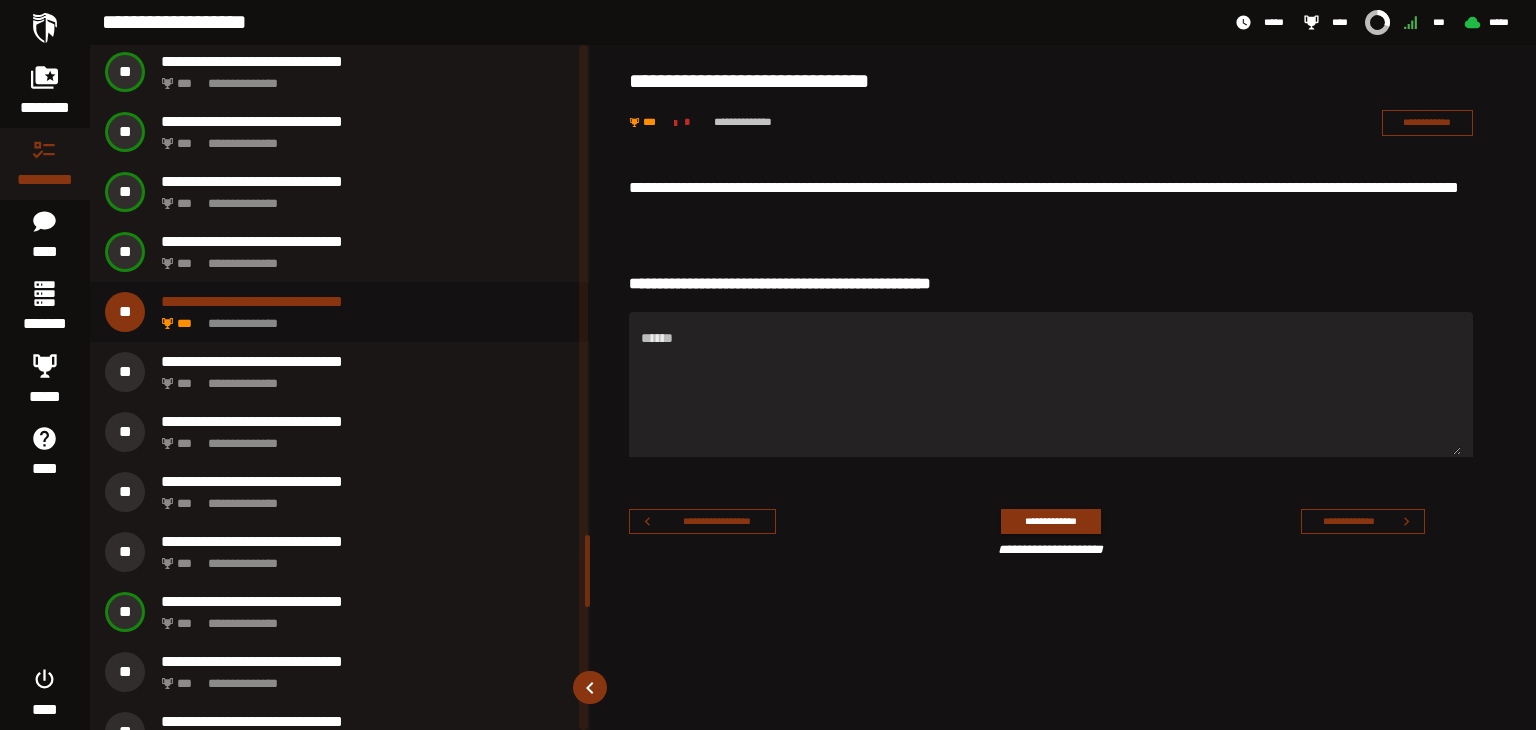 drag, startPoint x: 589, startPoint y: 180, endPoint x: 594, endPoint y: 597, distance: 417.02997 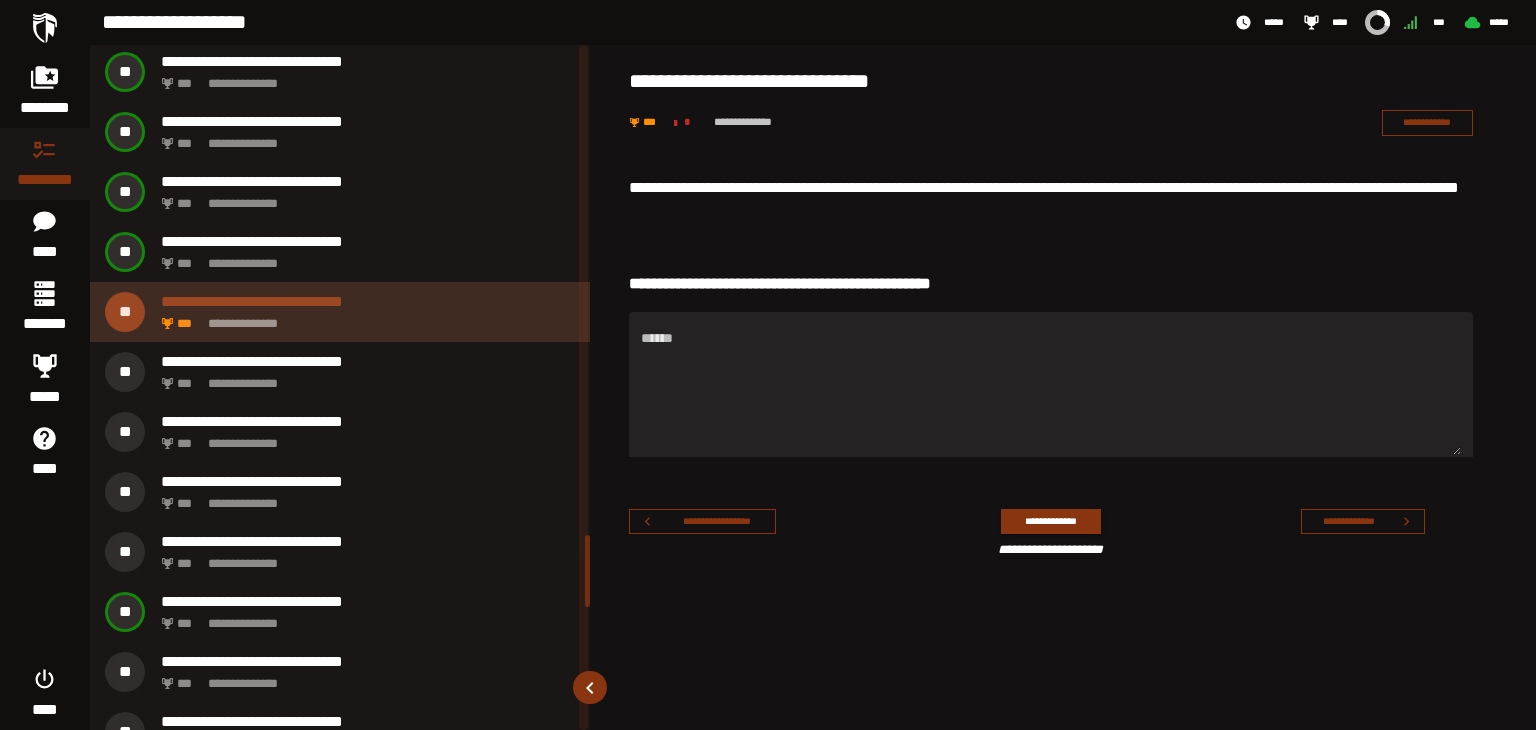 click on "**********" at bounding box center (368, 301) 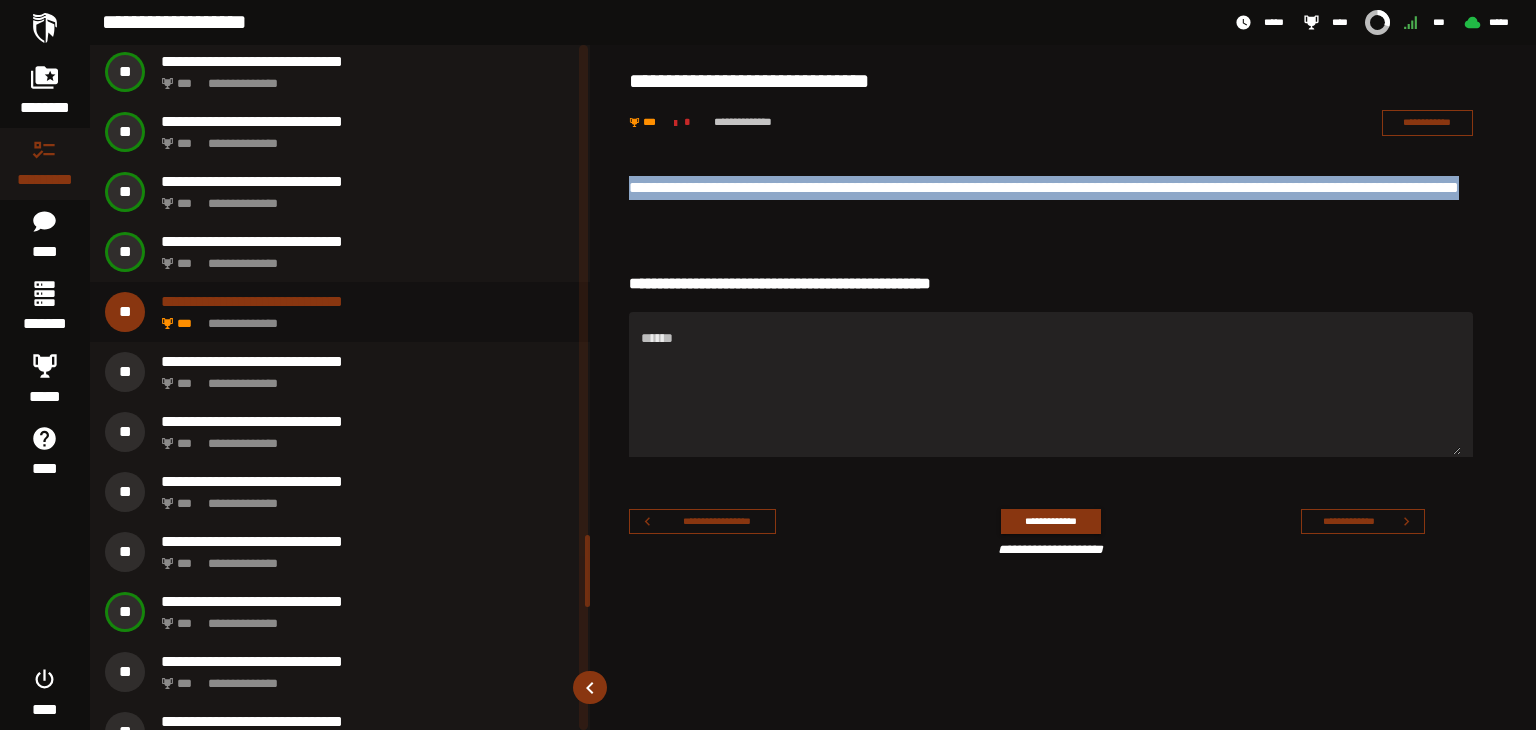 drag, startPoint x: 760, startPoint y: 211, endPoint x: 627, endPoint y: 176, distance: 137.52818 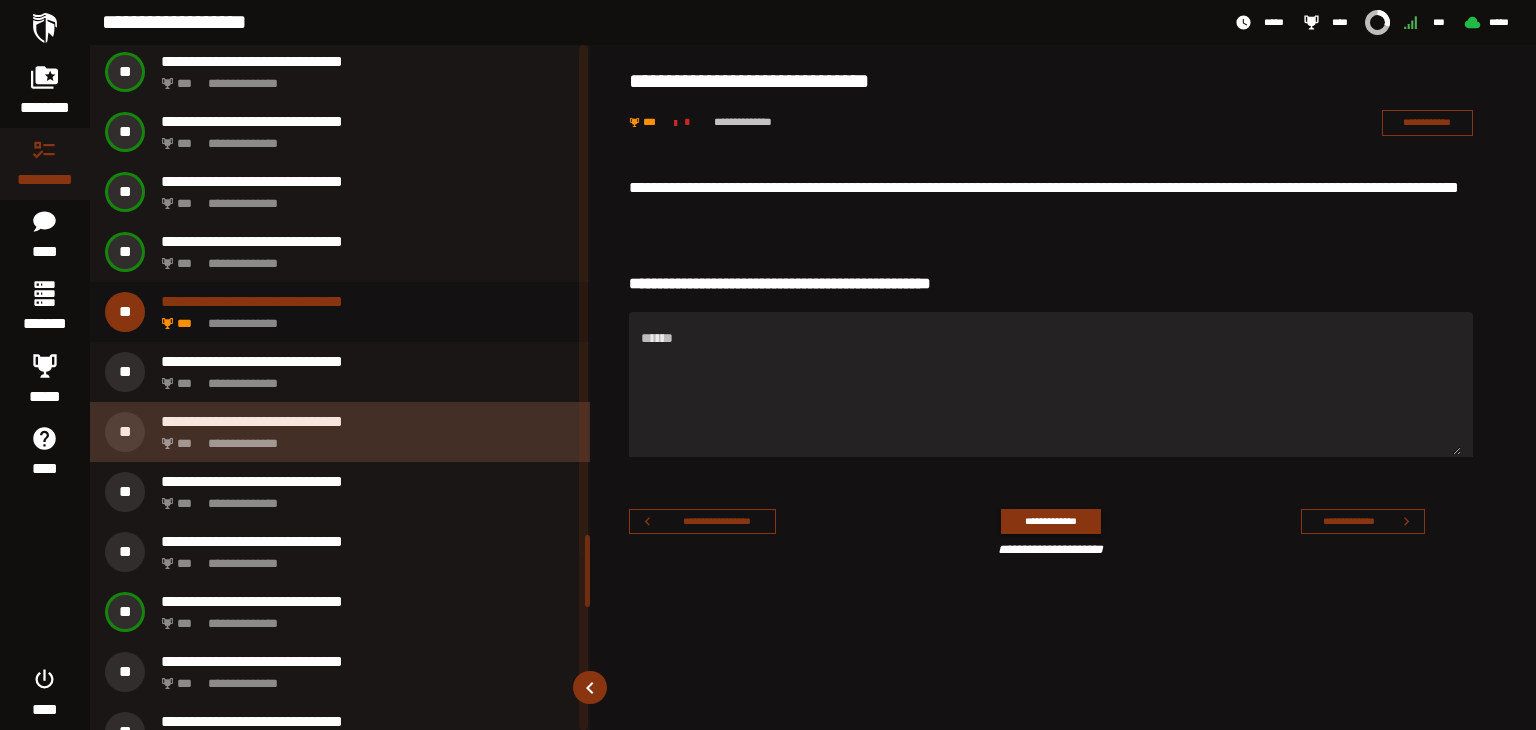 click on "**********" at bounding box center (364, 438) 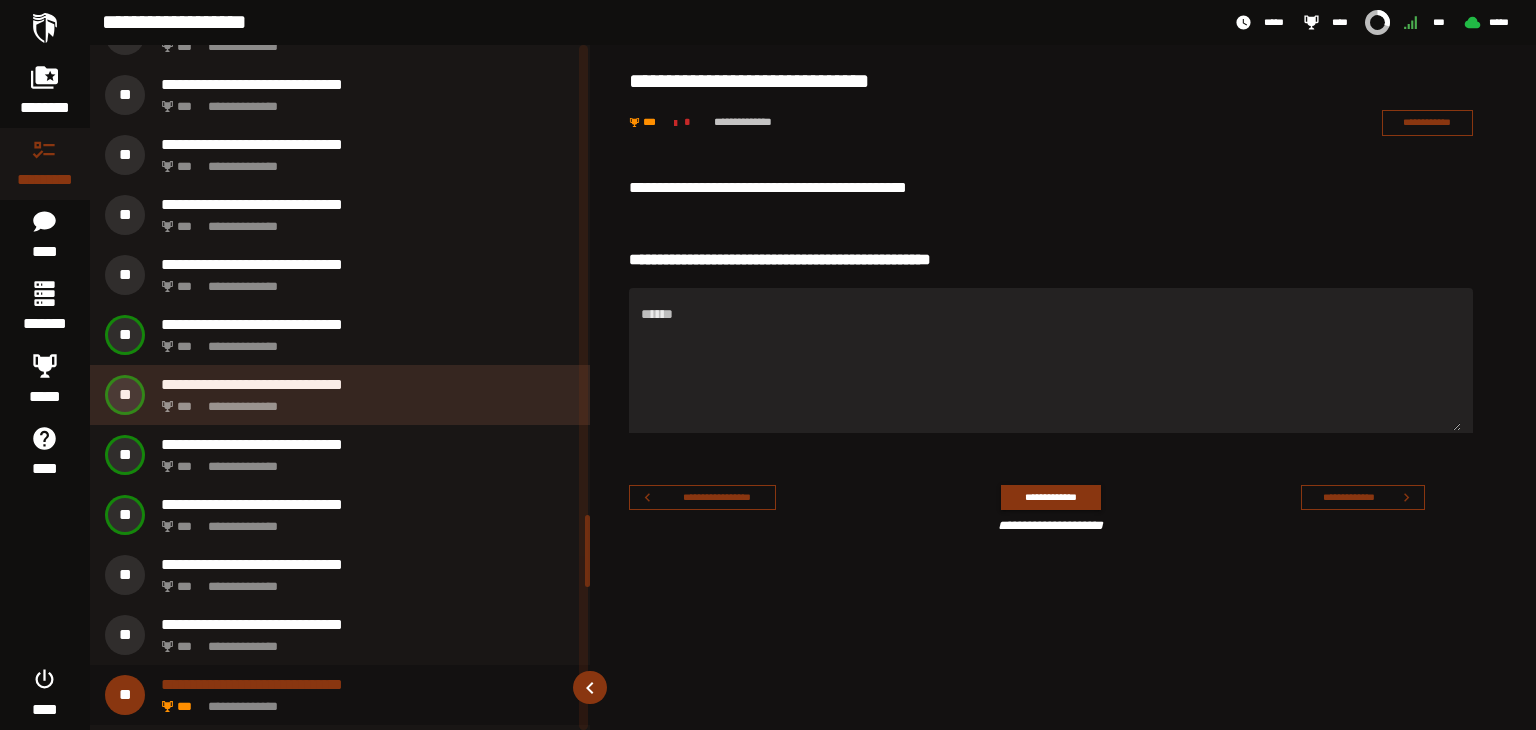 scroll, scrollTop: 4415, scrollLeft: 0, axis: vertical 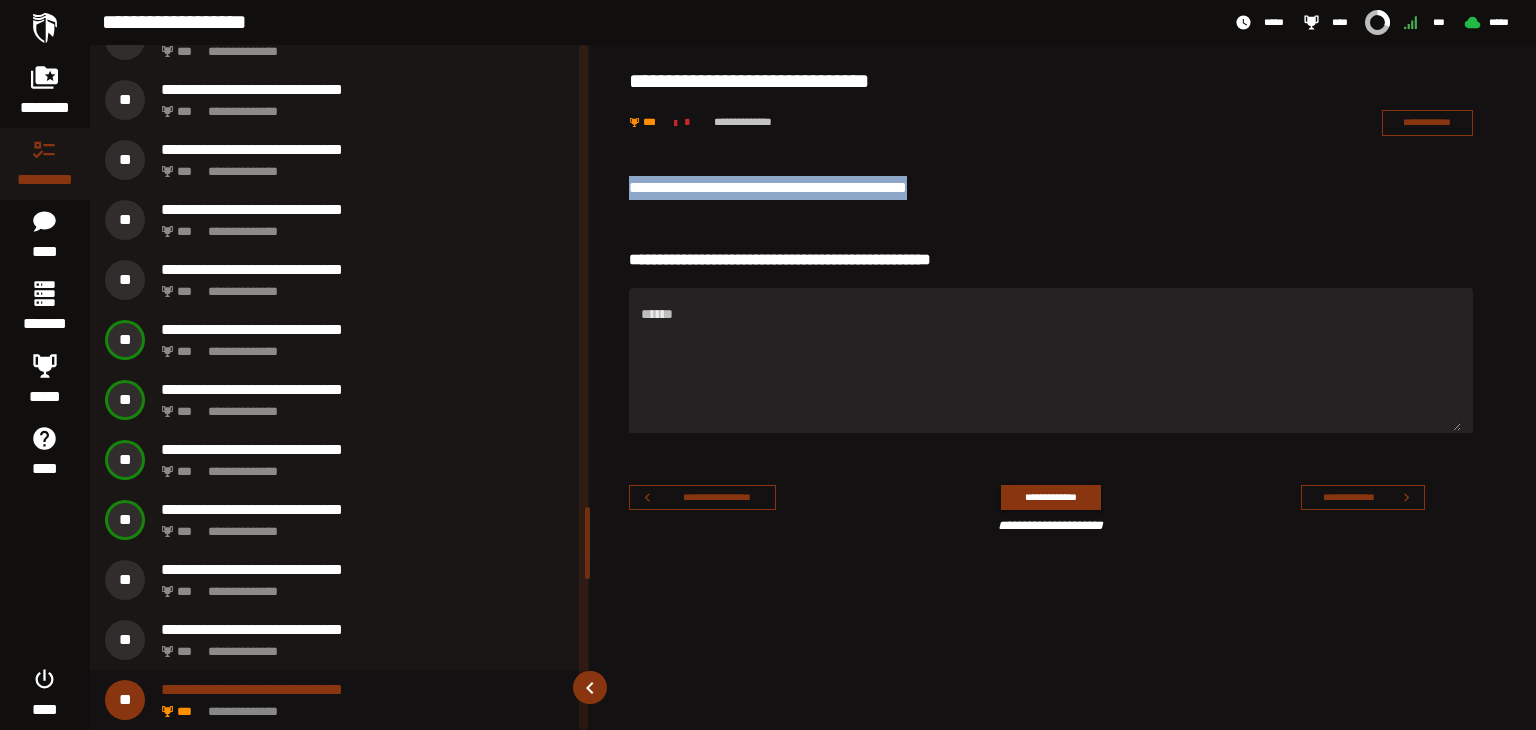 drag, startPoint x: 948, startPoint y: 191, endPoint x: 628, endPoint y: 177, distance: 320.3061 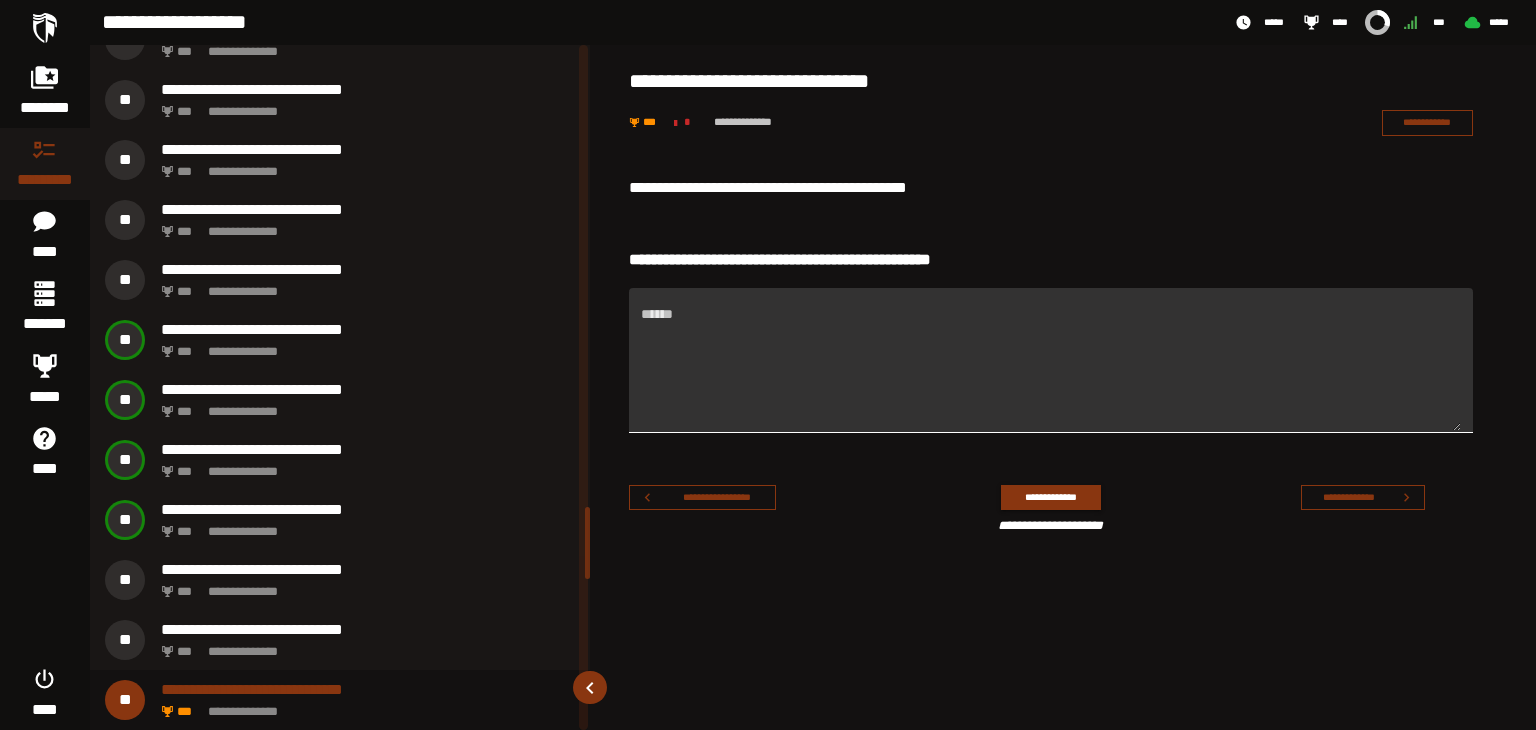 click on "******" at bounding box center [1051, 372] 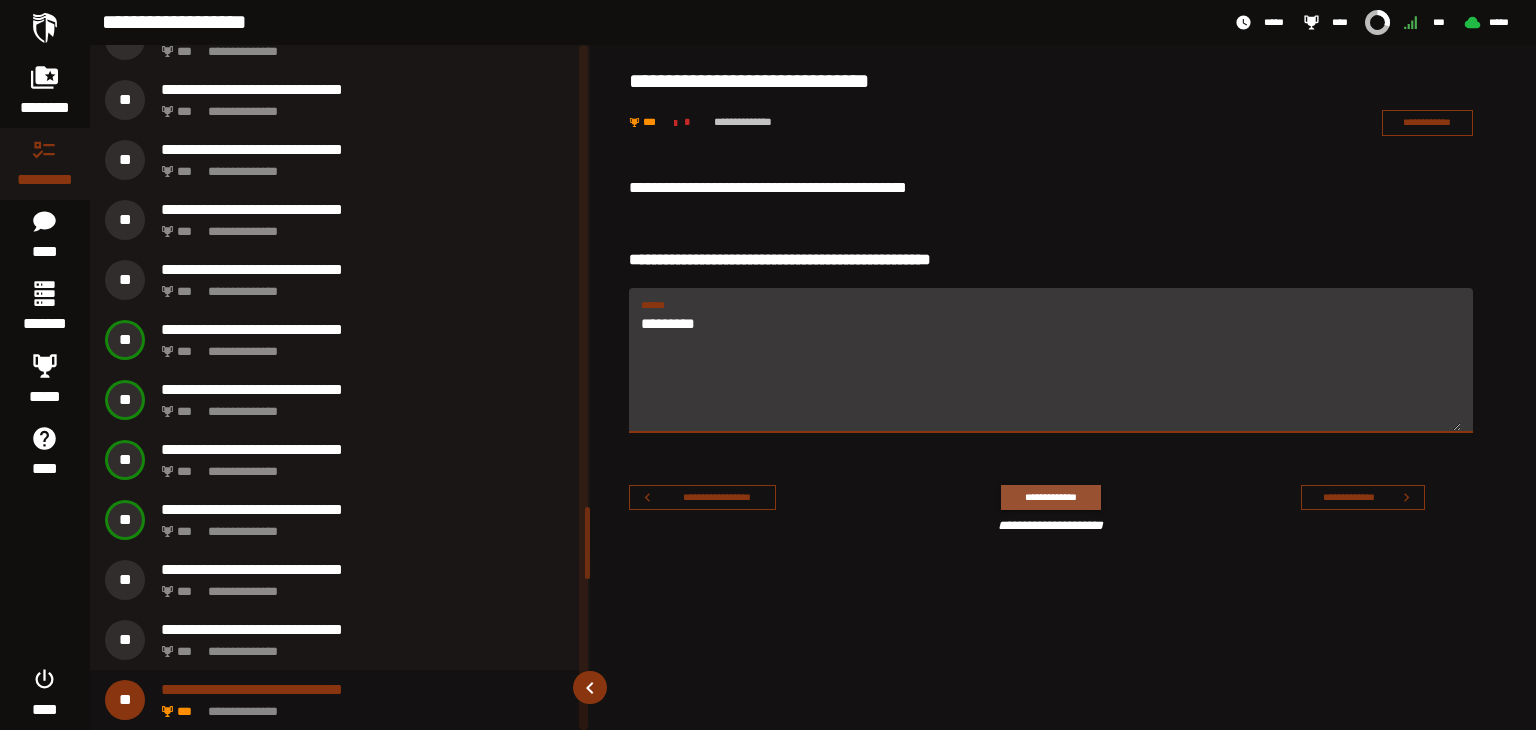 click on "**********" at bounding box center [1050, 497] 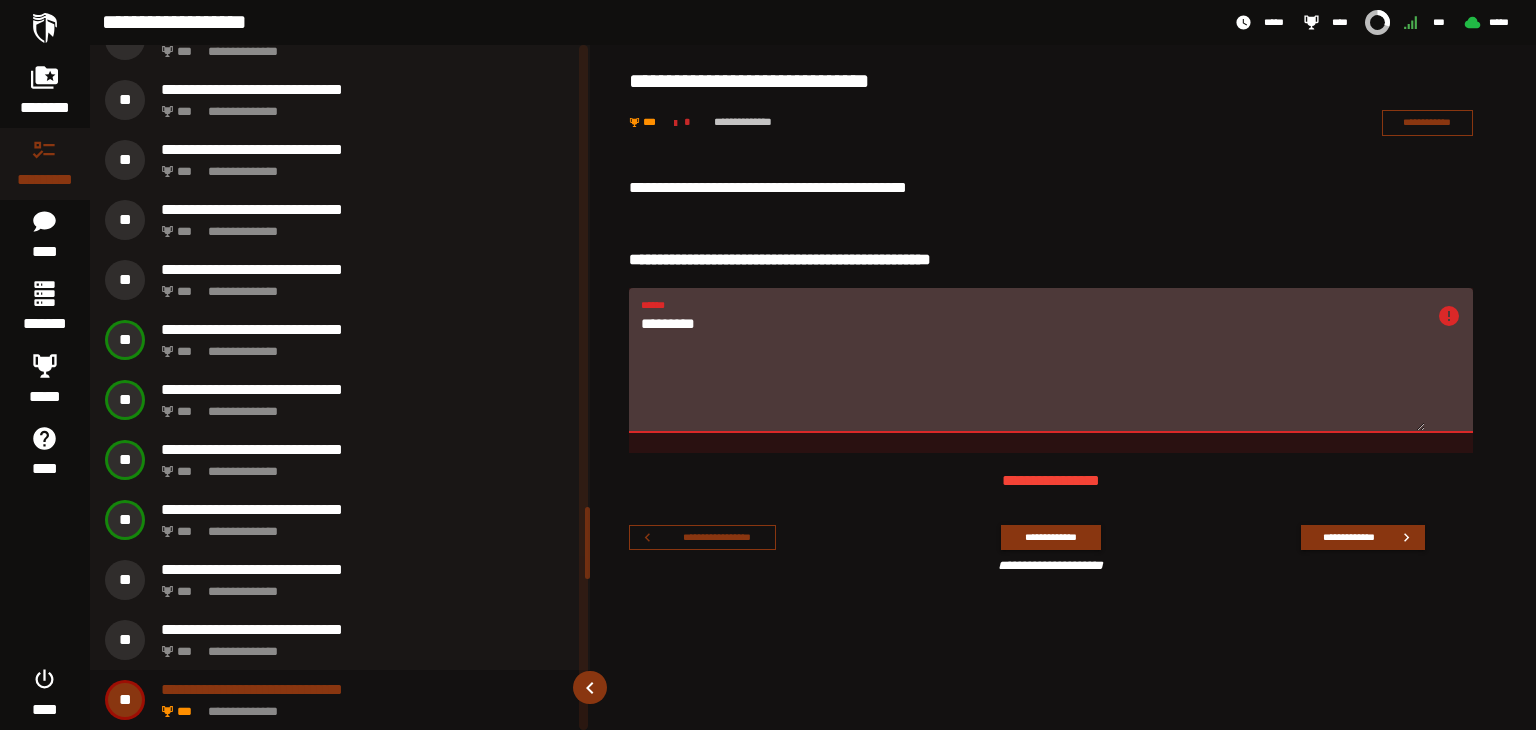 click on "*********" at bounding box center (1033, 372) 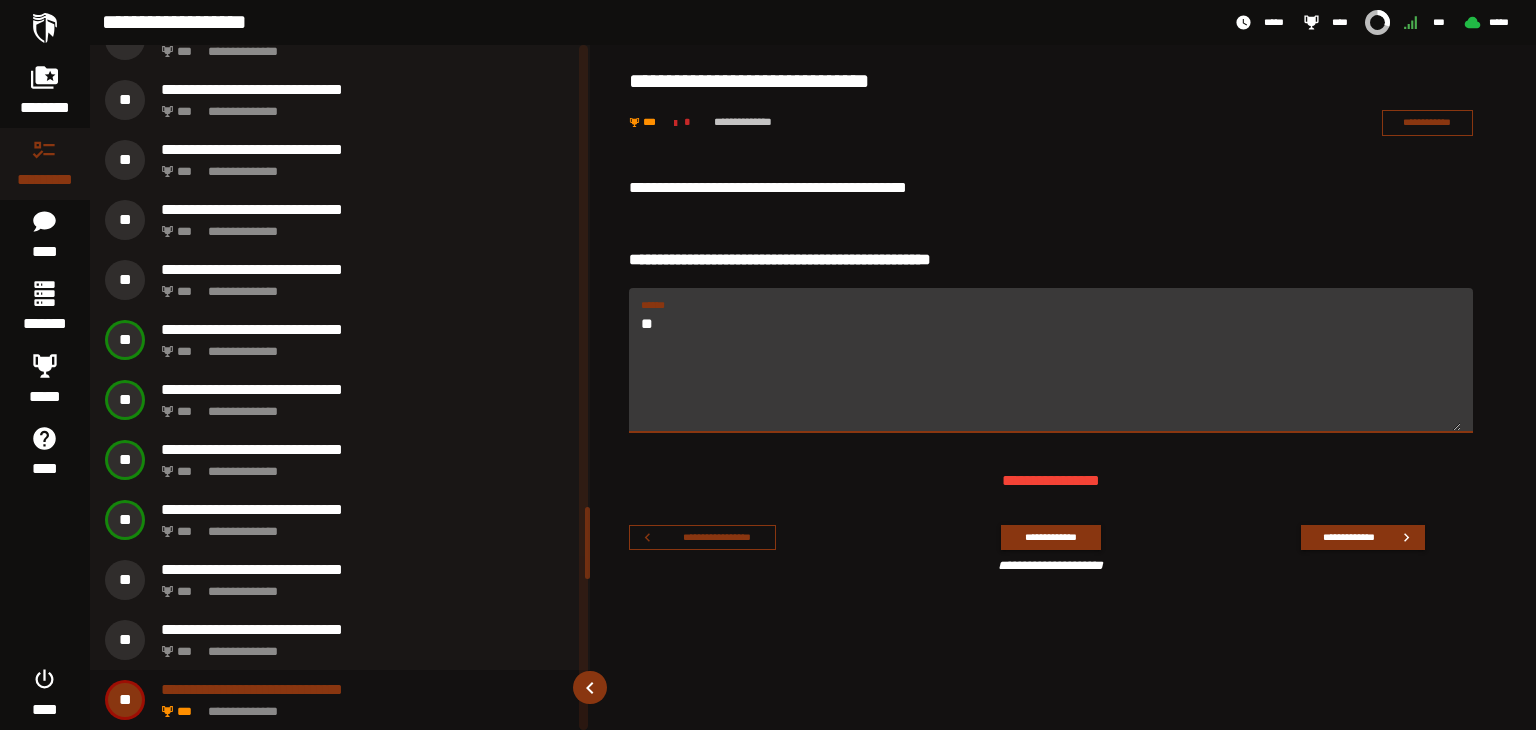 type on "*" 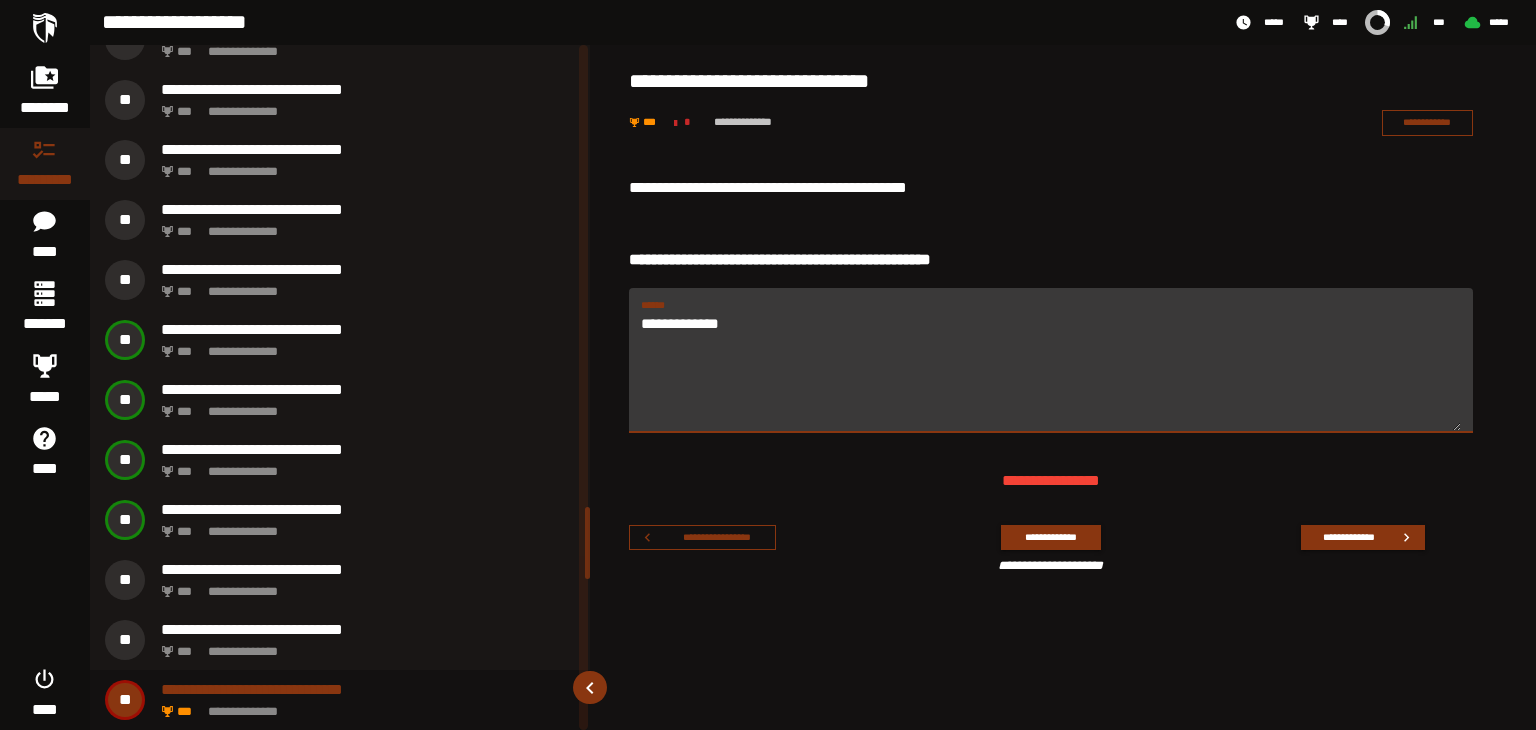 type on "**********" 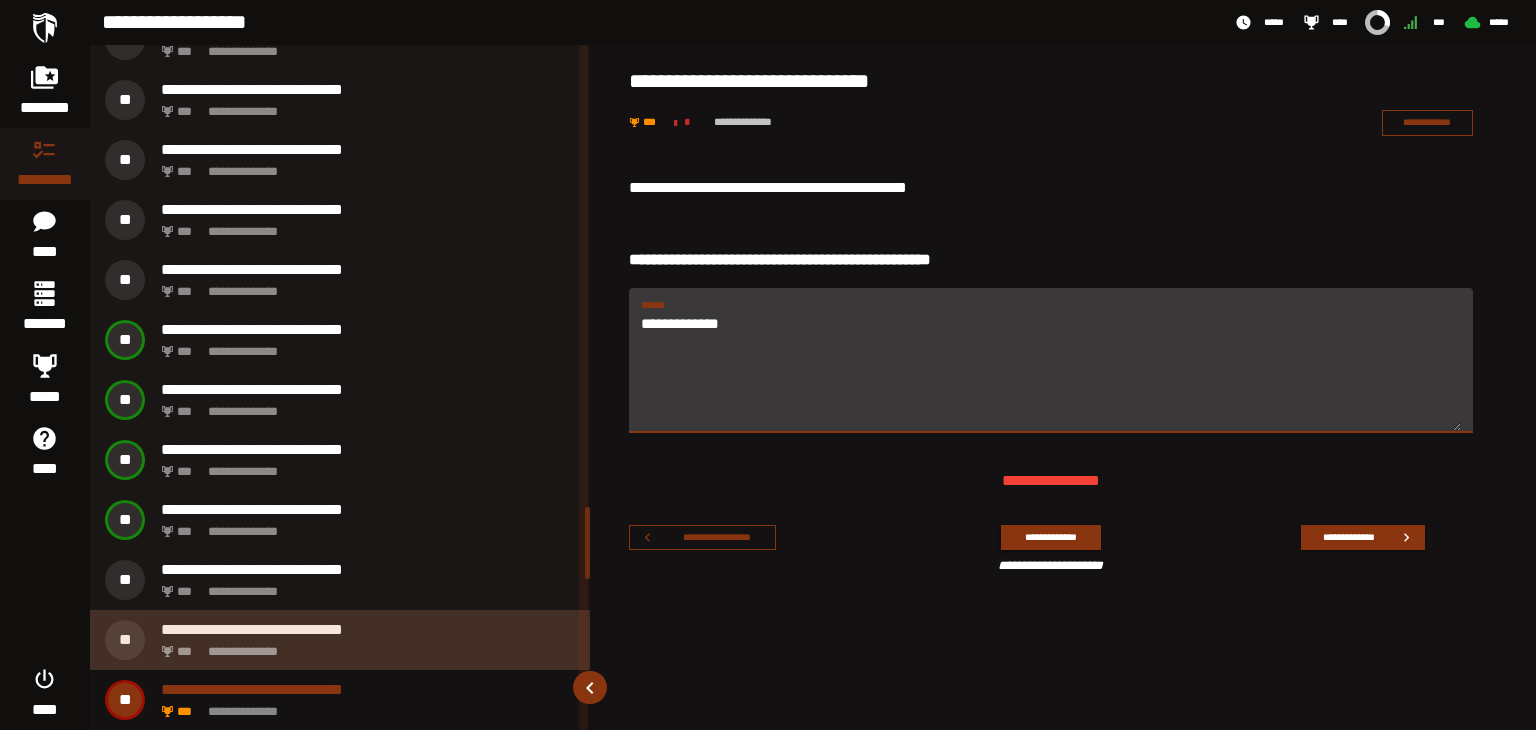 click on "**********" 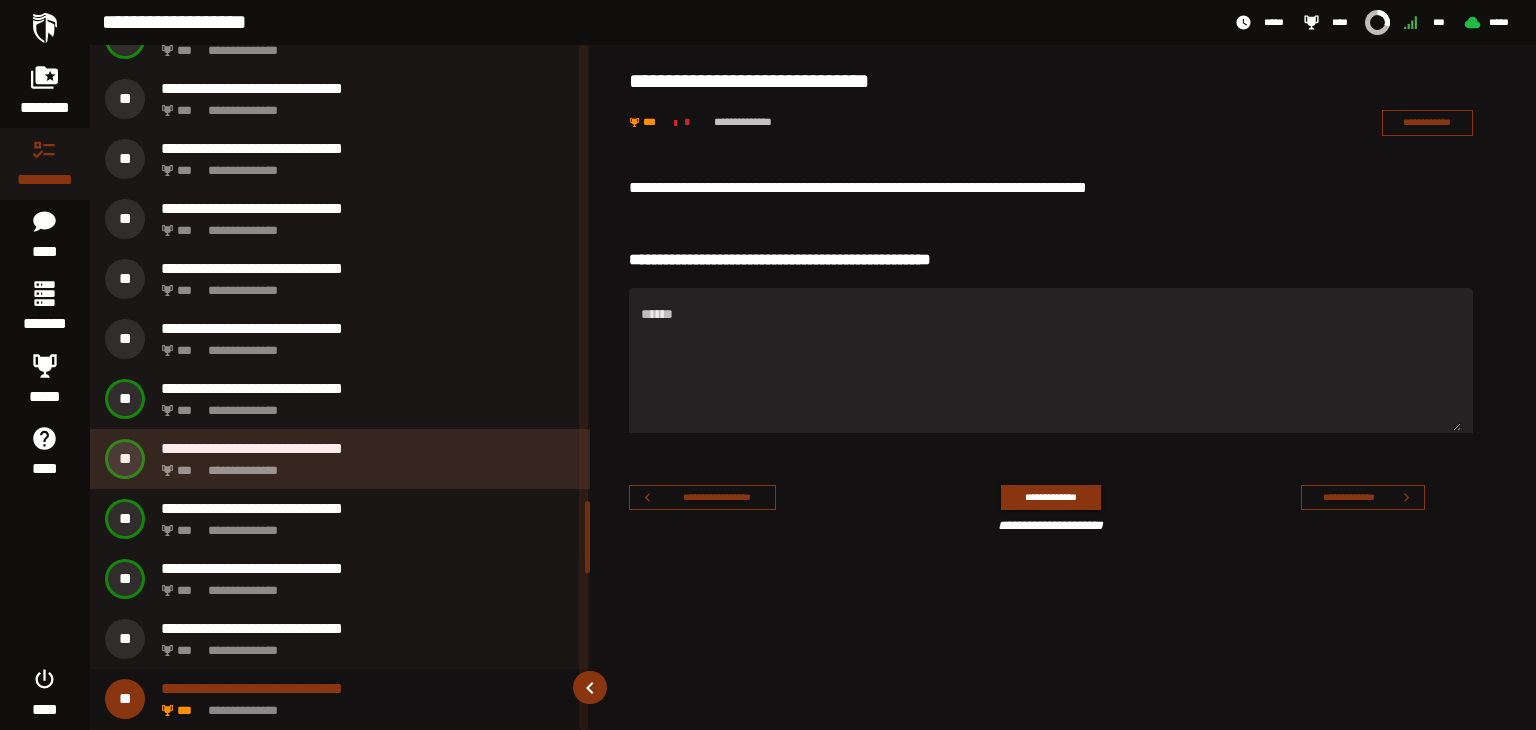 scroll, scrollTop: 4355, scrollLeft: 0, axis: vertical 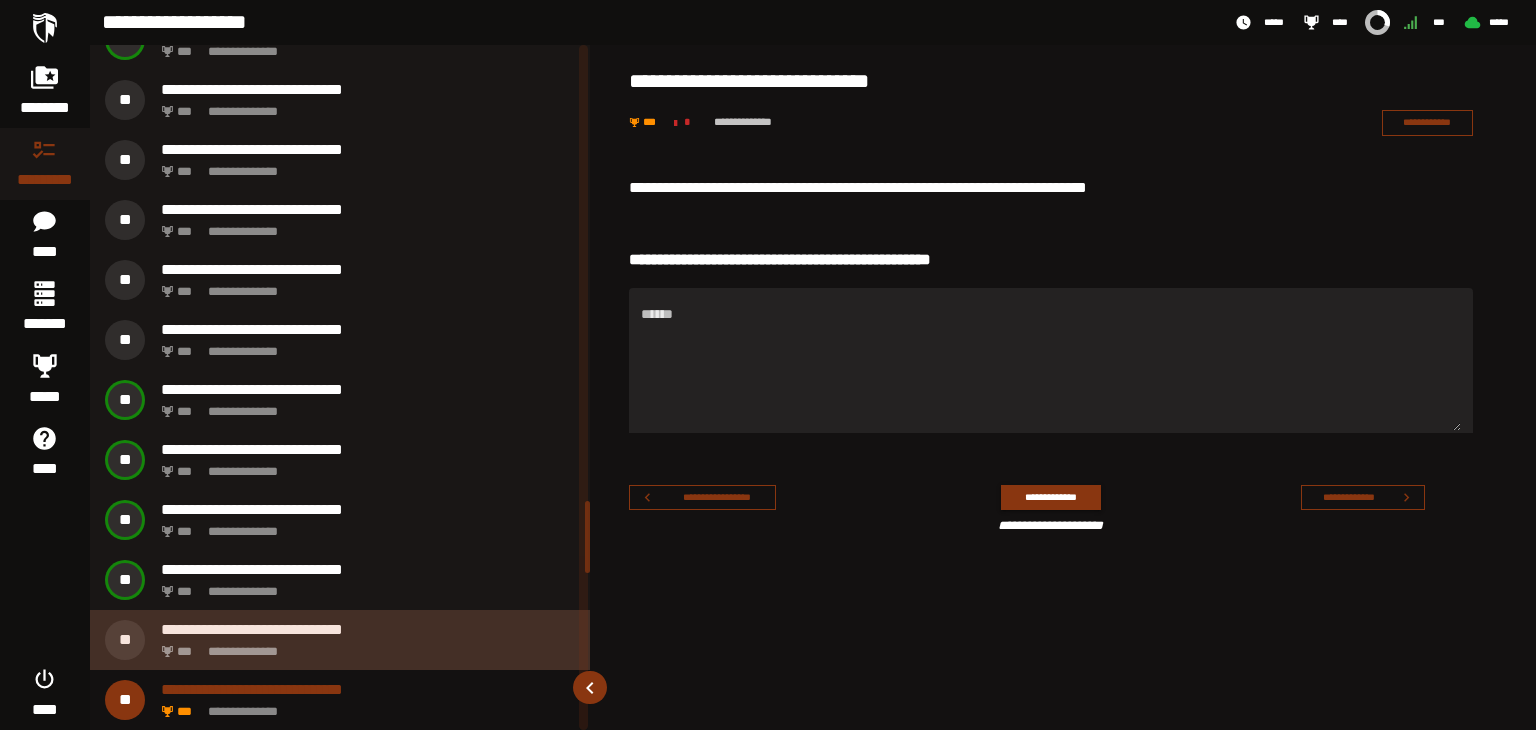 click on "**********" at bounding box center (340, 640) 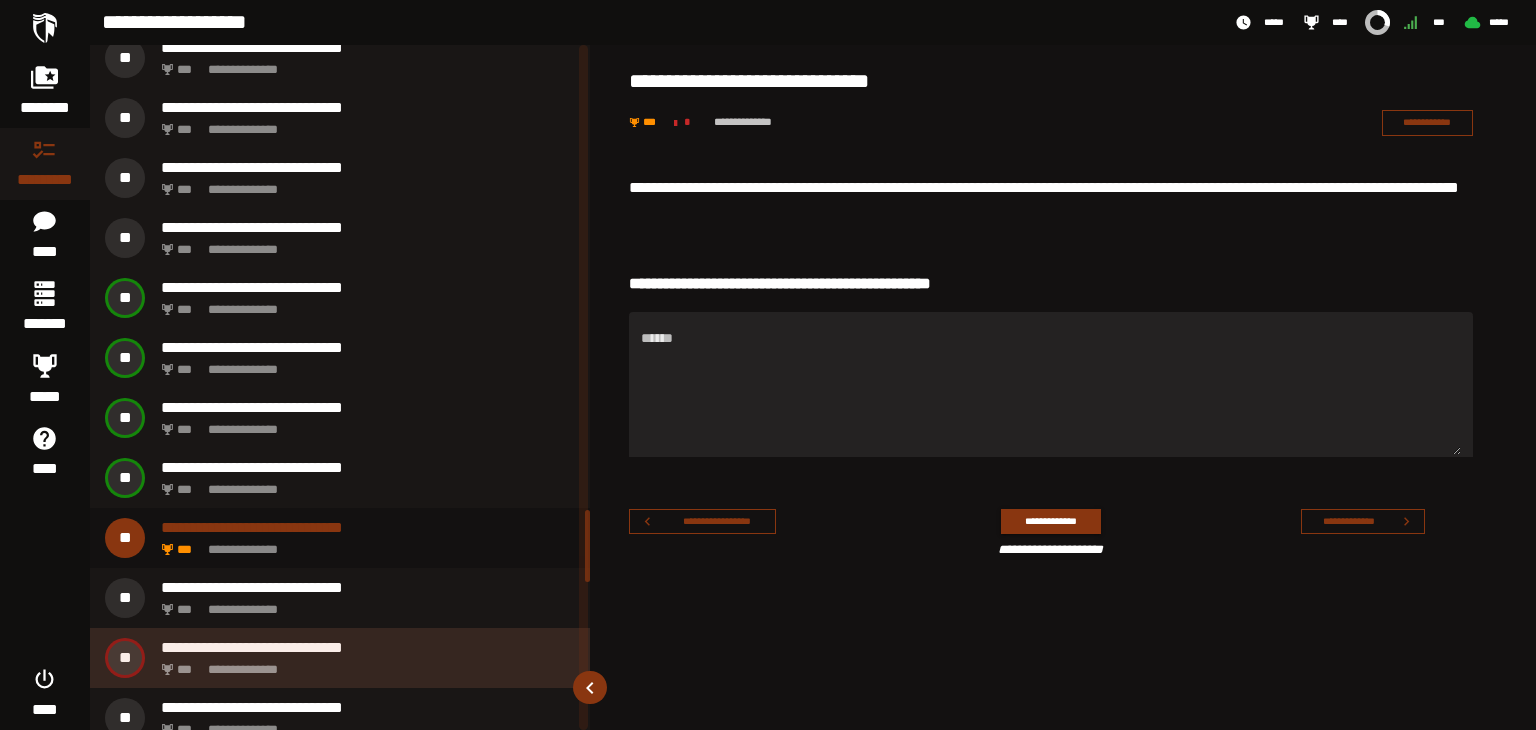 scroll, scrollTop: 4495, scrollLeft: 0, axis: vertical 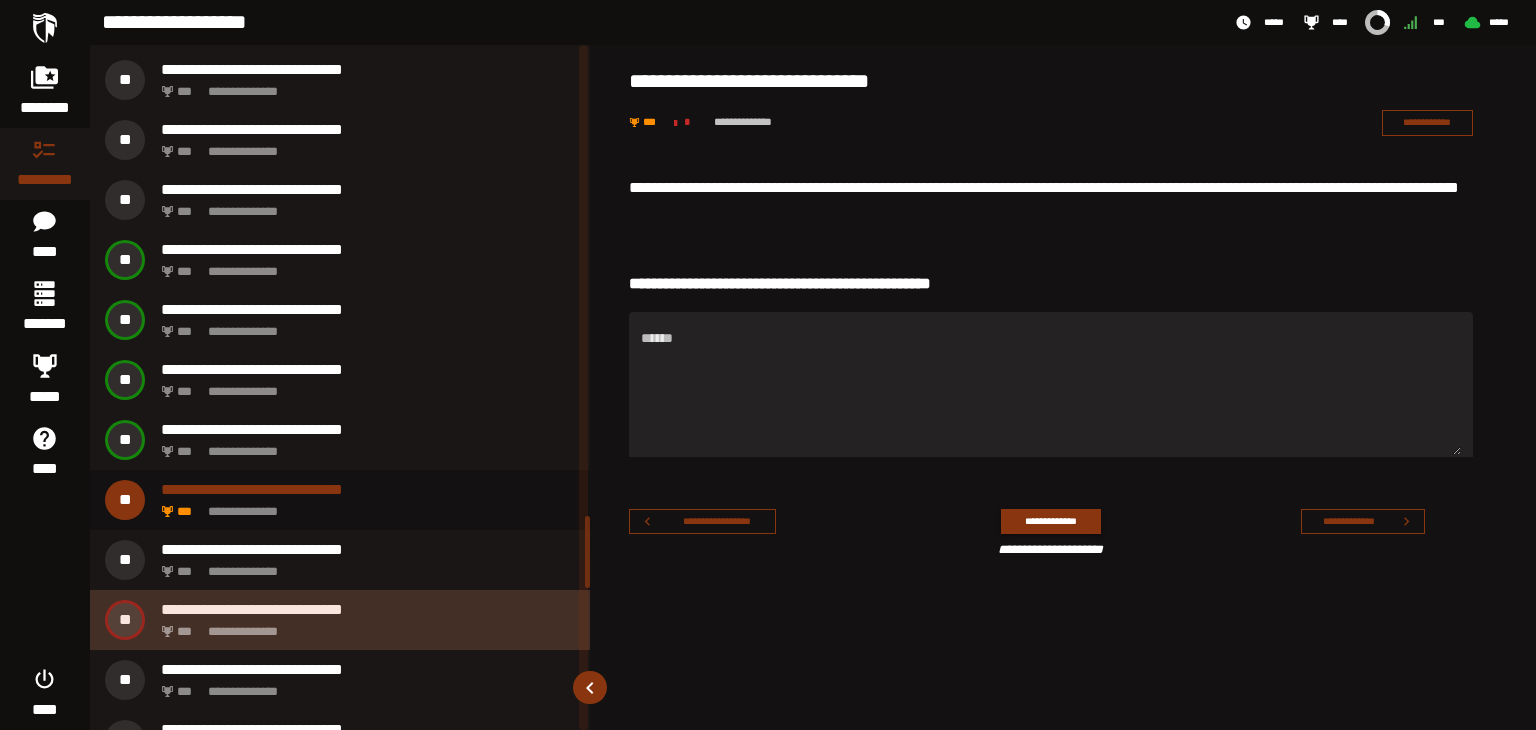 click on "**********" at bounding box center (364, 626) 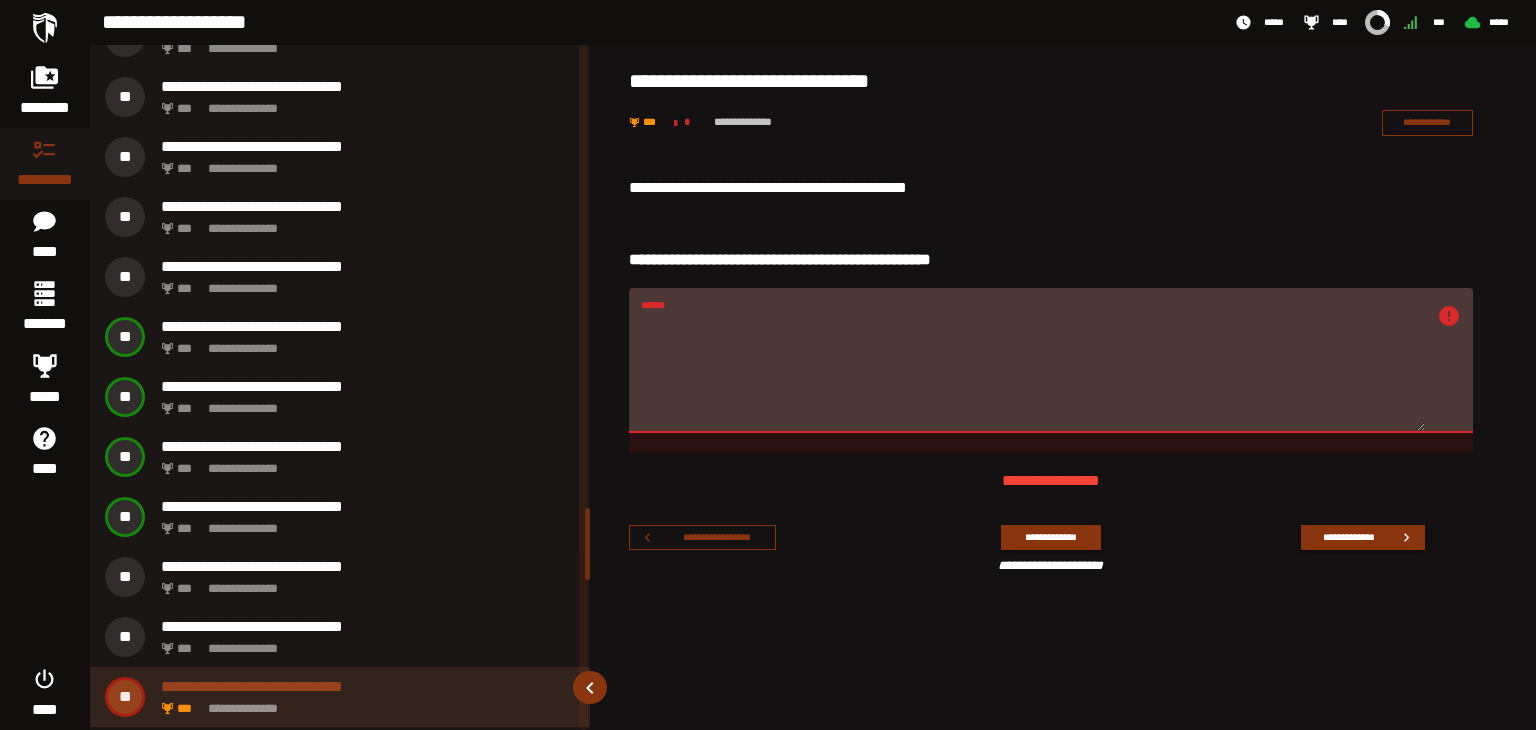 scroll, scrollTop: 4415, scrollLeft: 0, axis: vertical 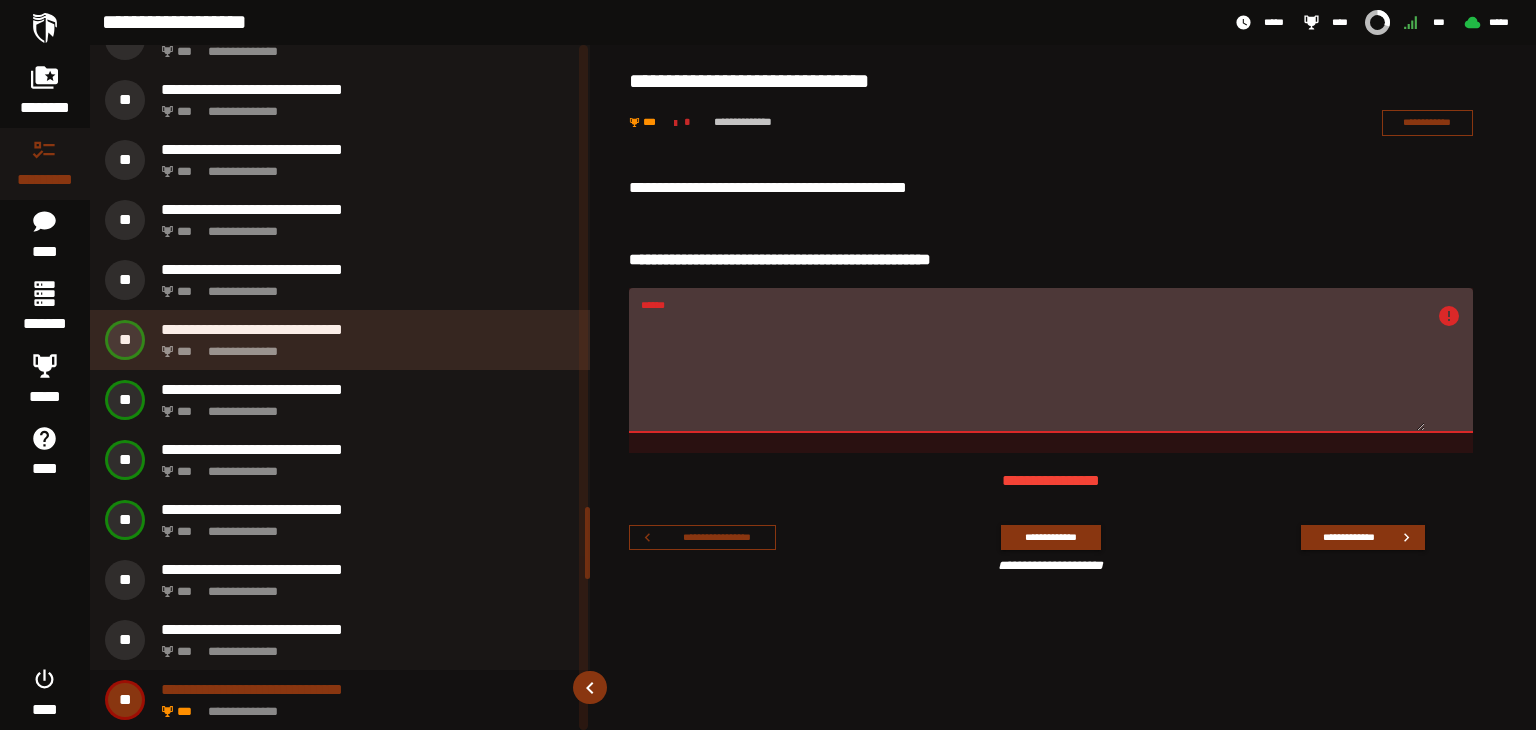 drag, startPoint x: 736, startPoint y: 332, endPoint x: 554, endPoint y: 337, distance: 182.06866 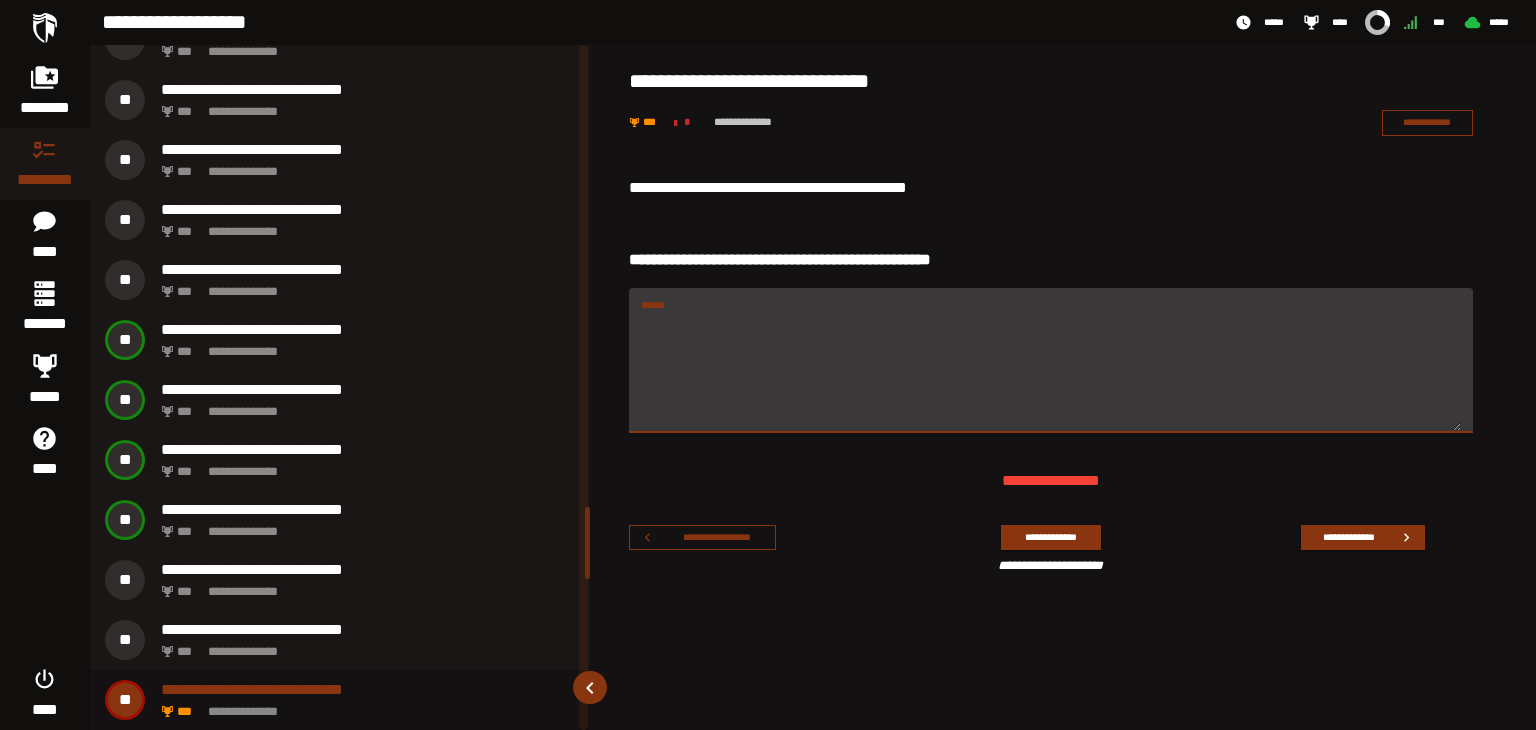 type 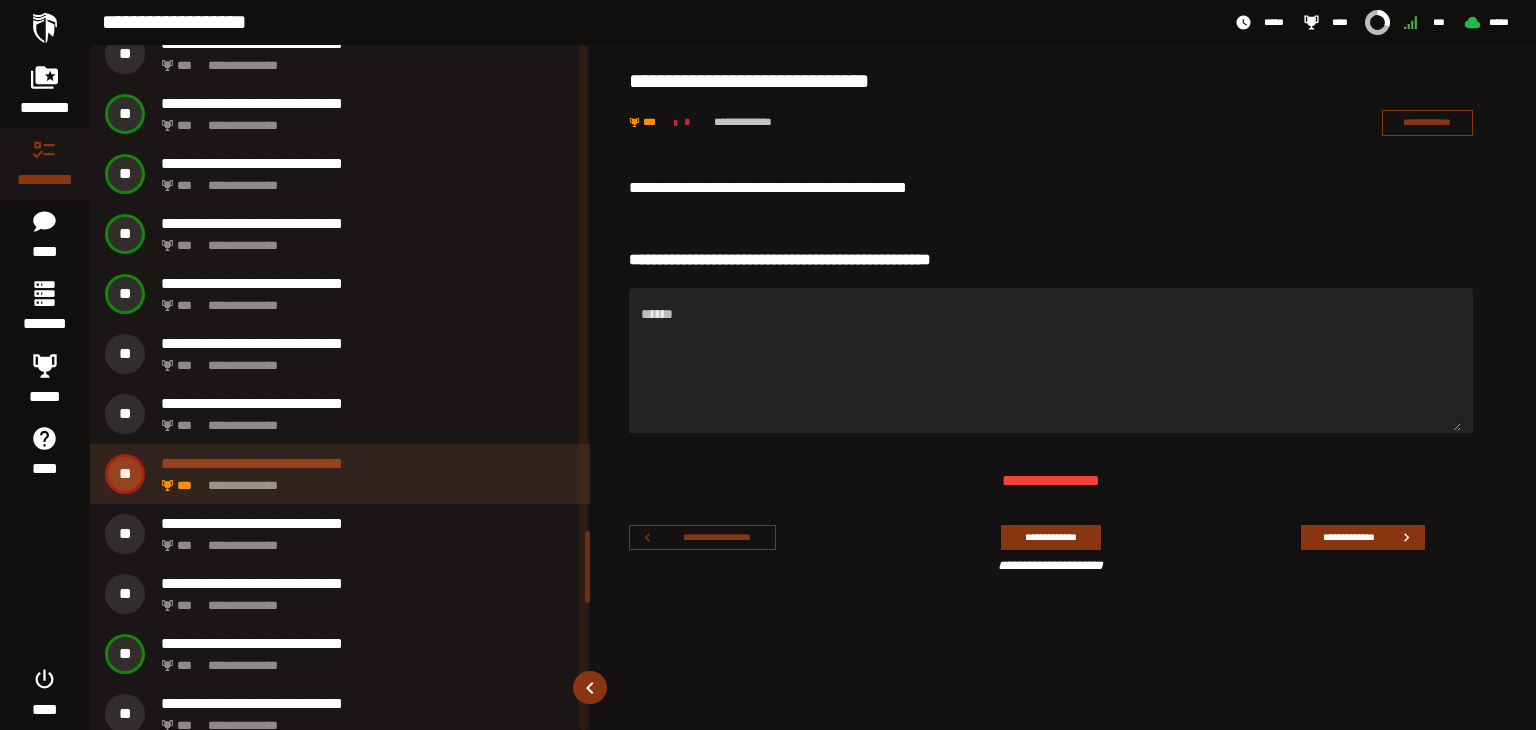 scroll, scrollTop: 4615, scrollLeft: 0, axis: vertical 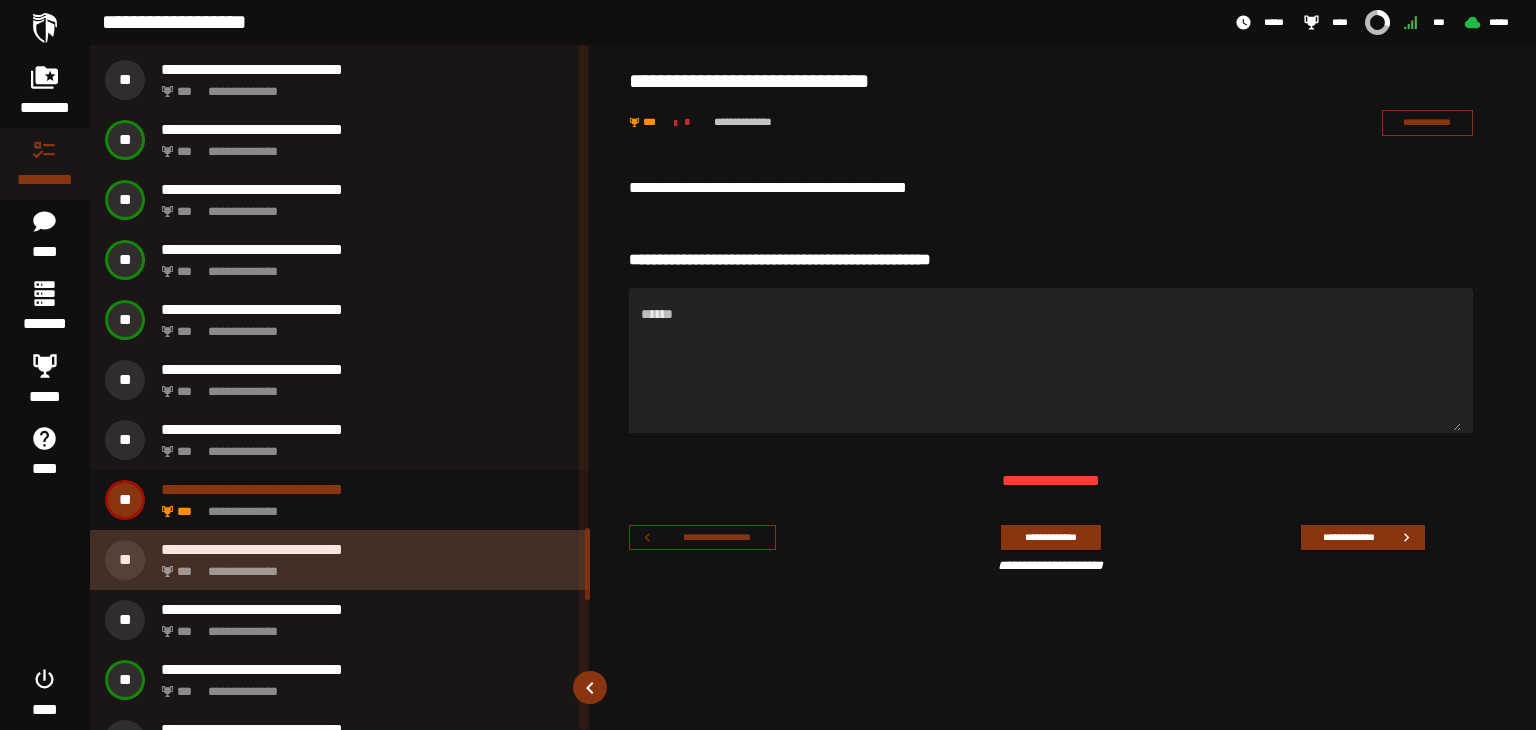 click on "**********" at bounding box center [364, 566] 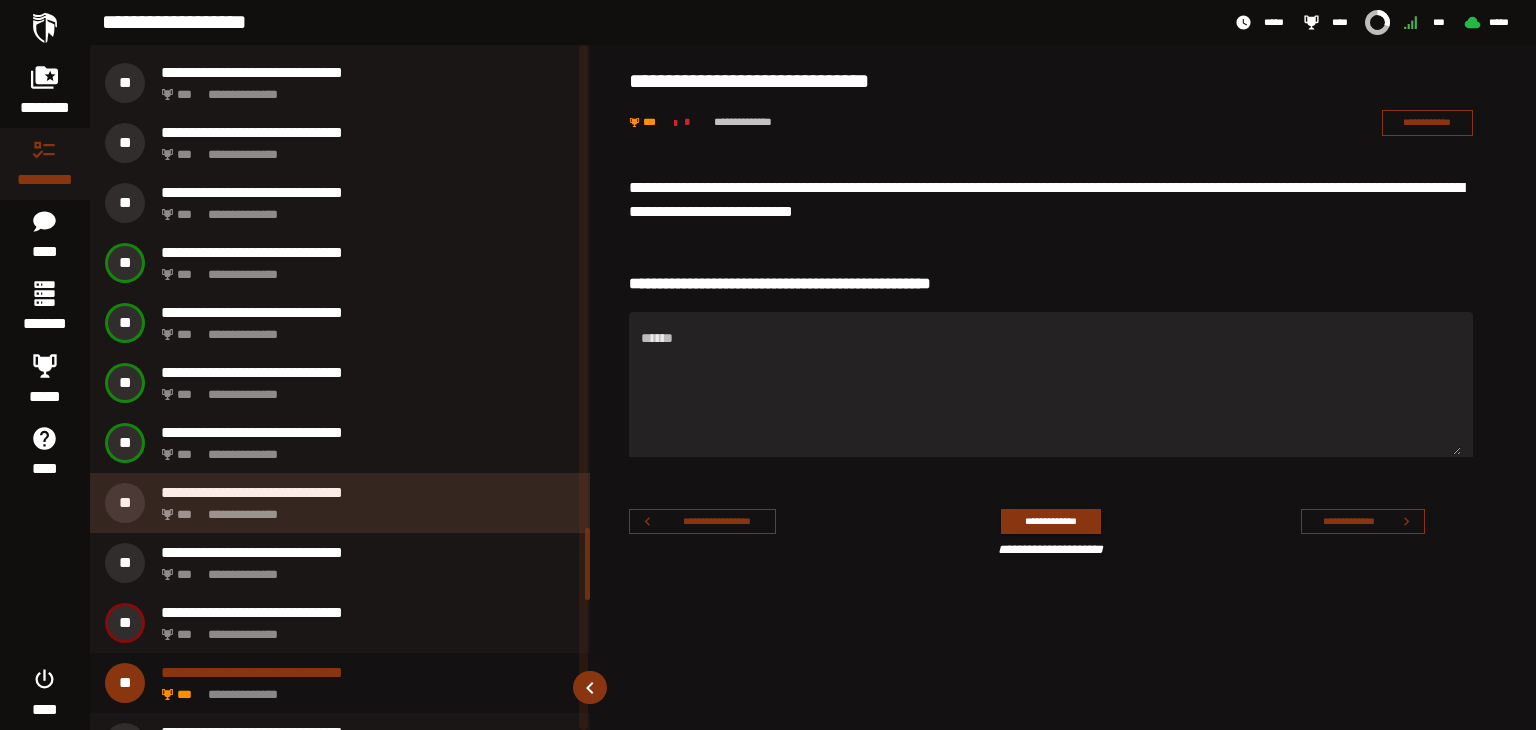 scroll, scrollTop: 4475, scrollLeft: 0, axis: vertical 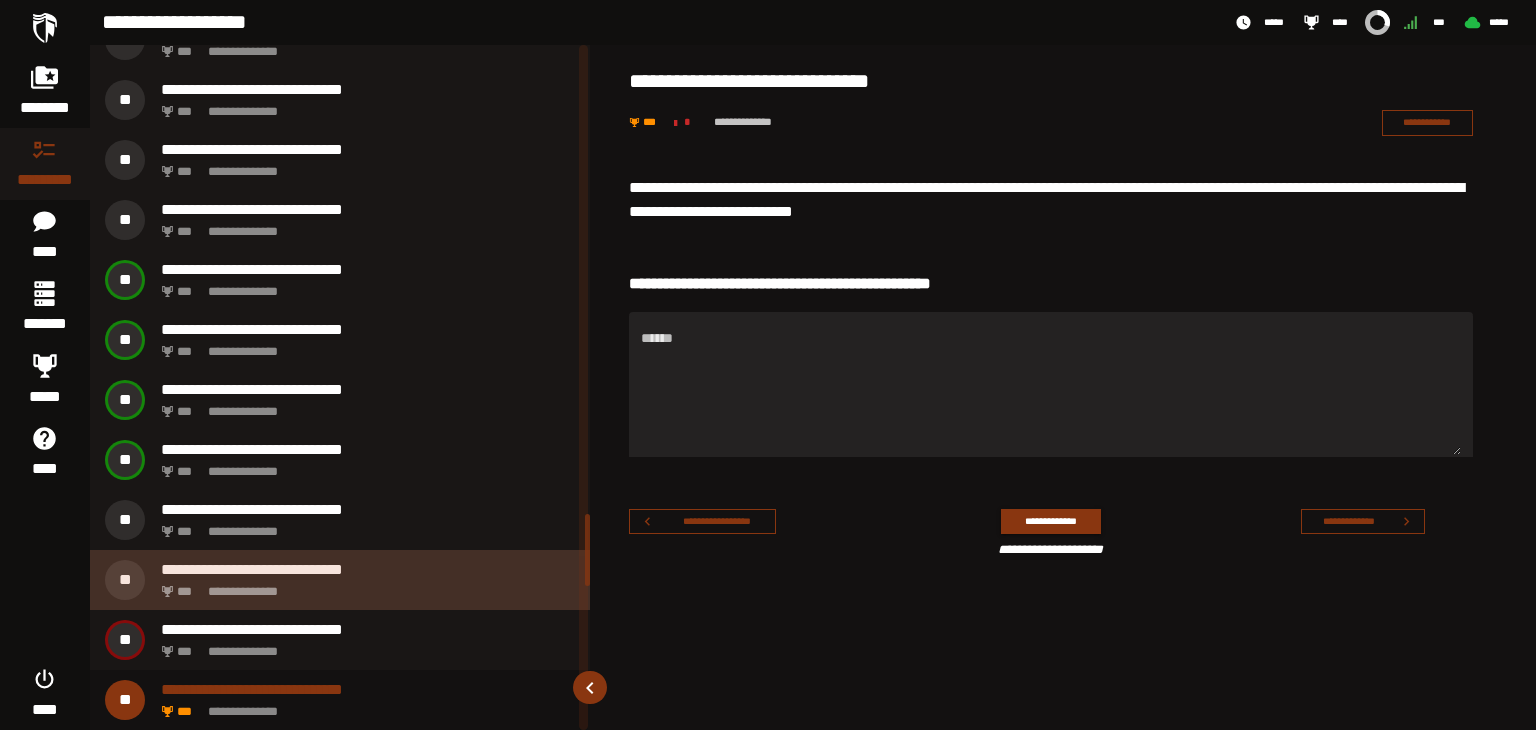 click on "**********" 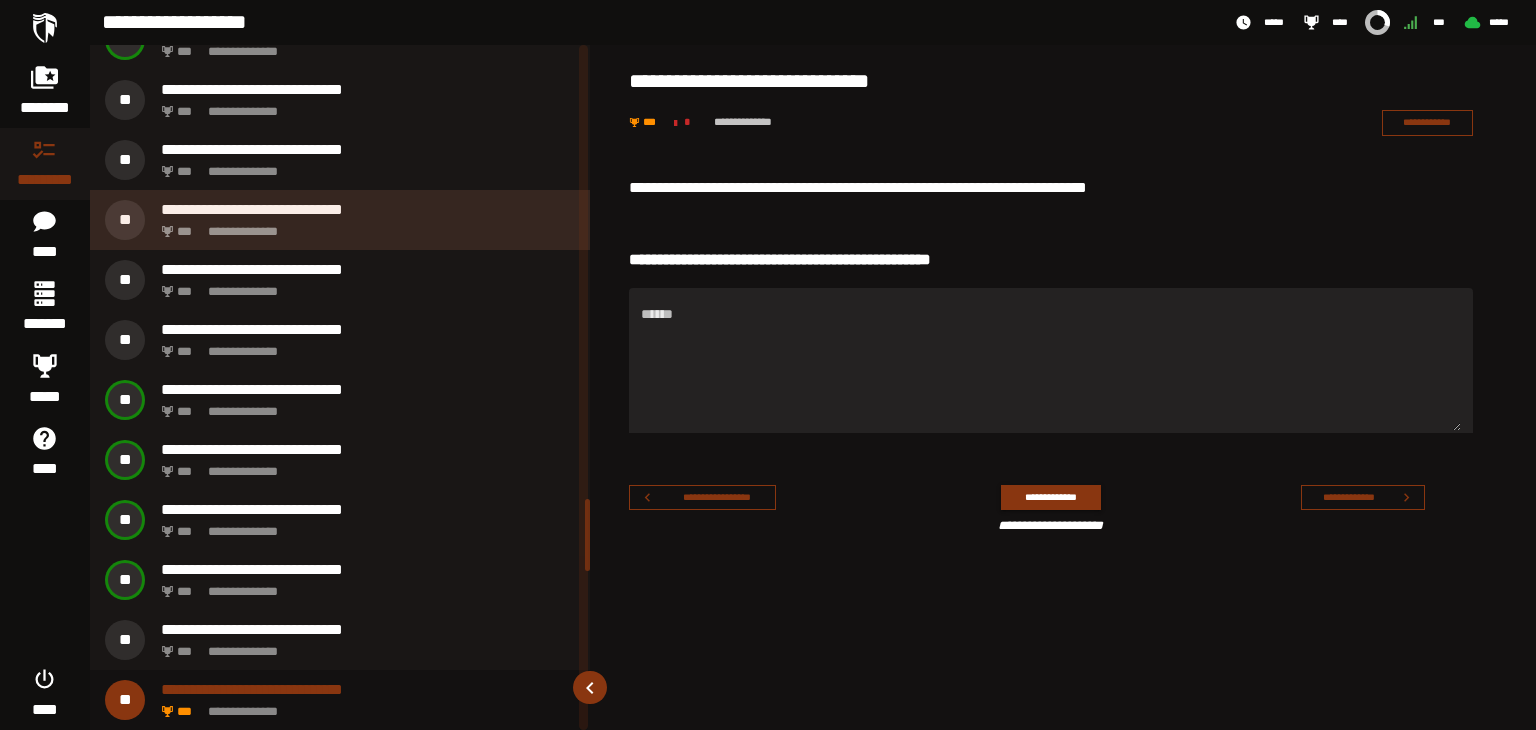 scroll, scrollTop: 4155, scrollLeft: 0, axis: vertical 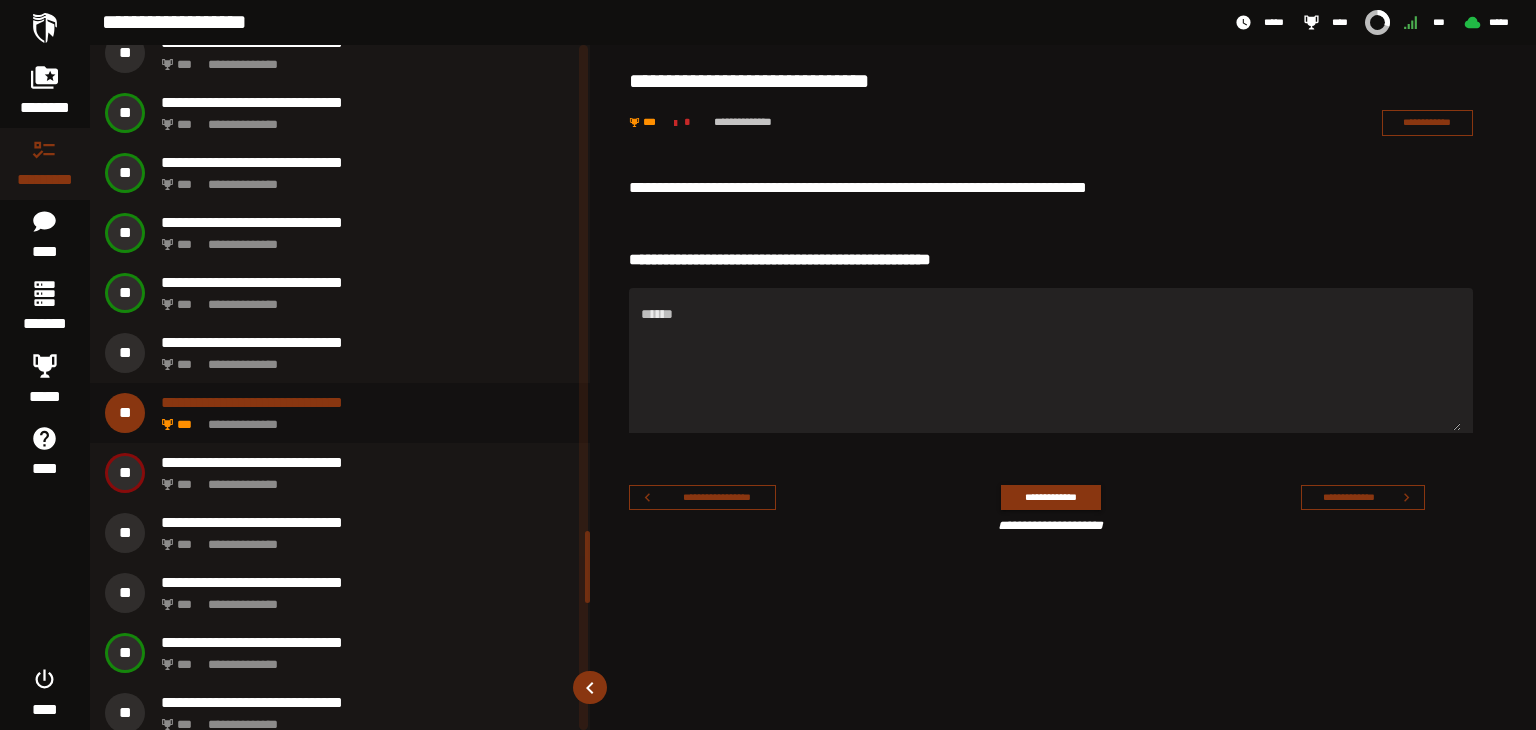 drag, startPoint x: 589, startPoint y: 521, endPoint x: 588, endPoint y: 572, distance: 51.009804 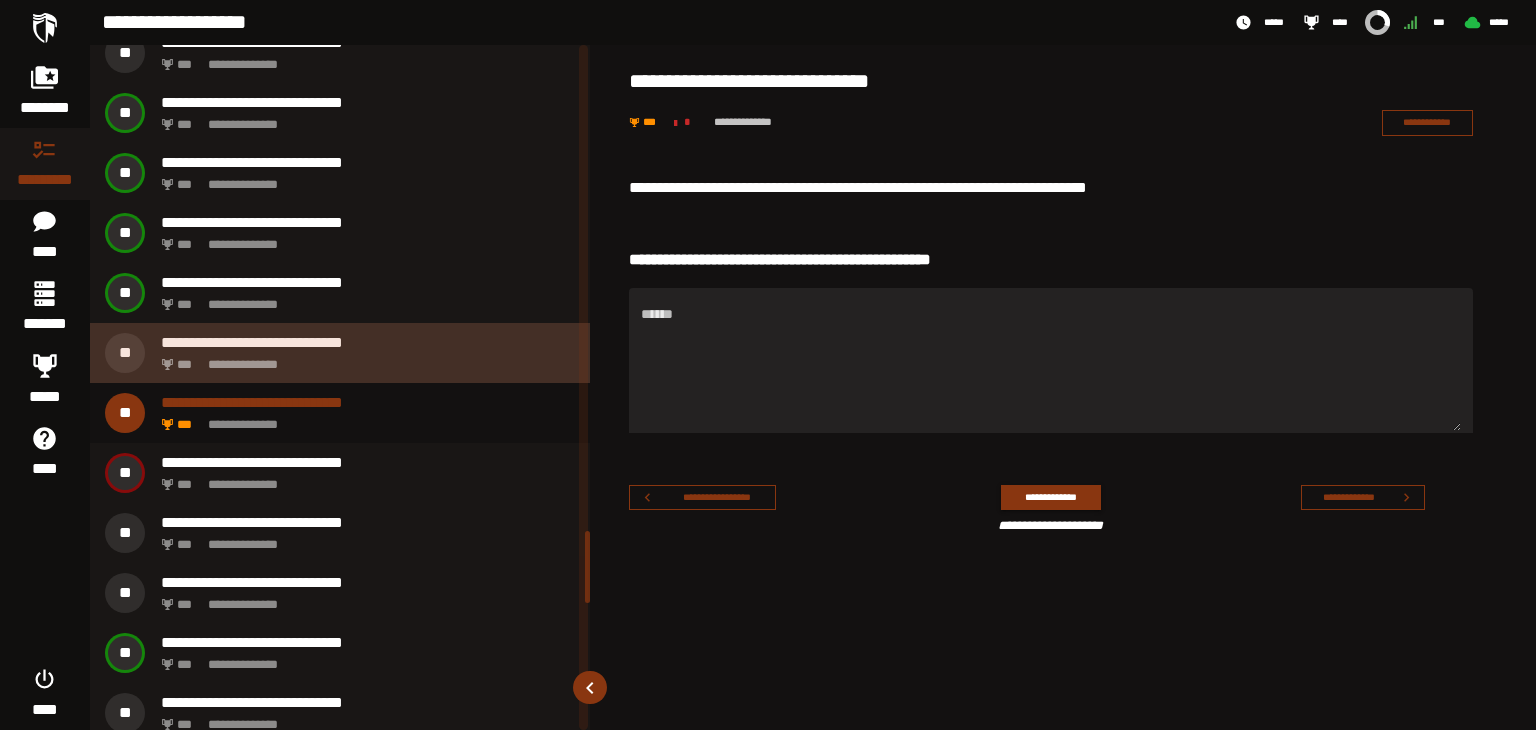 click on "**********" at bounding box center (364, 359) 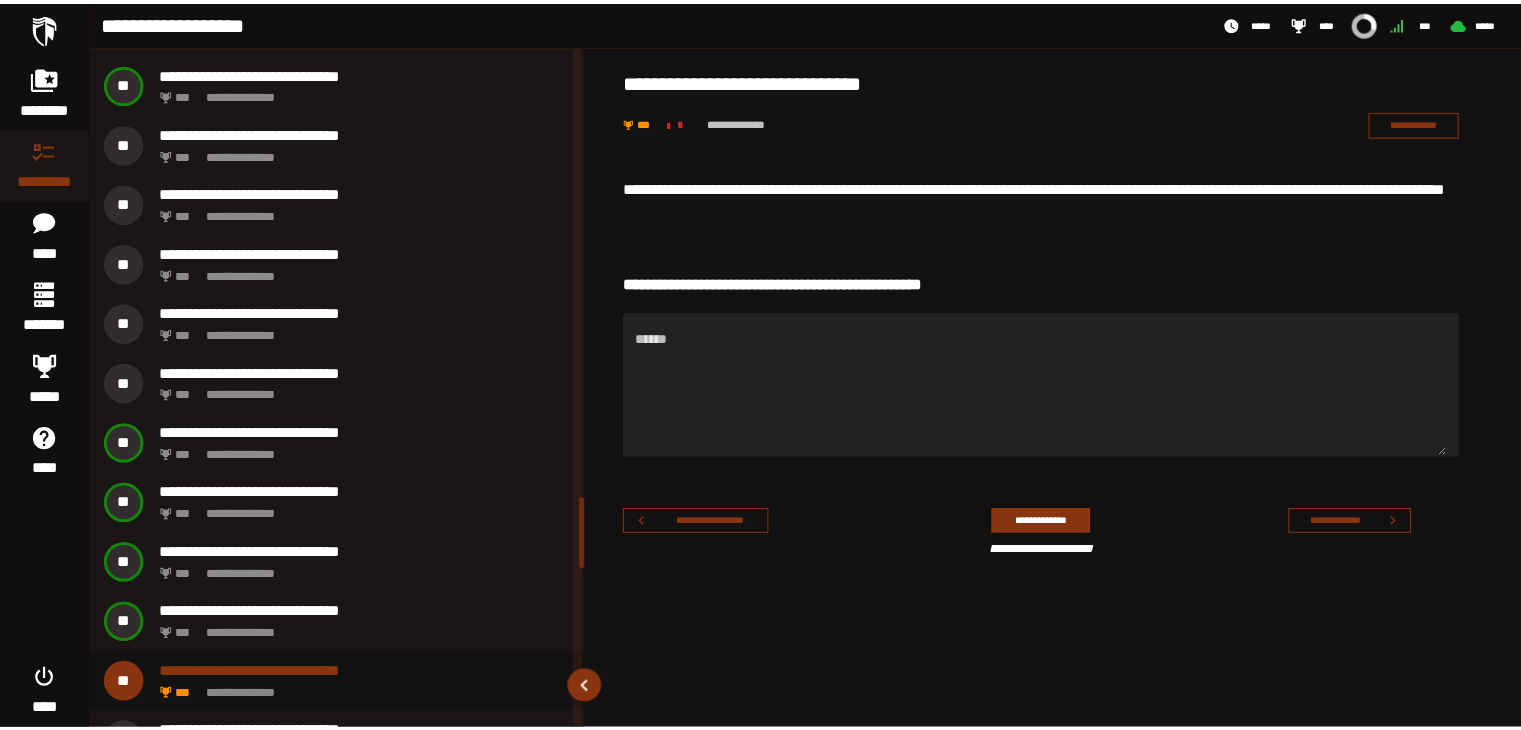 scroll, scrollTop: 4295, scrollLeft: 0, axis: vertical 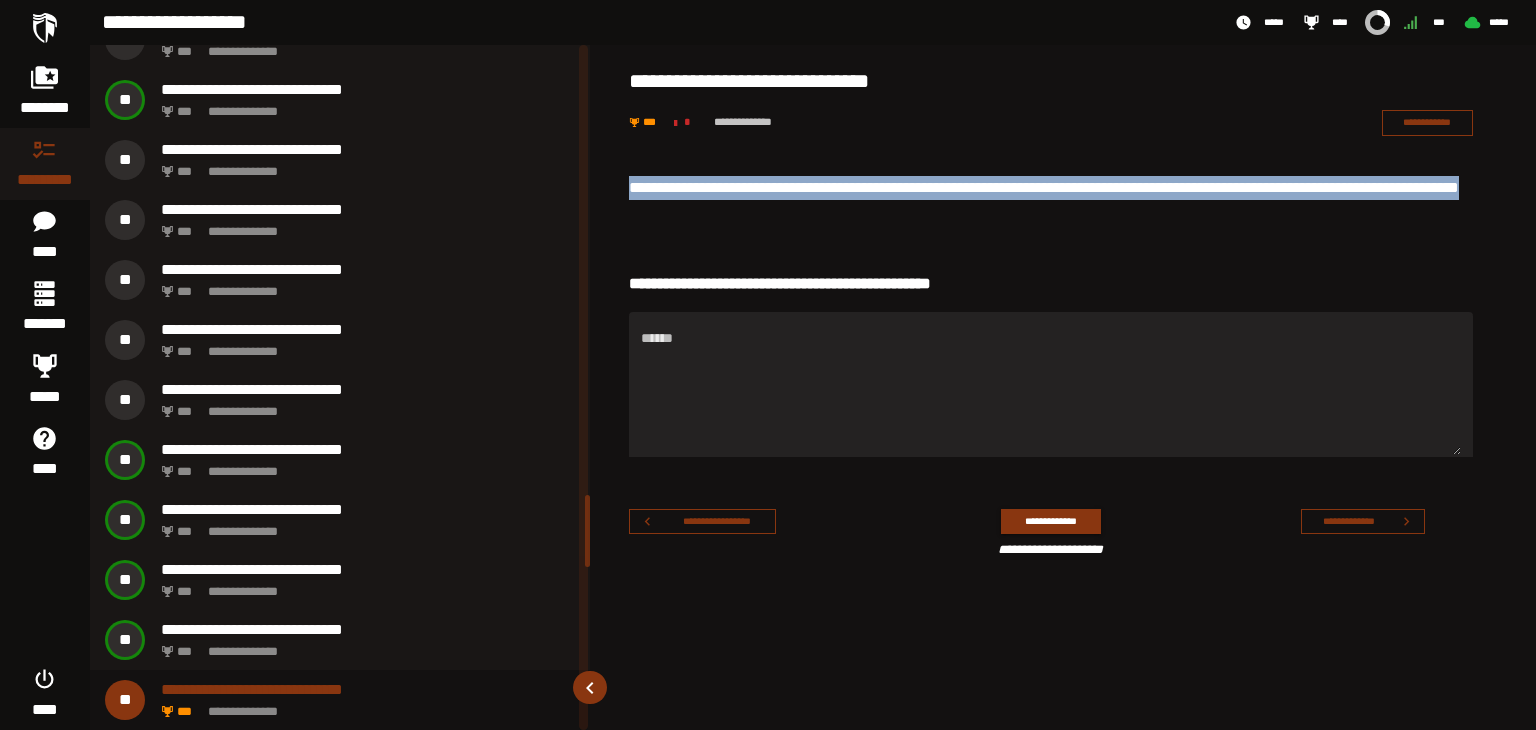 drag, startPoint x: 766, startPoint y: 217, endPoint x: 604, endPoint y: 196, distance: 163.35544 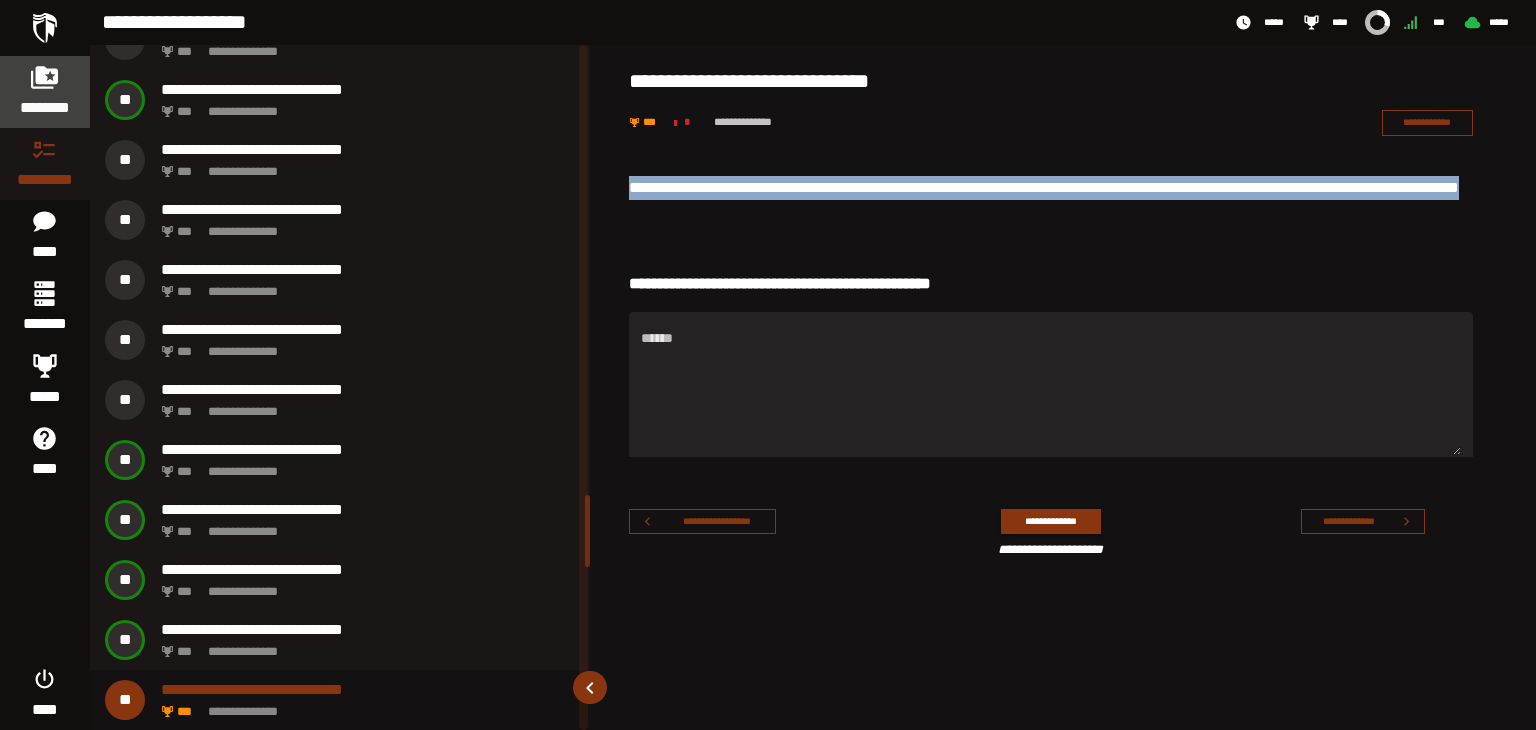 click on "********" at bounding box center (45, 92) 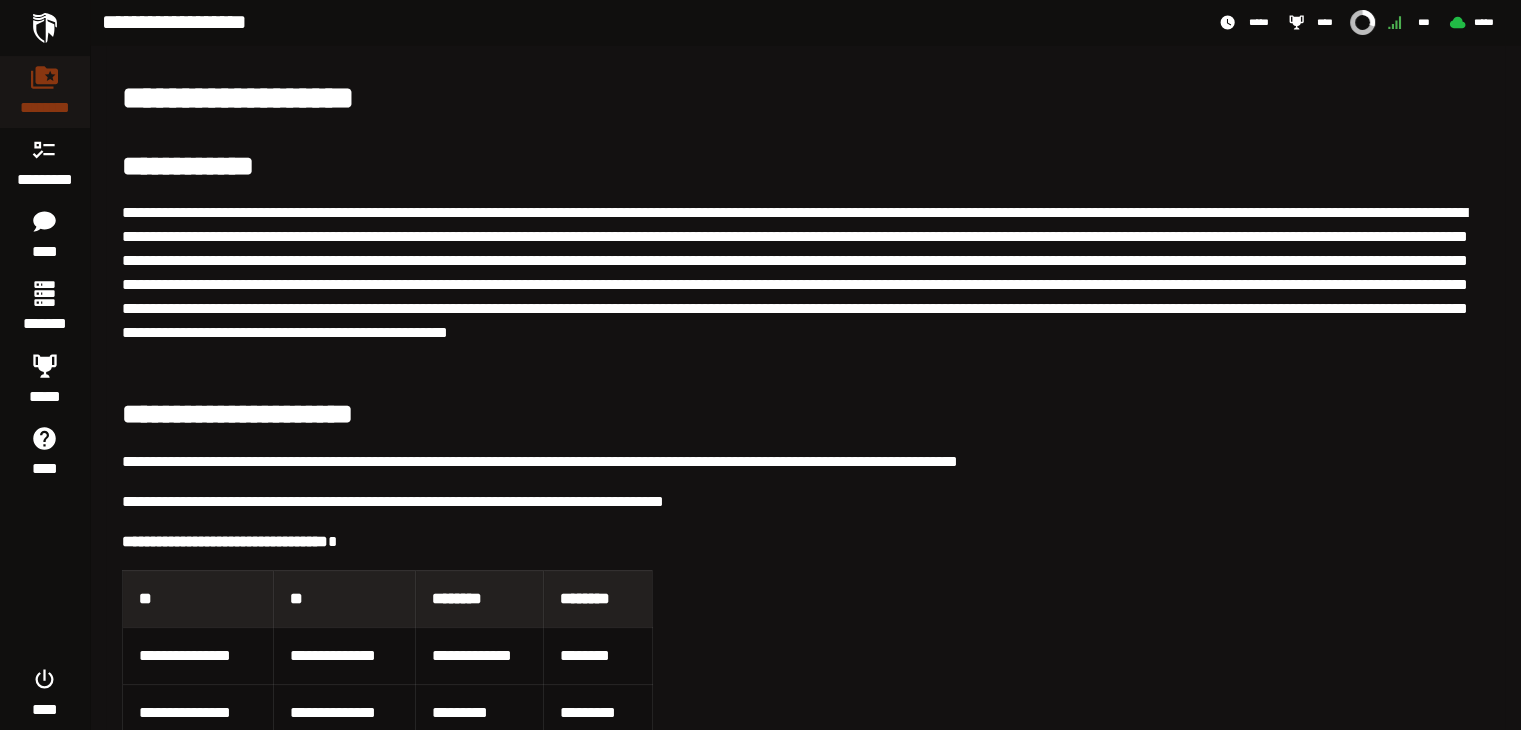 scroll, scrollTop: 100, scrollLeft: 0, axis: vertical 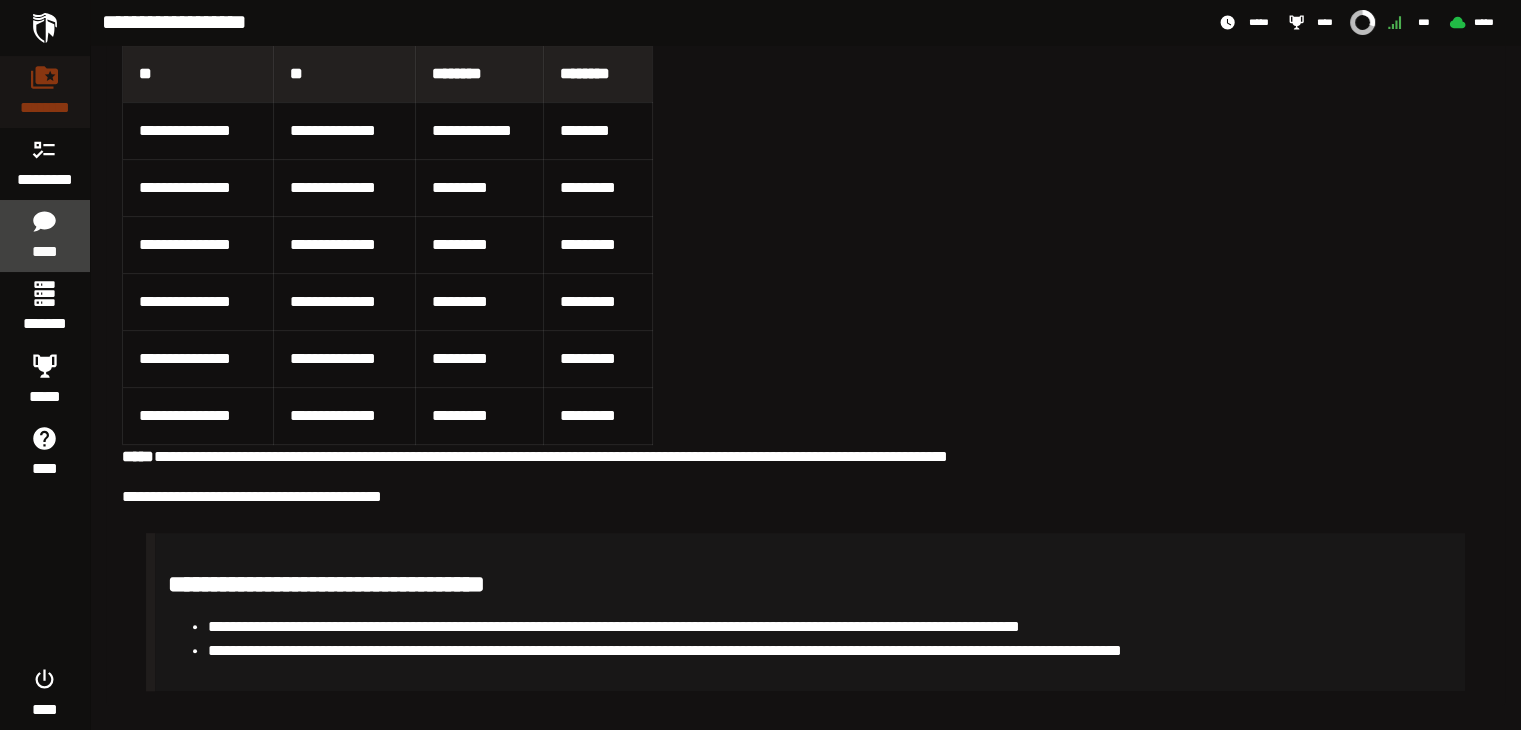 click on "****" at bounding box center [44, 252] 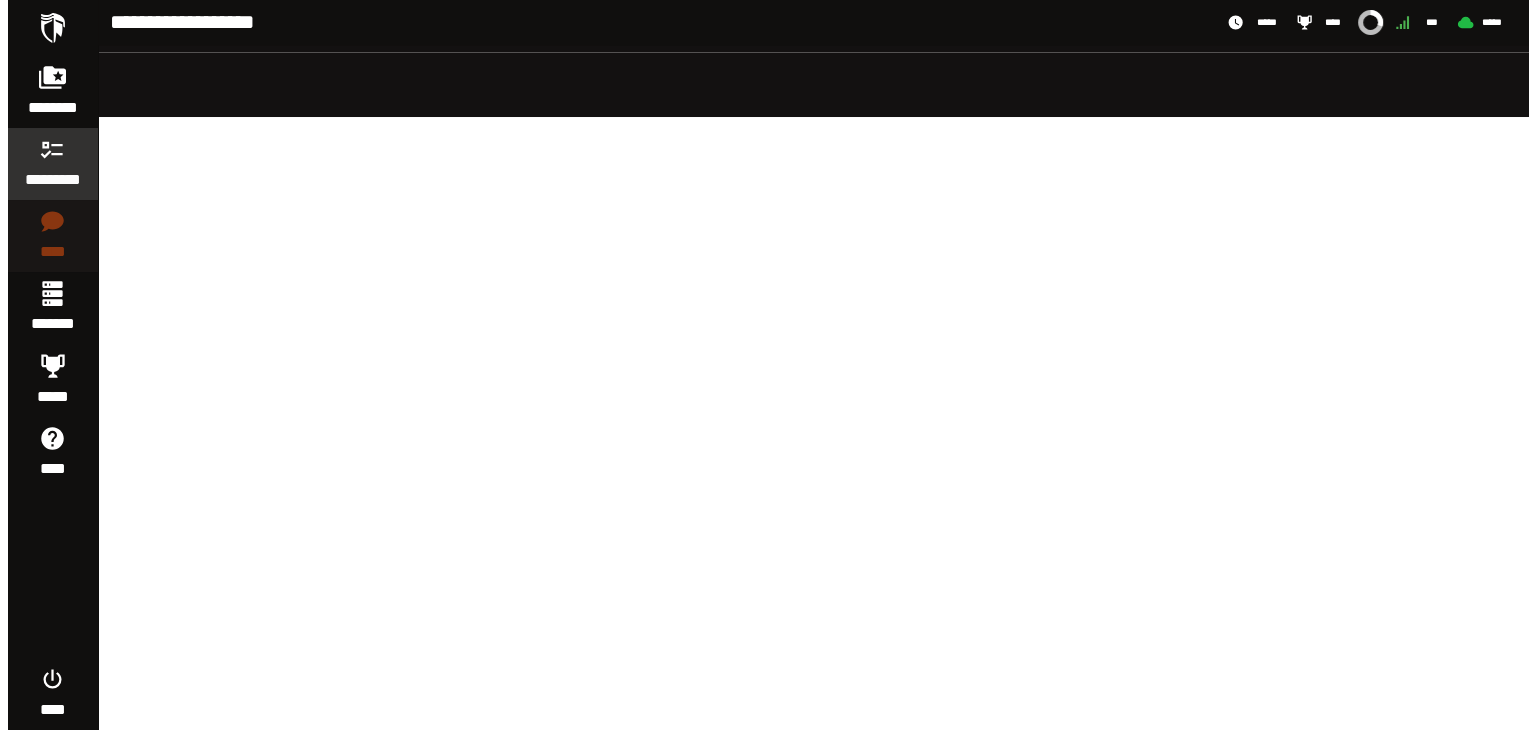 scroll, scrollTop: 0, scrollLeft: 0, axis: both 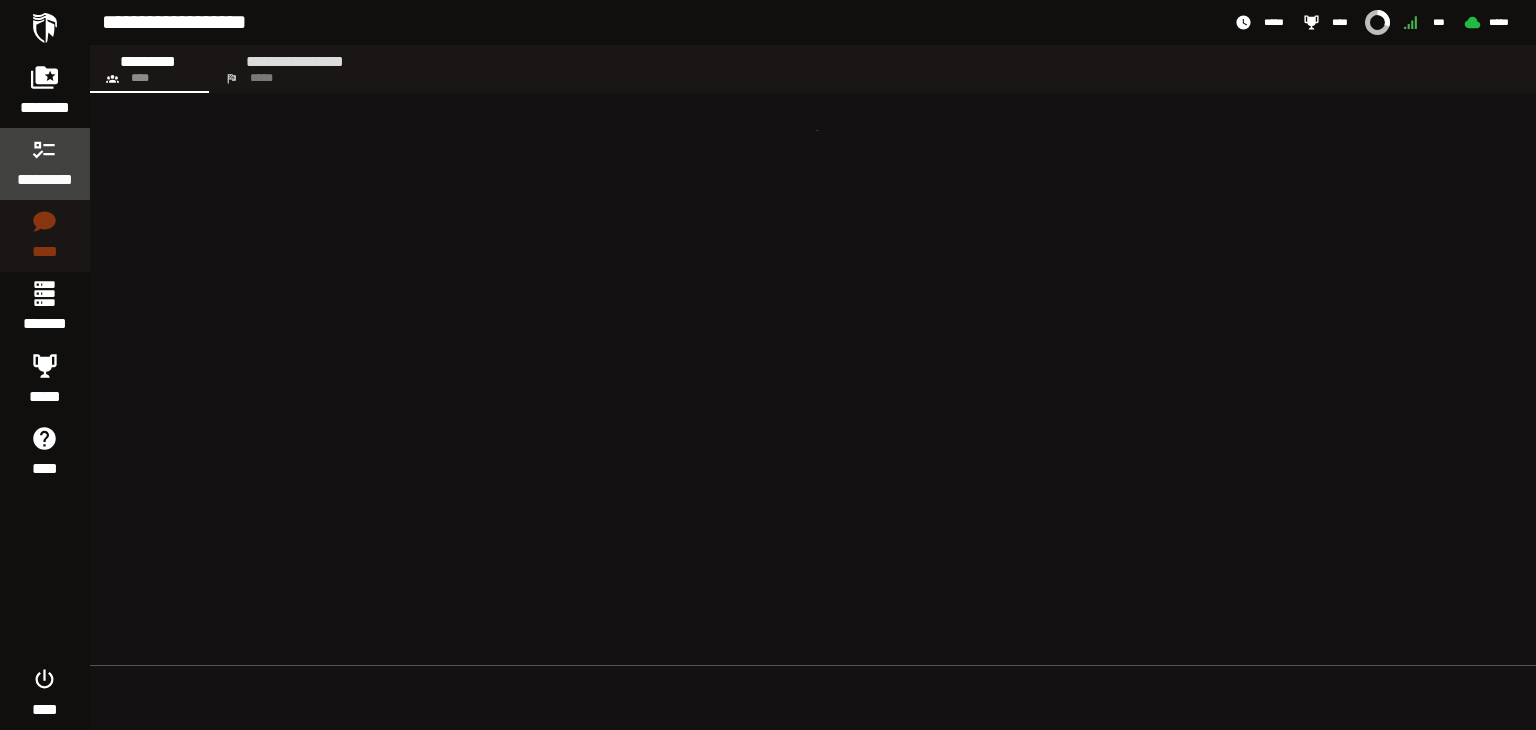 click on "*********" at bounding box center [45, 180] 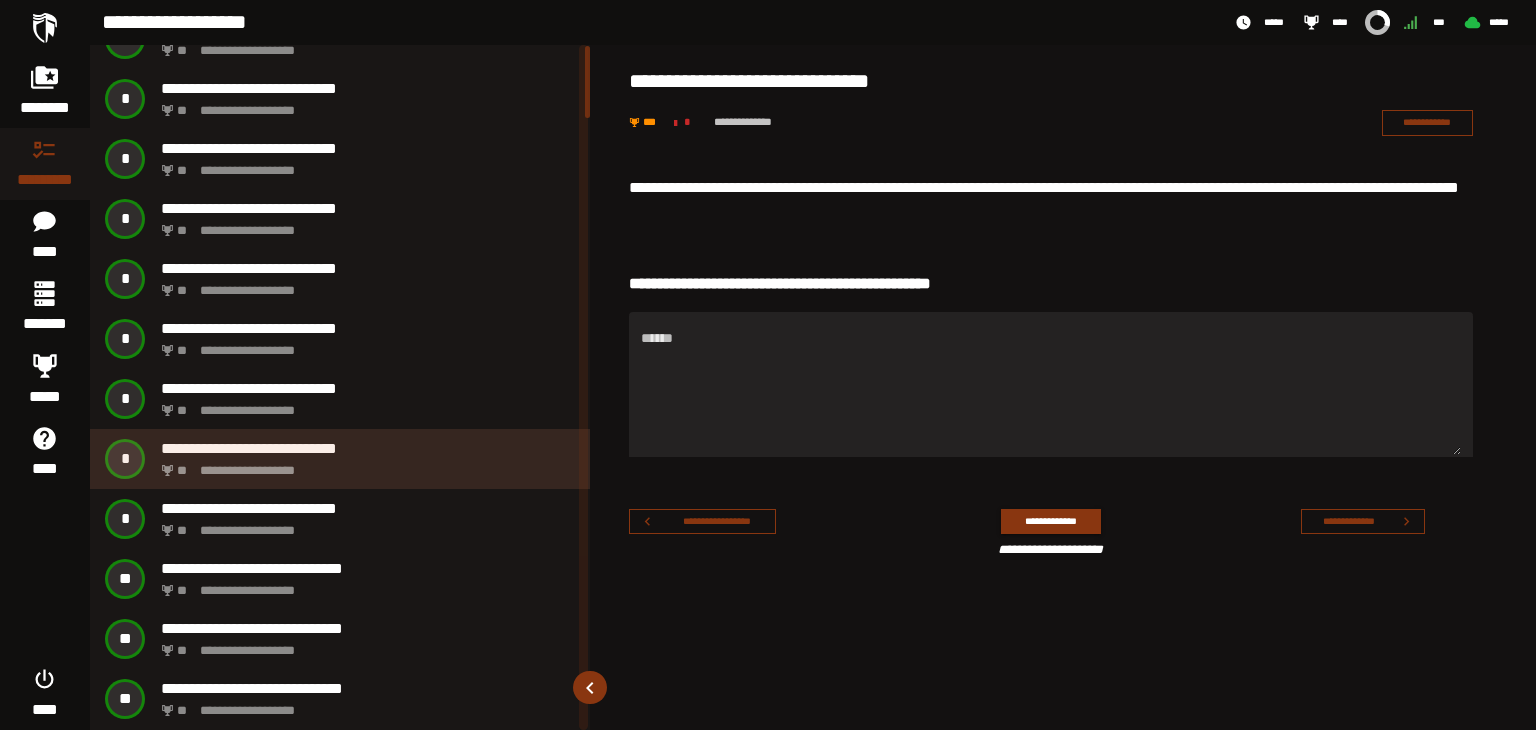 scroll, scrollTop: 100, scrollLeft: 0, axis: vertical 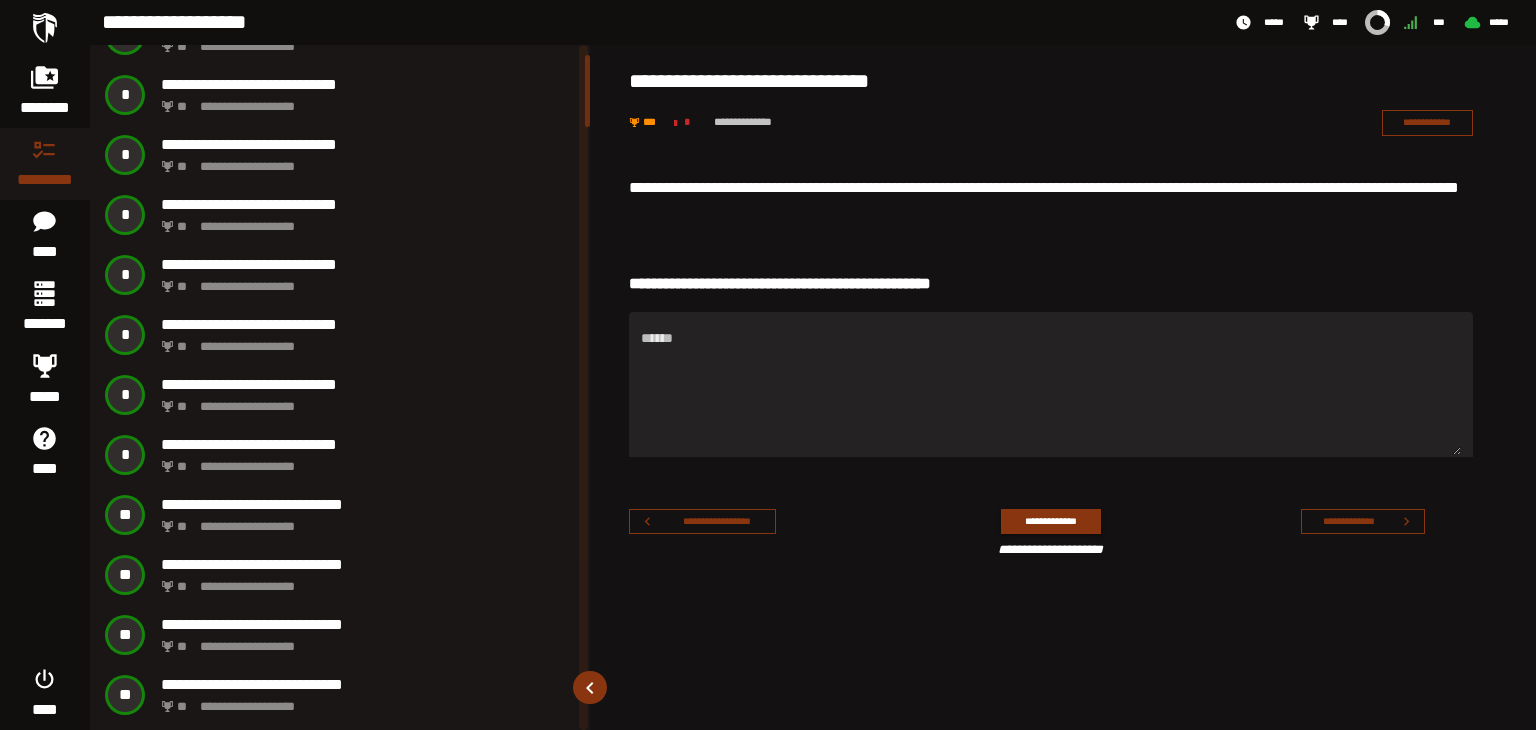 click on "**********" at bounding box center (768, 365) 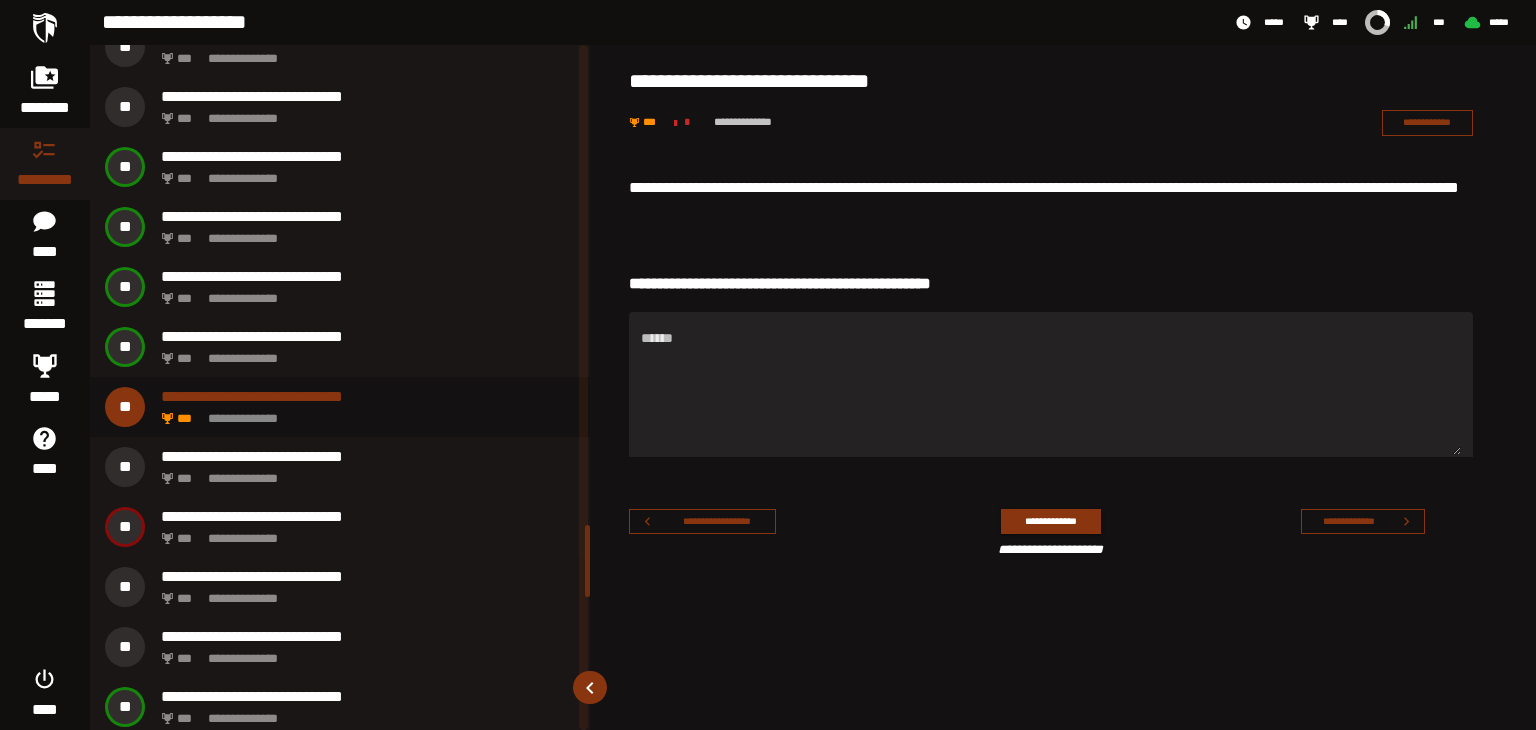 drag, startPoint x: 587, startPoint y: 150, endPoint x: 585, endPoint y: 537, distance: 387.00516 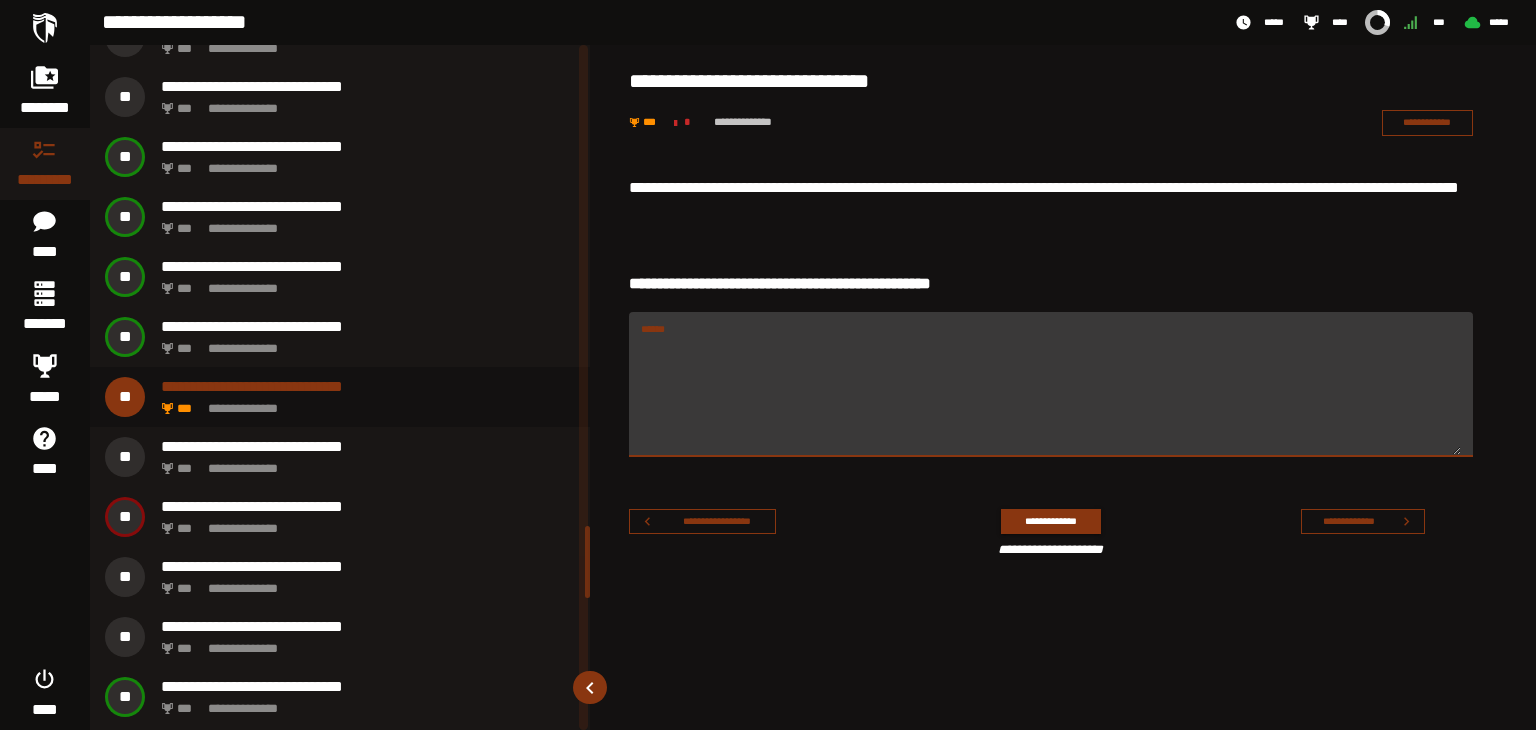 click on "******" at bounding box center [1051, 384] 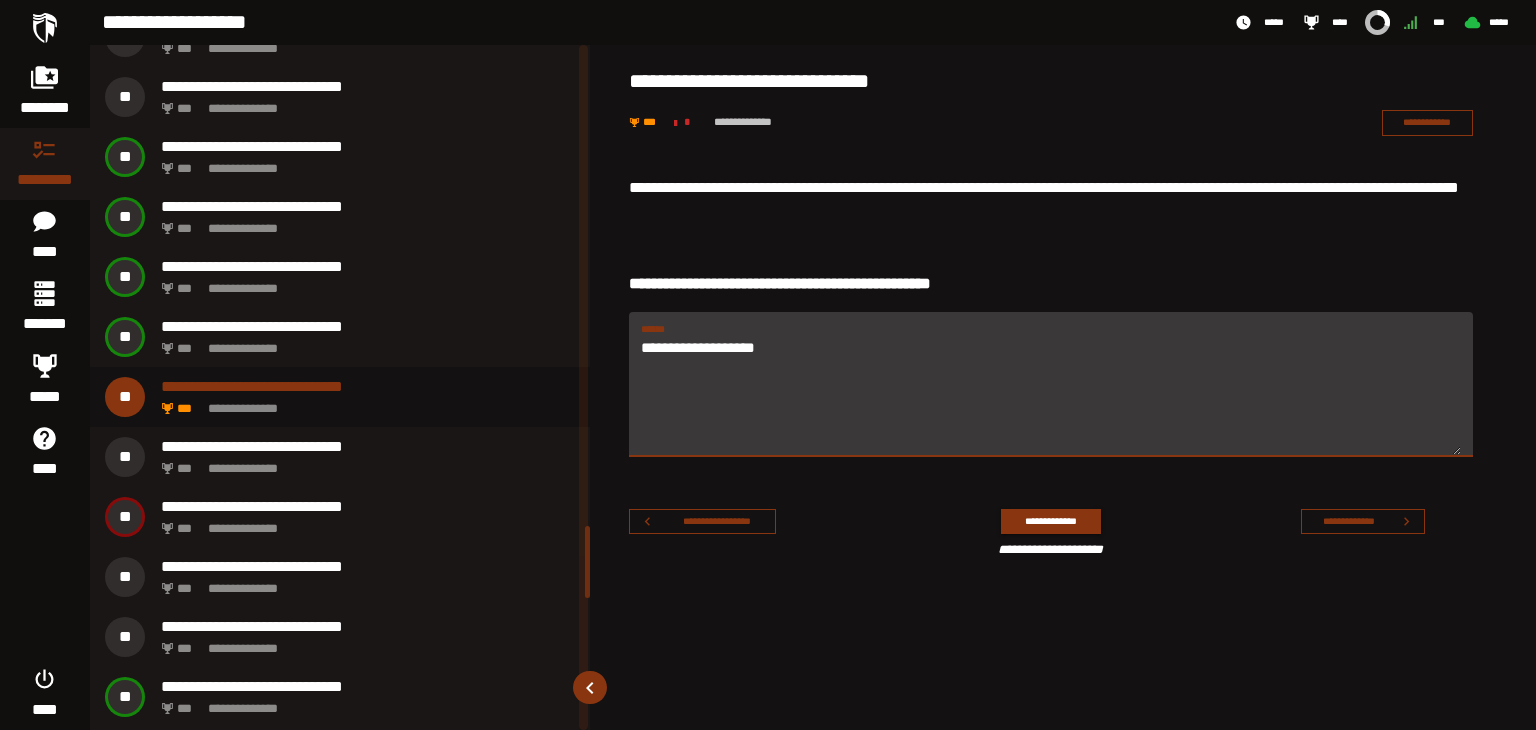 type on "**********" 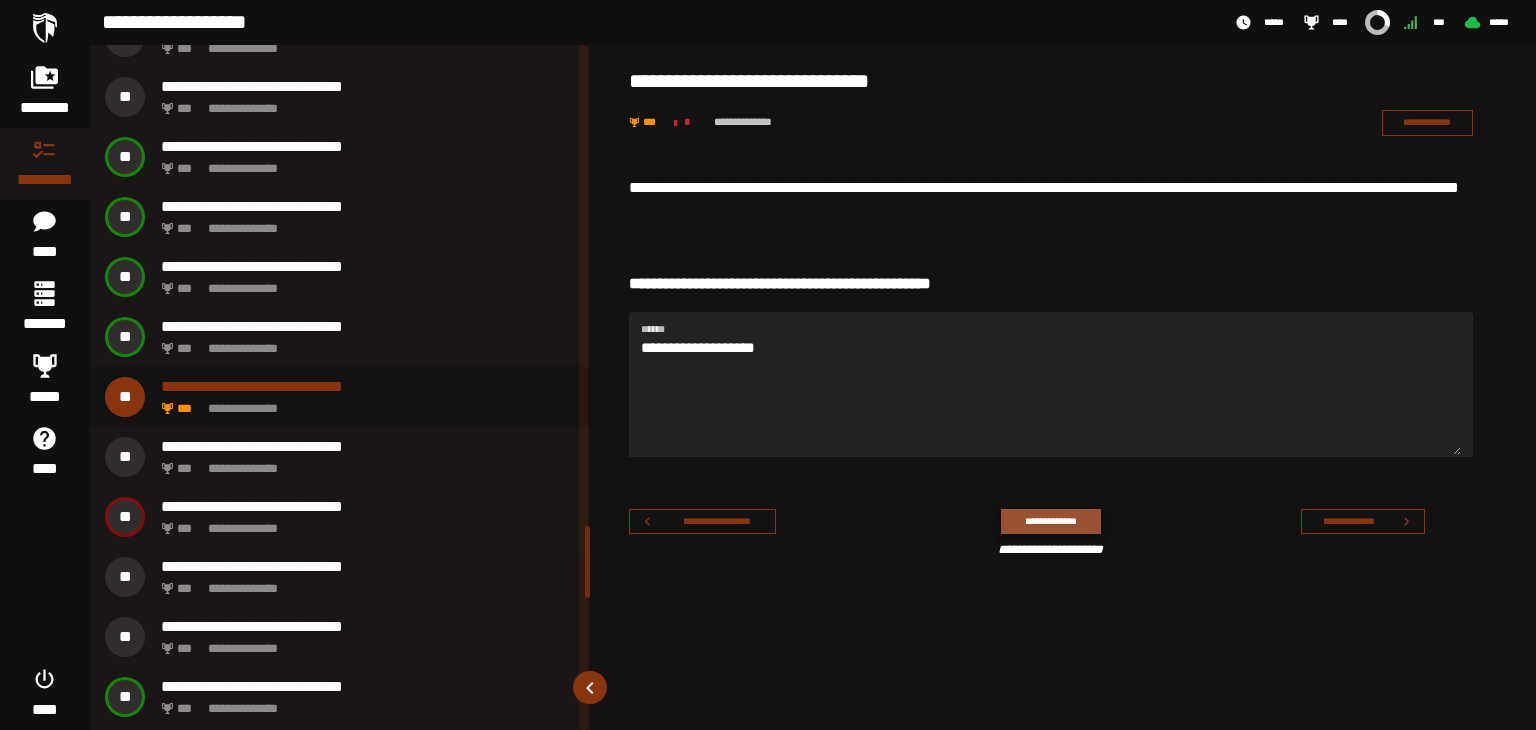click on "**********" at bounding box center (1050, 521) 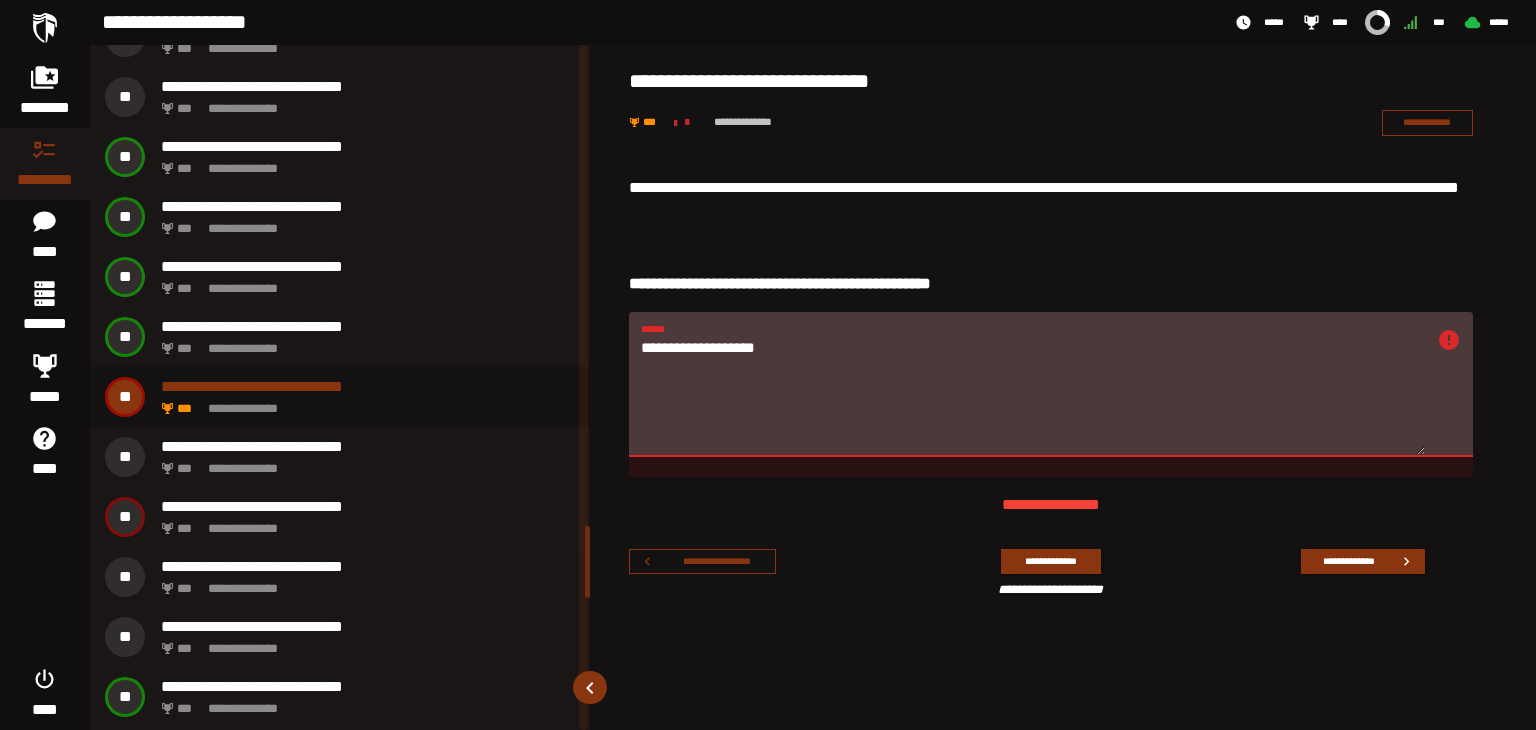 click on "**********" at bounding box center (1033, 396) 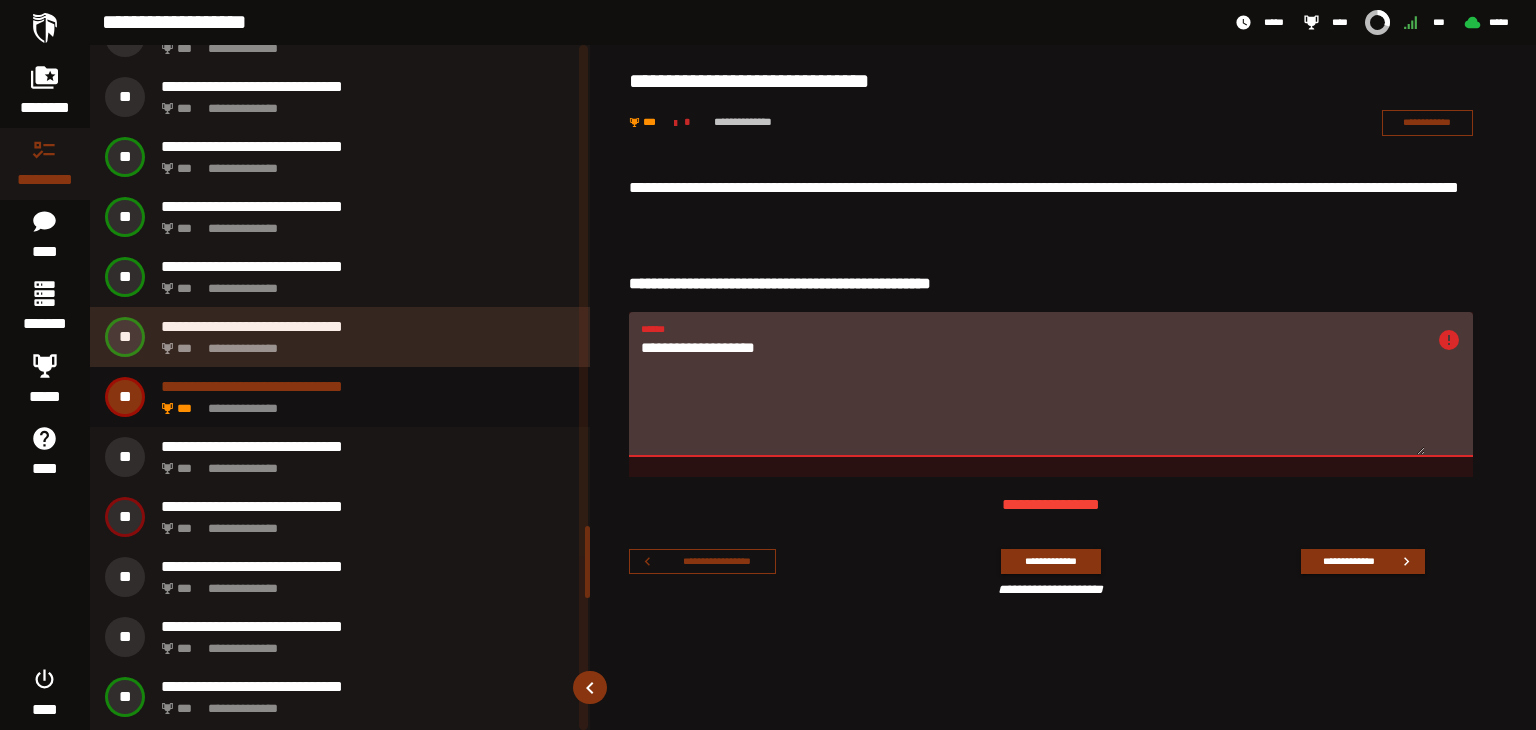 drag, startPoint x: 925, startPoint y: 354, endPoint x: 535, endPoint y: 359, distance: 390.03204 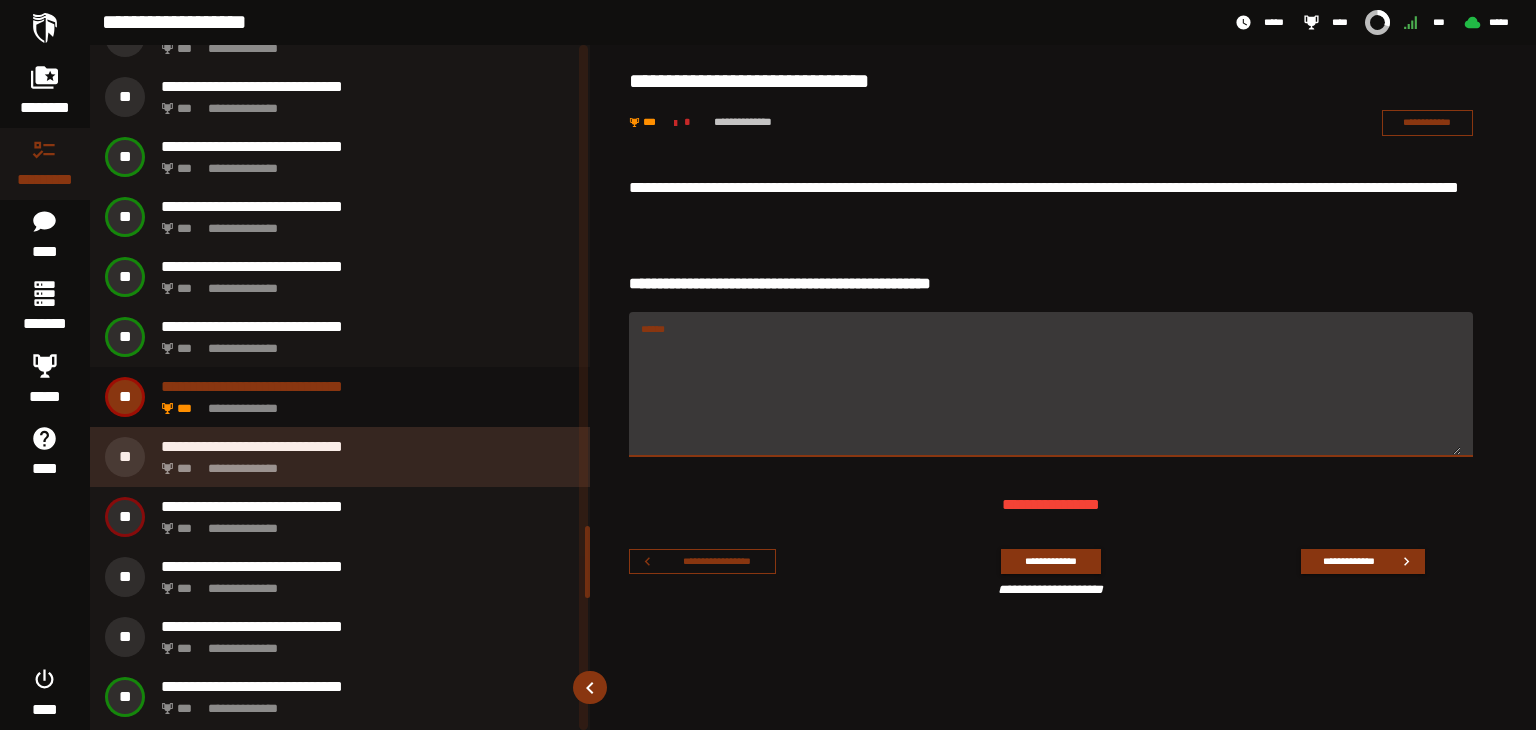 type 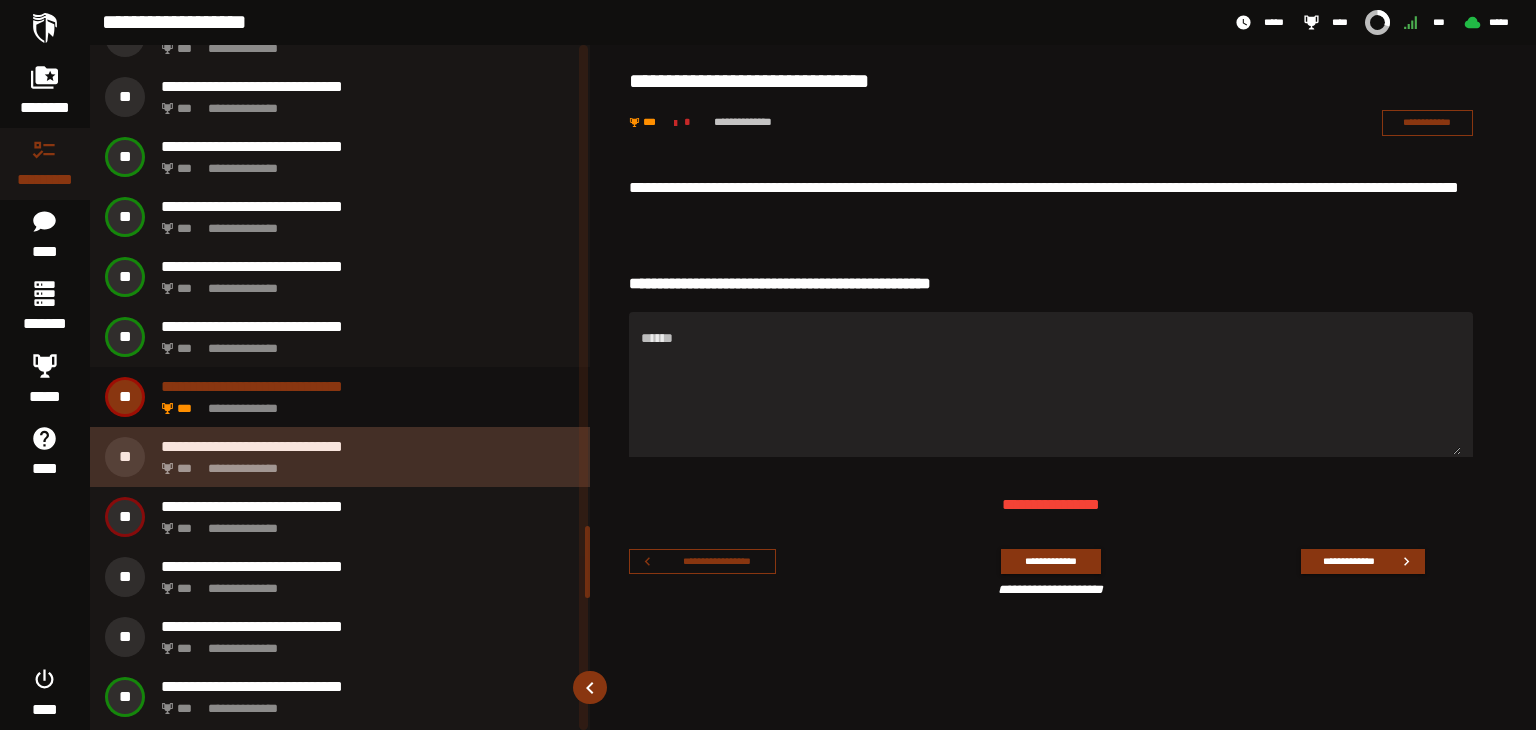 click on "**********" at bounding box center [364, 463] 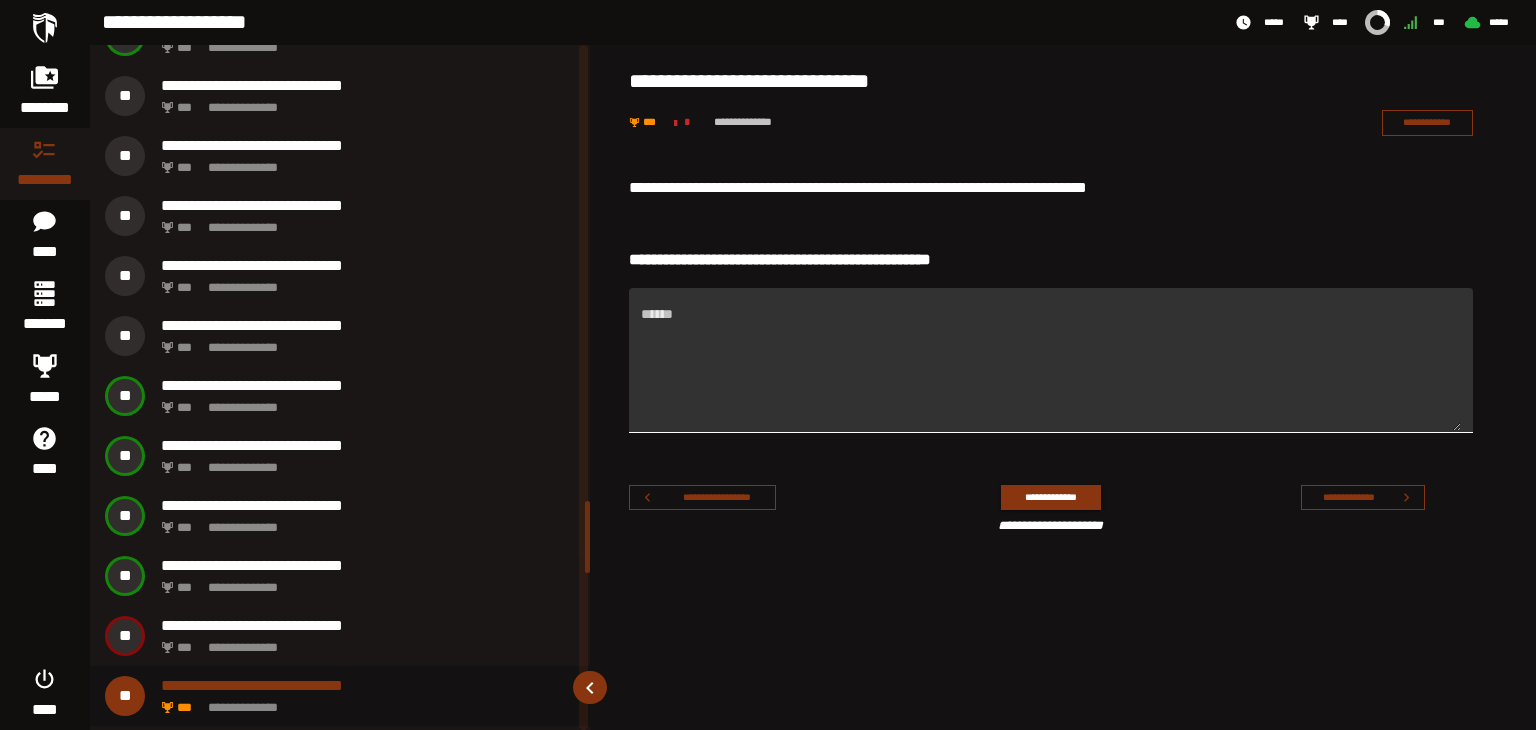 scroll, scrollTop: 4355, scrollLeft: 0, axis: vertical 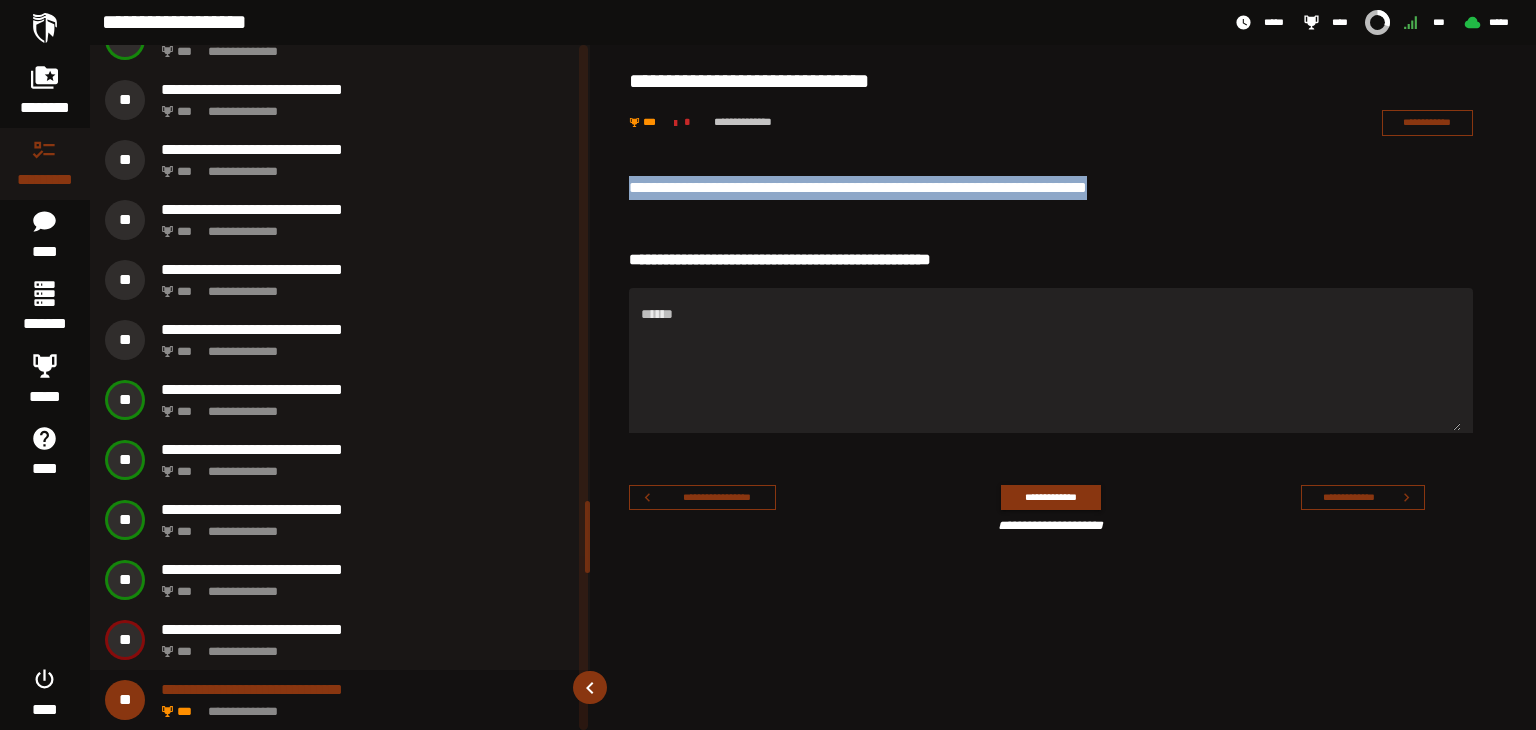 drag, startPoint x: 1140, startPoint y: 185, endPoint x: 602, endPoint y: 161, distance: 538.53503 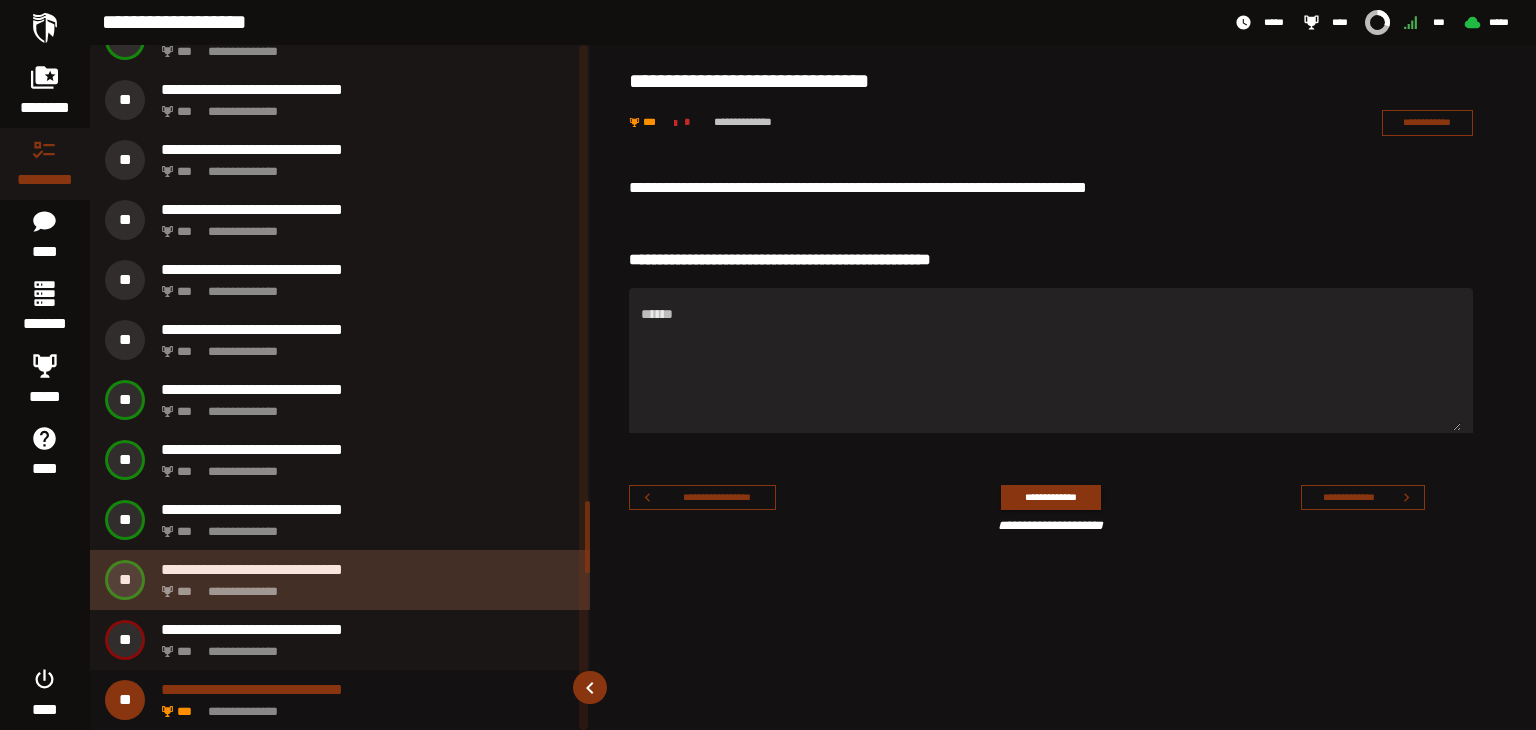 click on "**********" at bounding box center (368, 569) 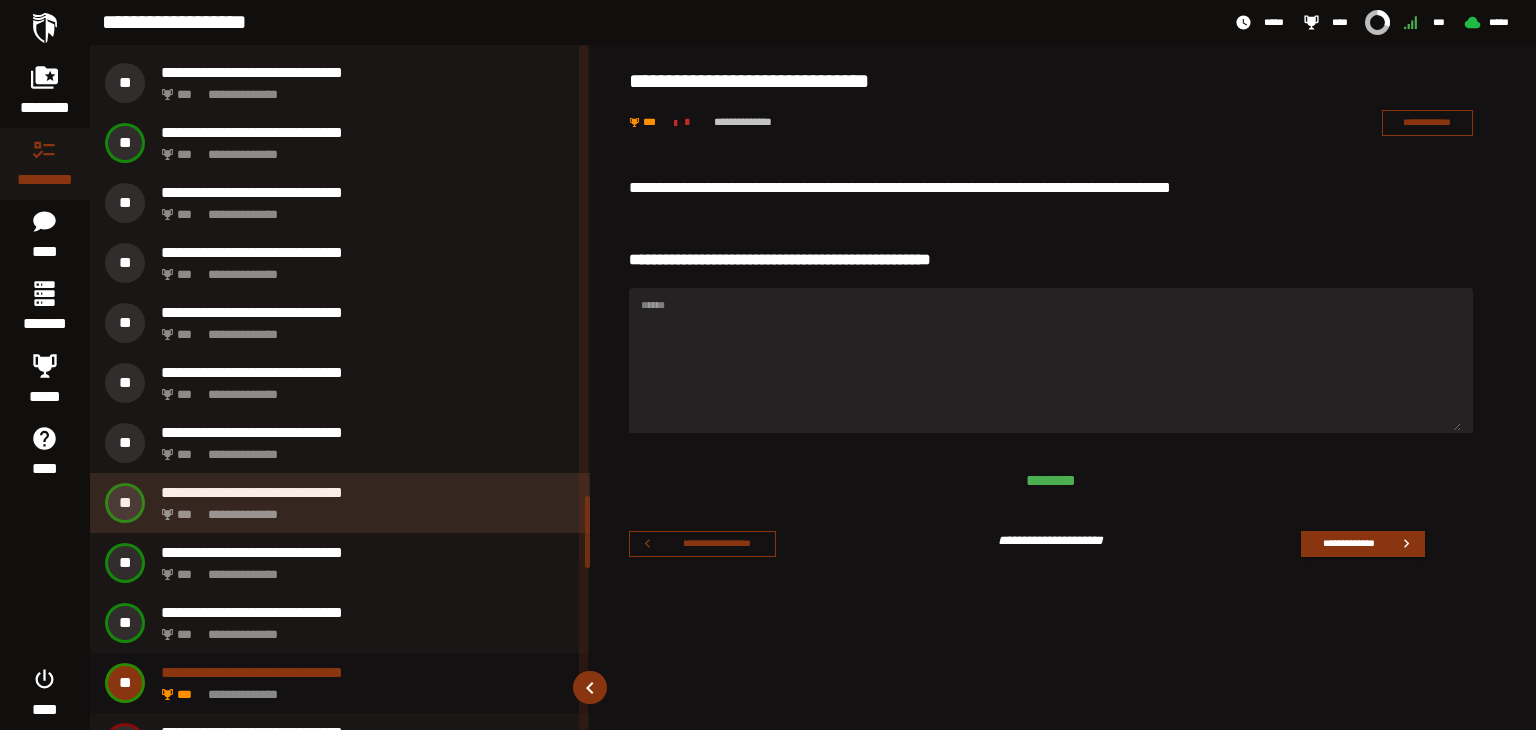 scroll, scrollTop: 4235, scrollLeft: 0, axis: vertical 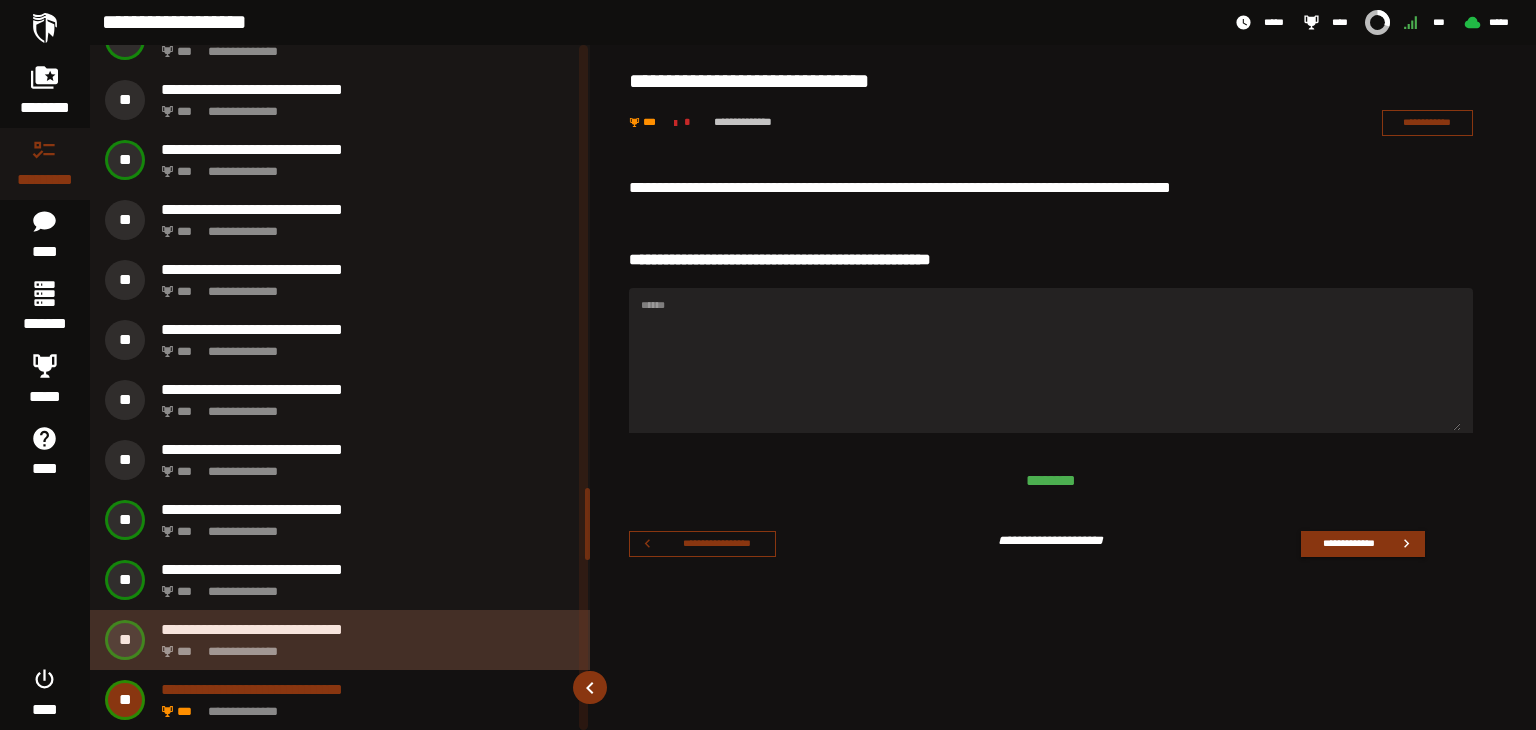 click on "**********" at bounding box center [368, 629] 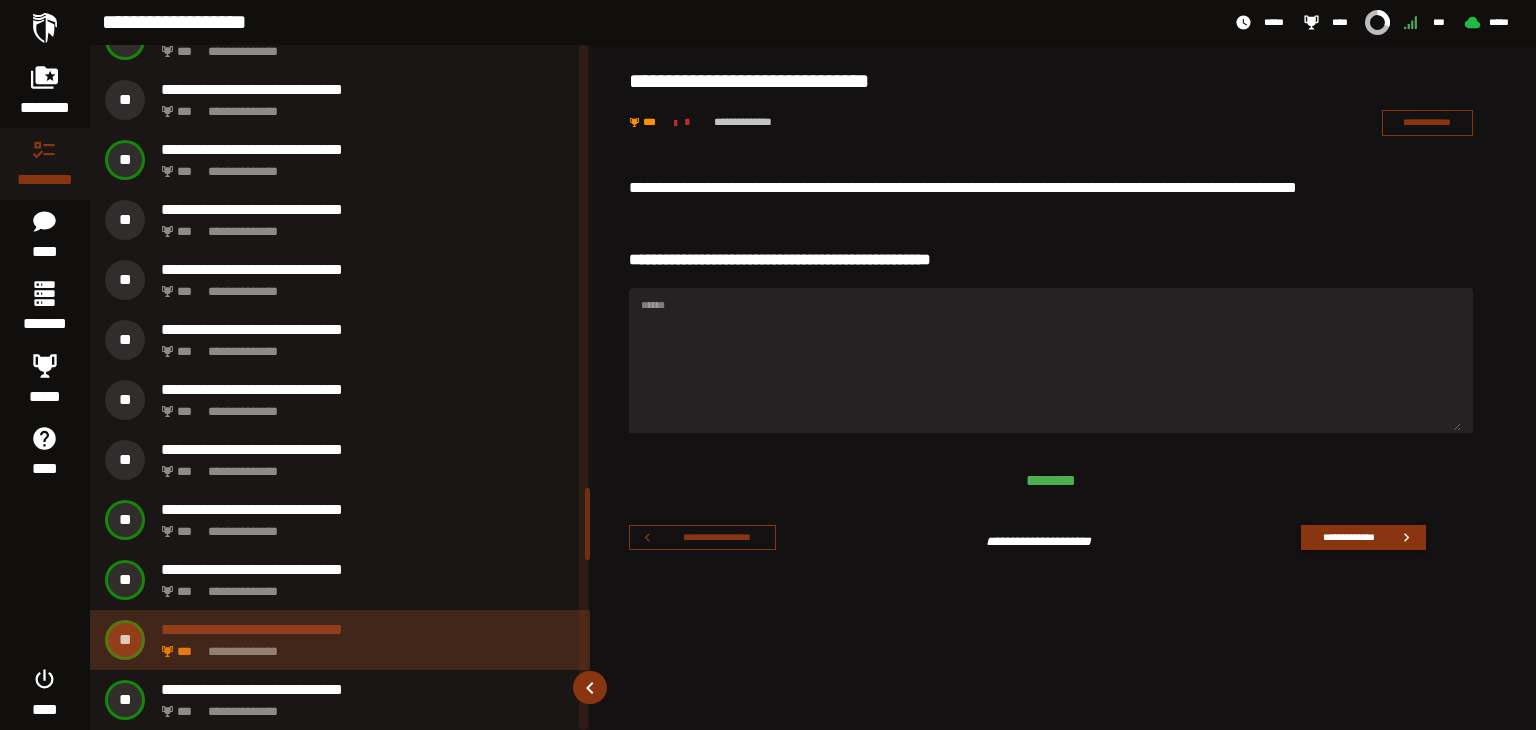 scroll, scrollTop: 4175, scrollLeft: 0, axis: vertical 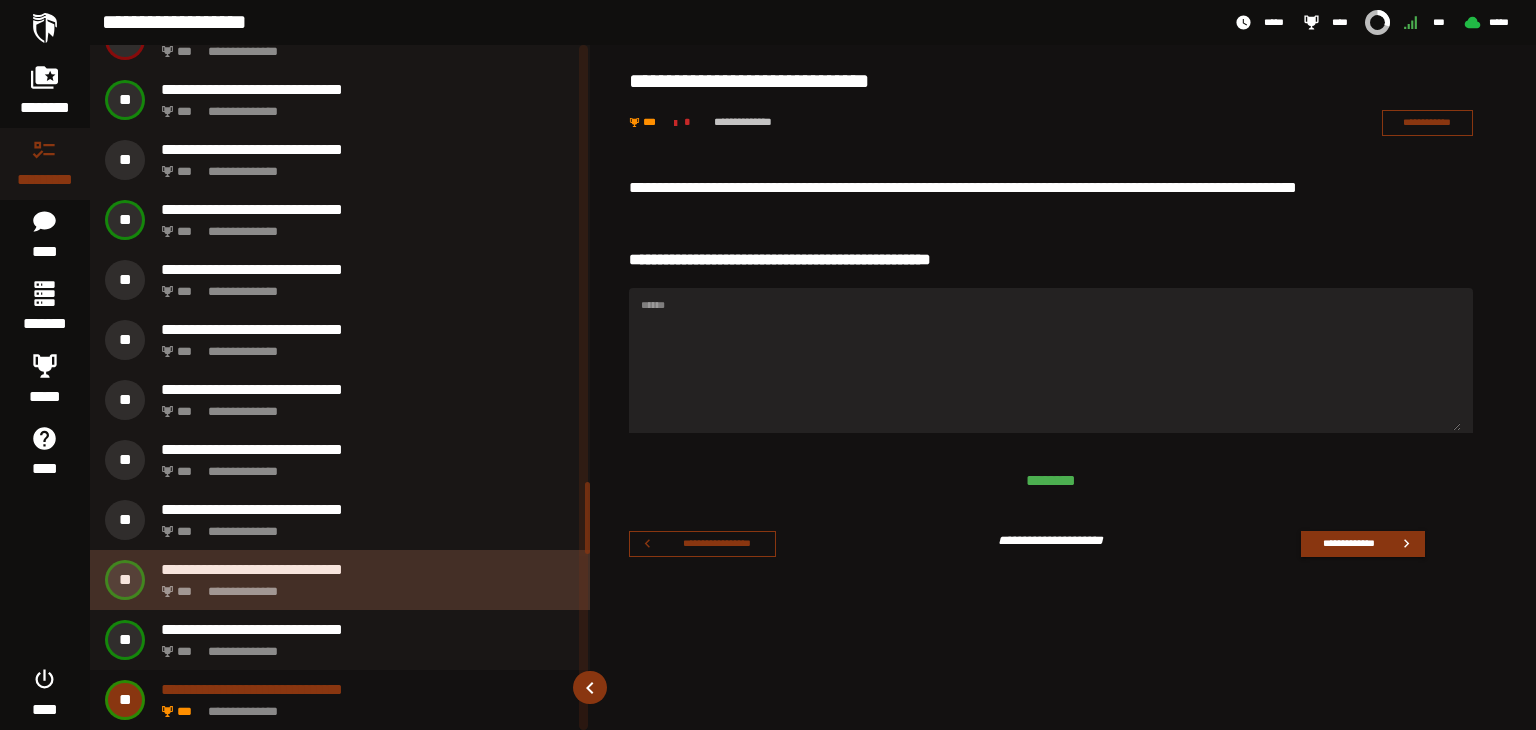 click on "**********" 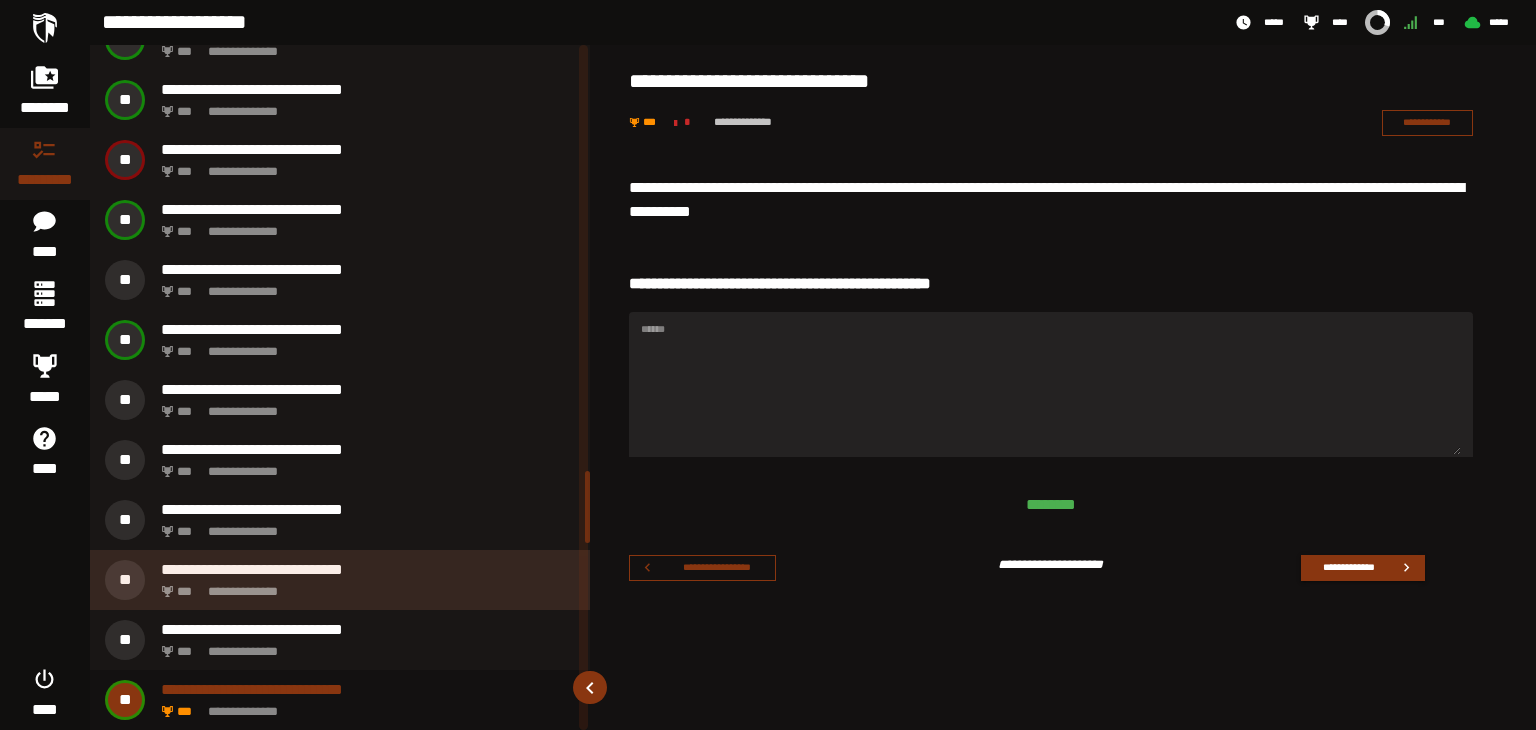 scroll, scrollTop: 4155, scrollLeft: 0, axis: vertical 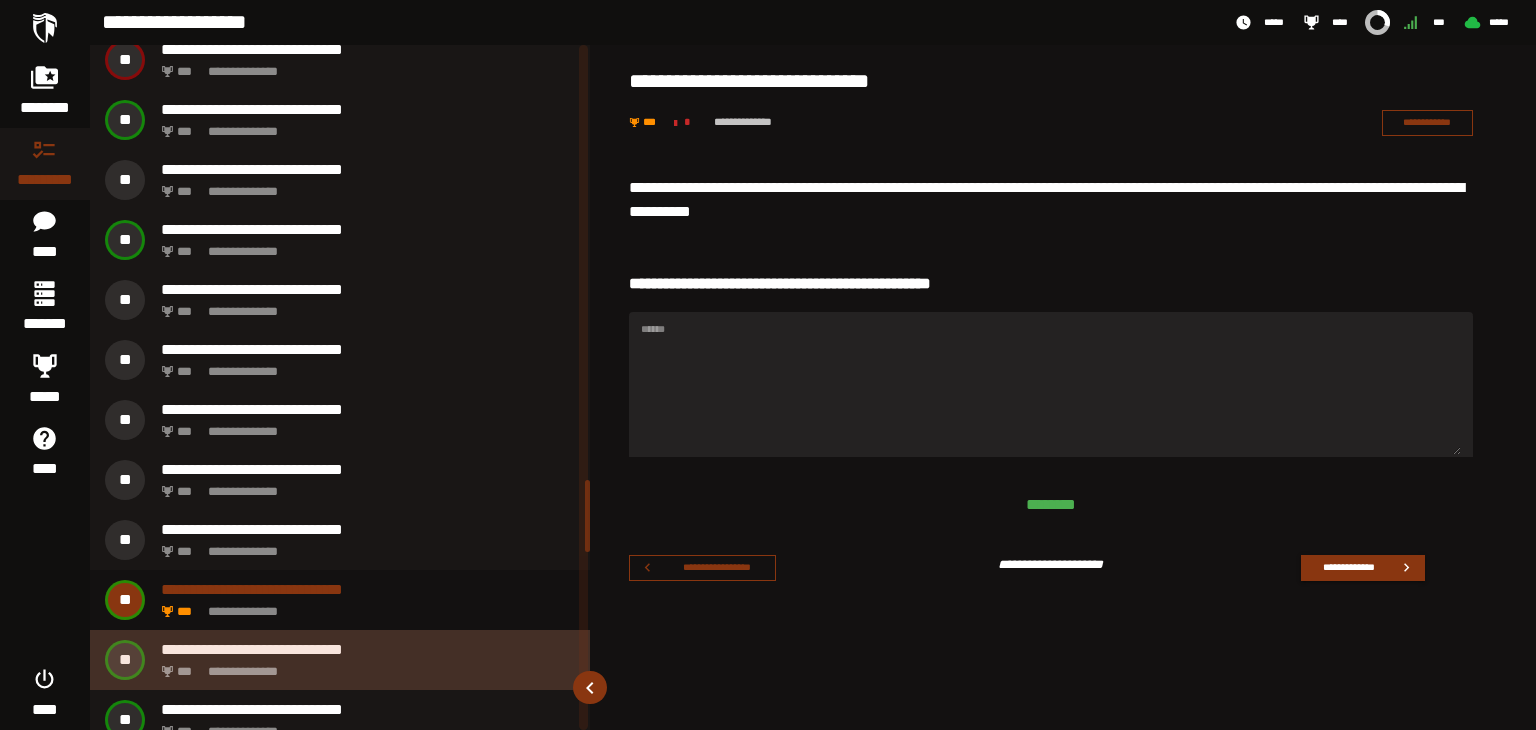 click on "**********" at bounding box center [364, 666] 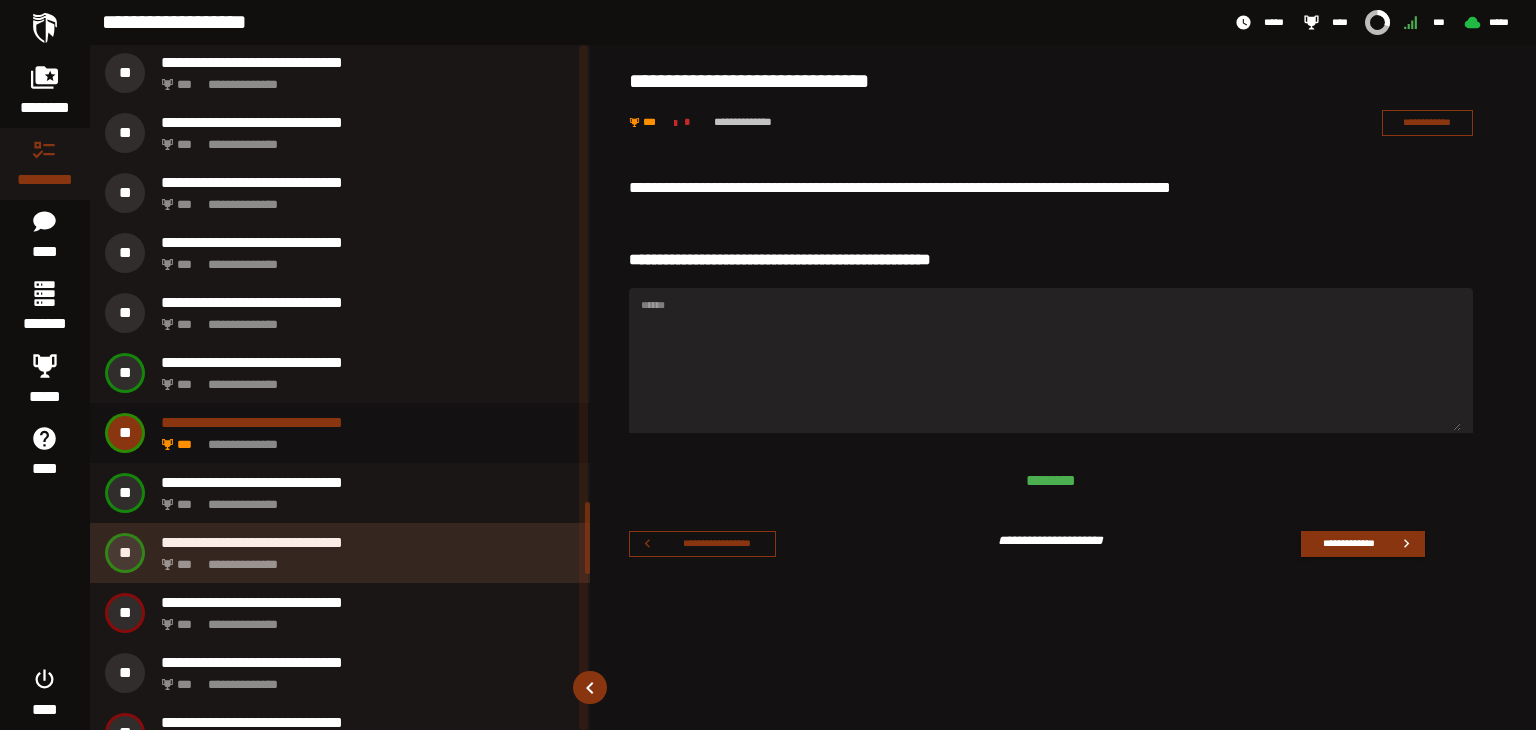 scroll, scrollTop: 4415, scrollLeft: 0, axis: vertical 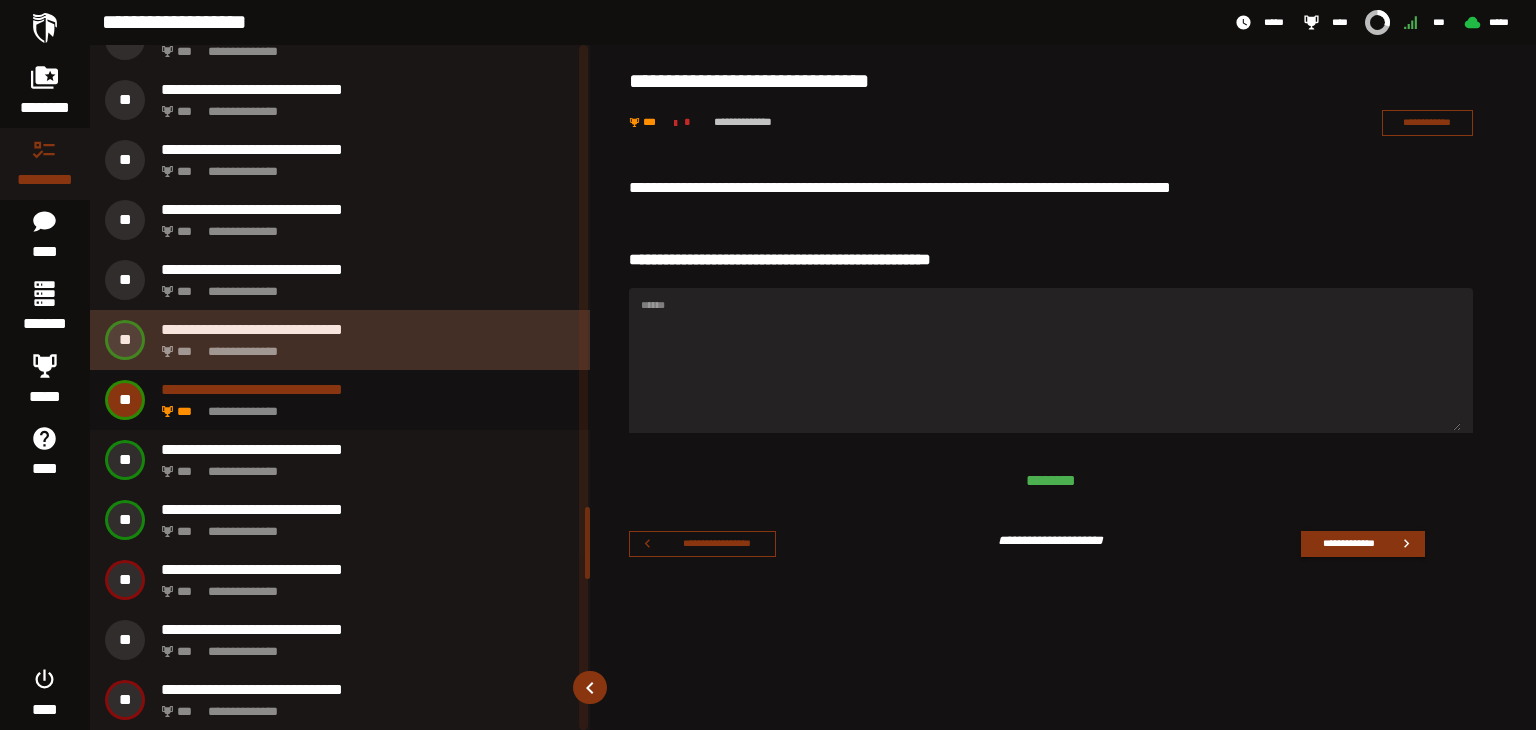 click on "**********" at bounding box center [364, 346] 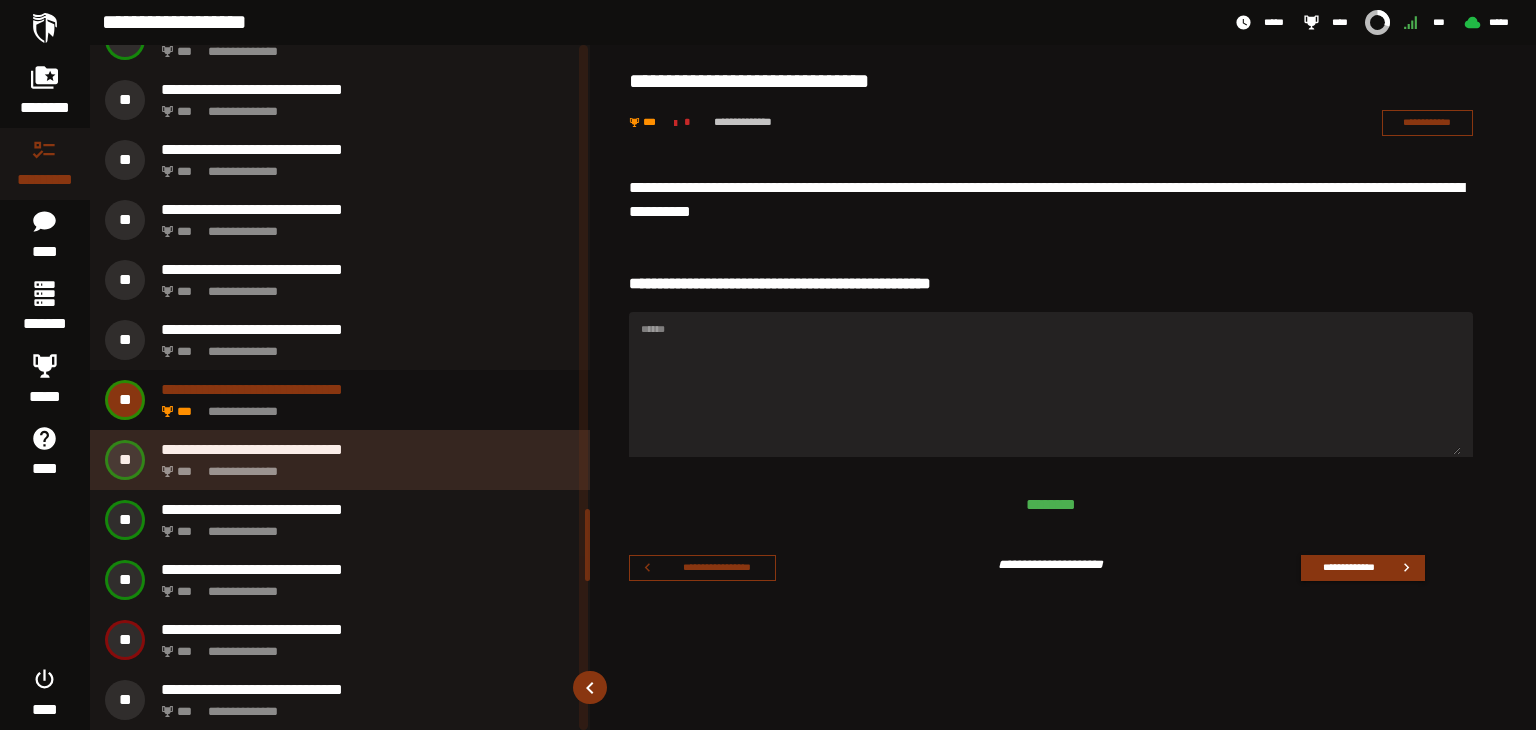 scroll, scrollTop: 4555, scrollLeft: 0, axis: vertical 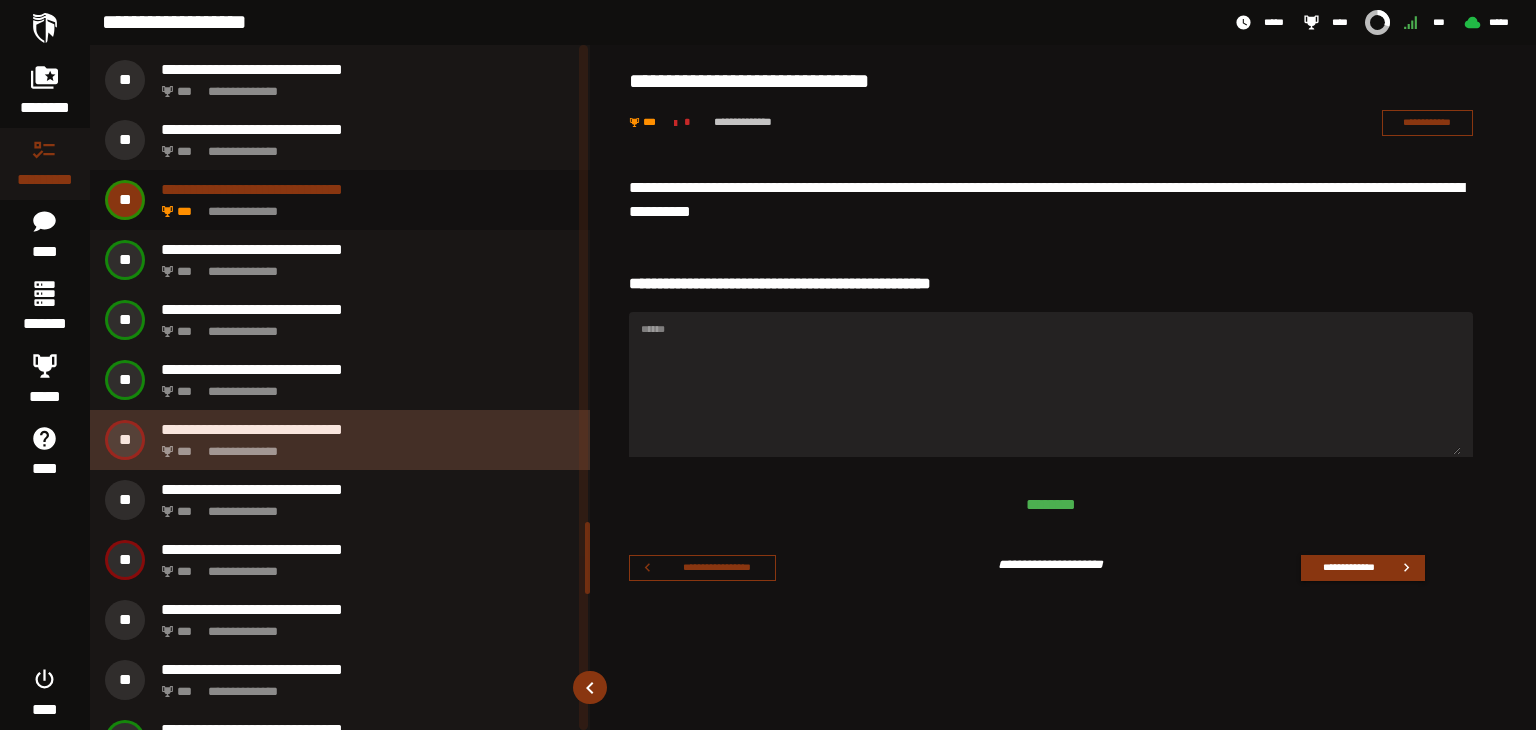click on "**********" 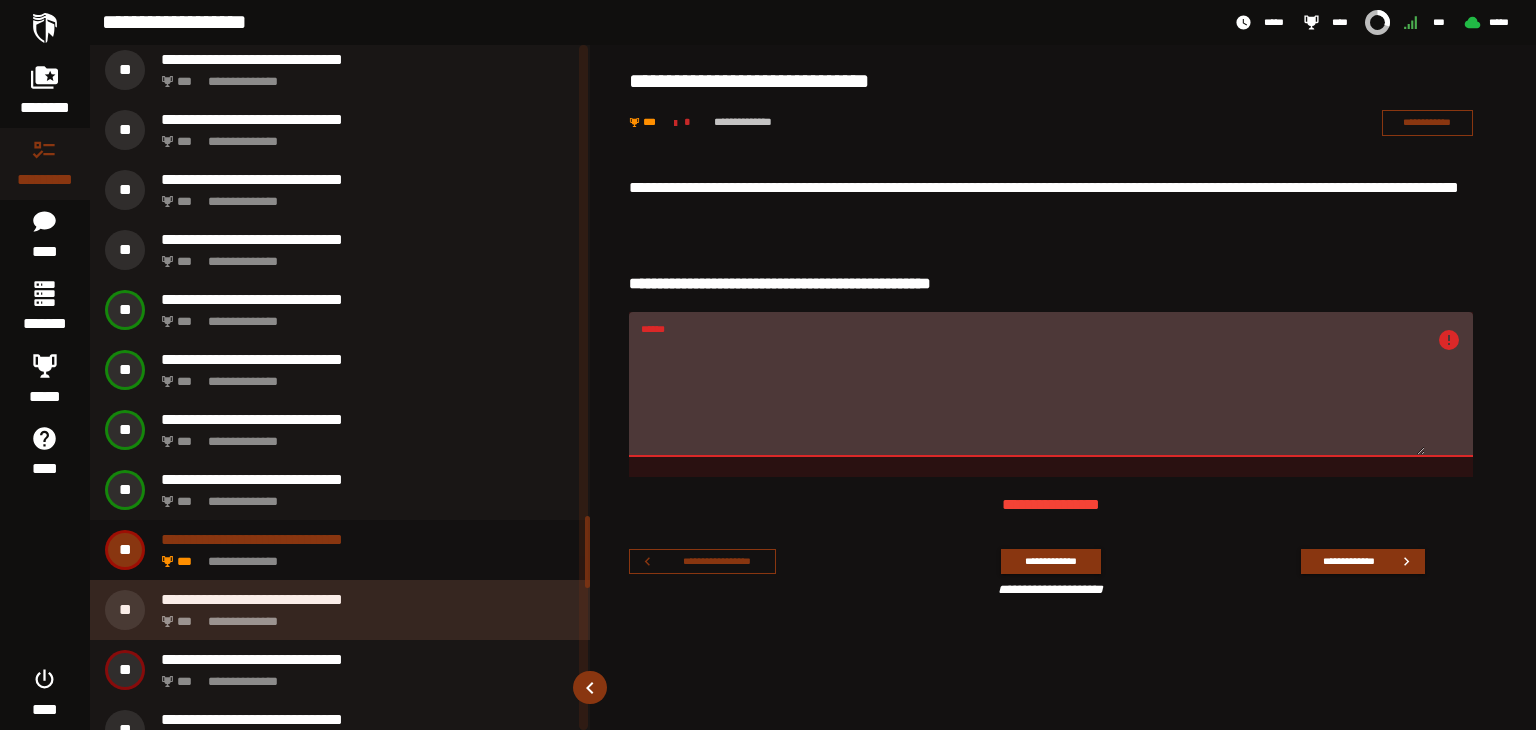 scroll, scrollTop: 4495, scrollLeft: 0, axis: vertical 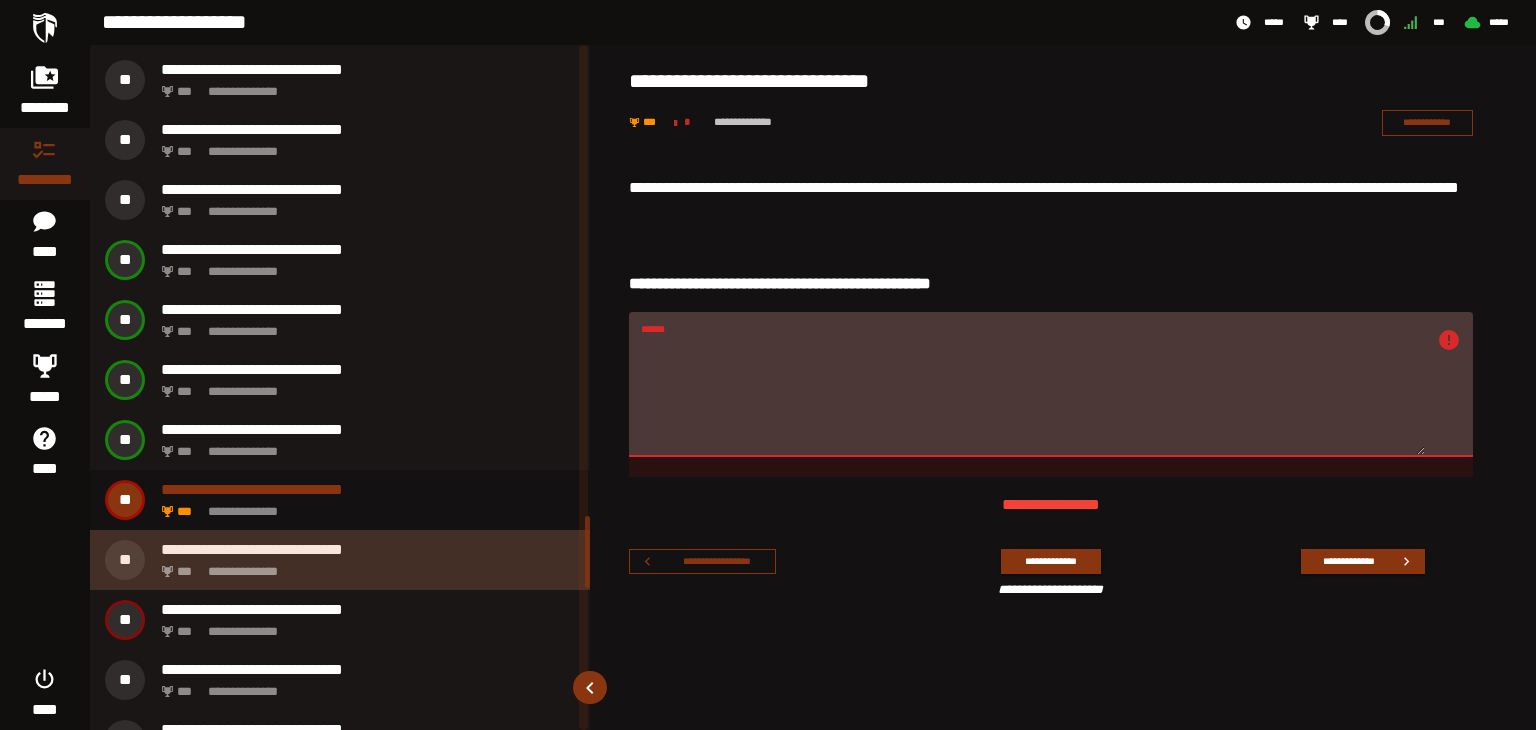 click on "**********" at bounding box center (364, 566) 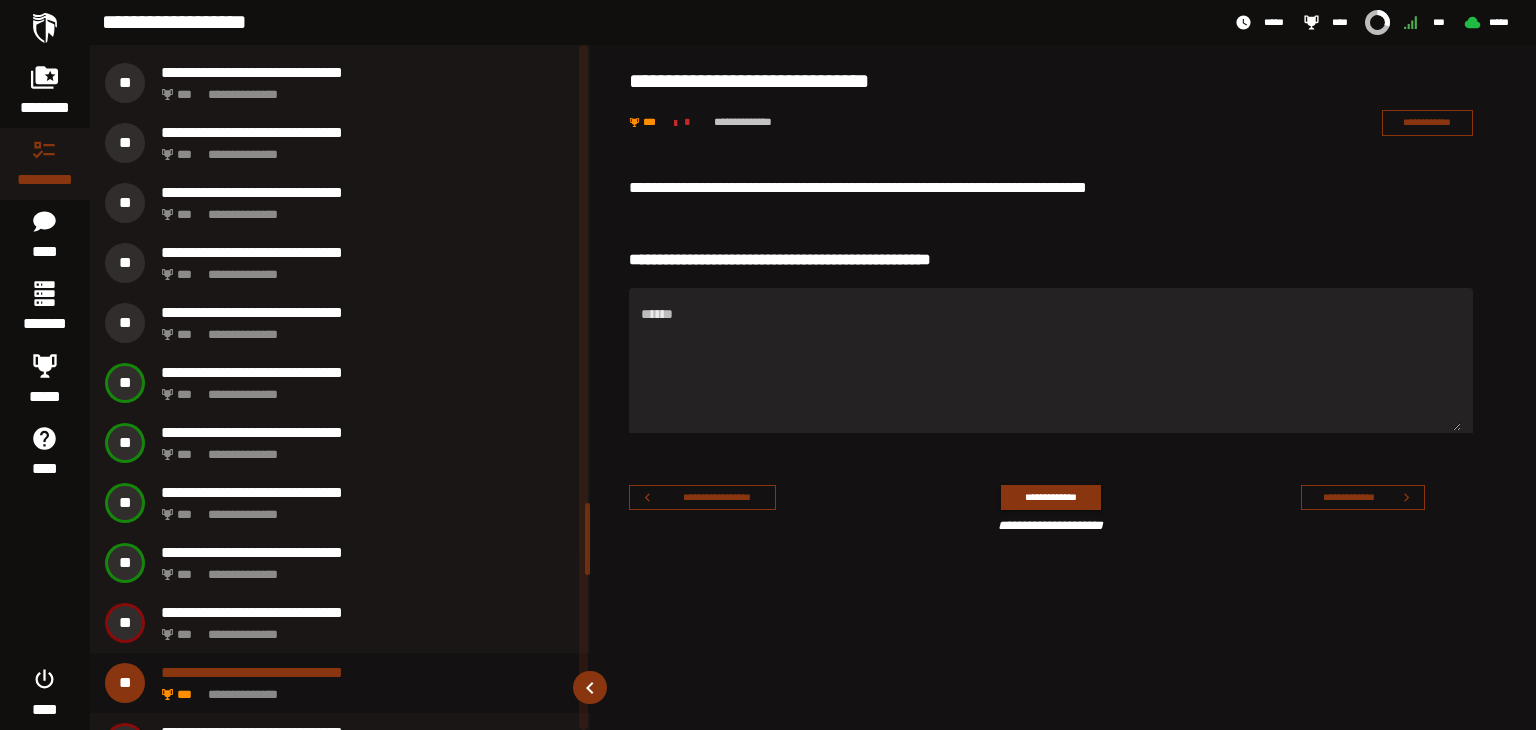 scroll, scrollTop: 4355, scrollLeft: 0, axis: vertical 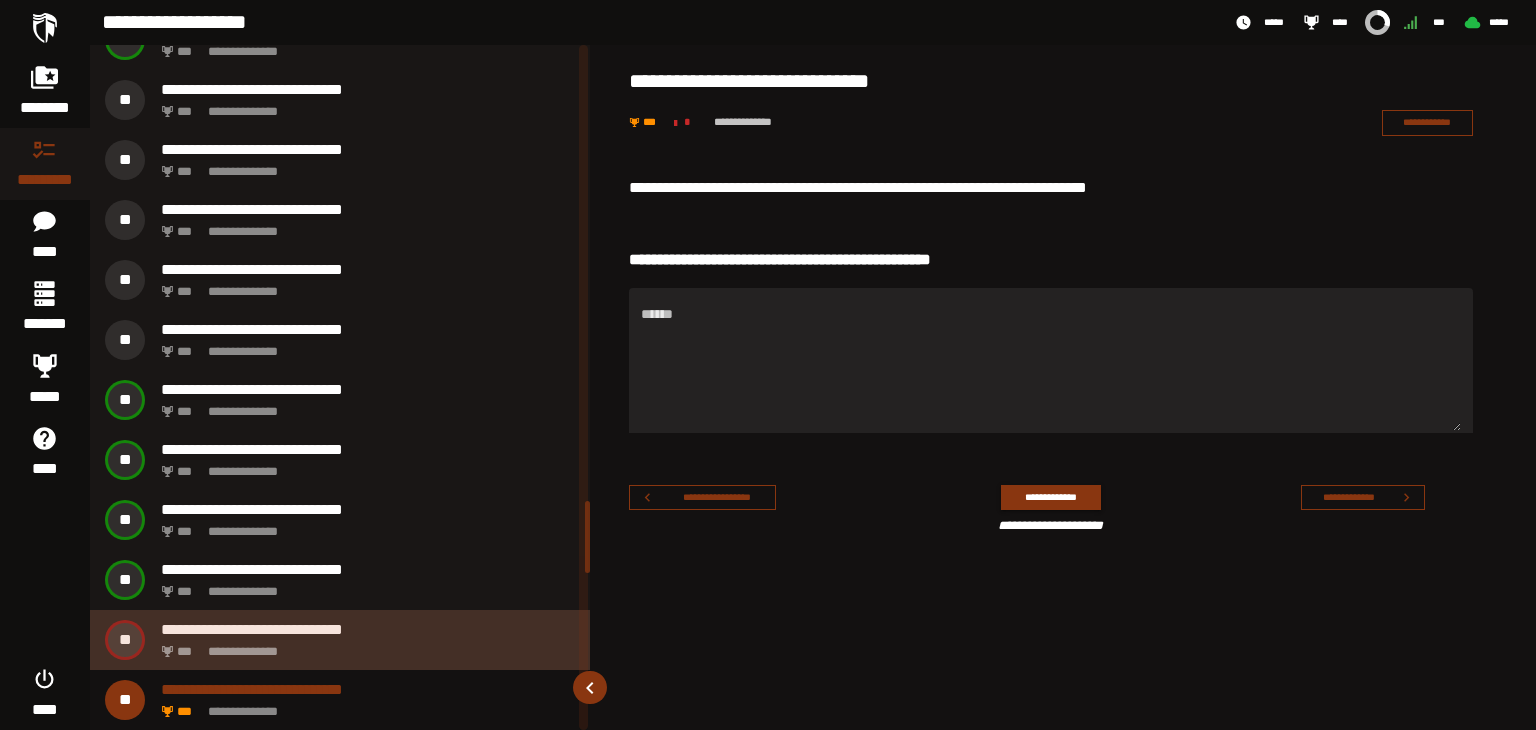 click on "**********" 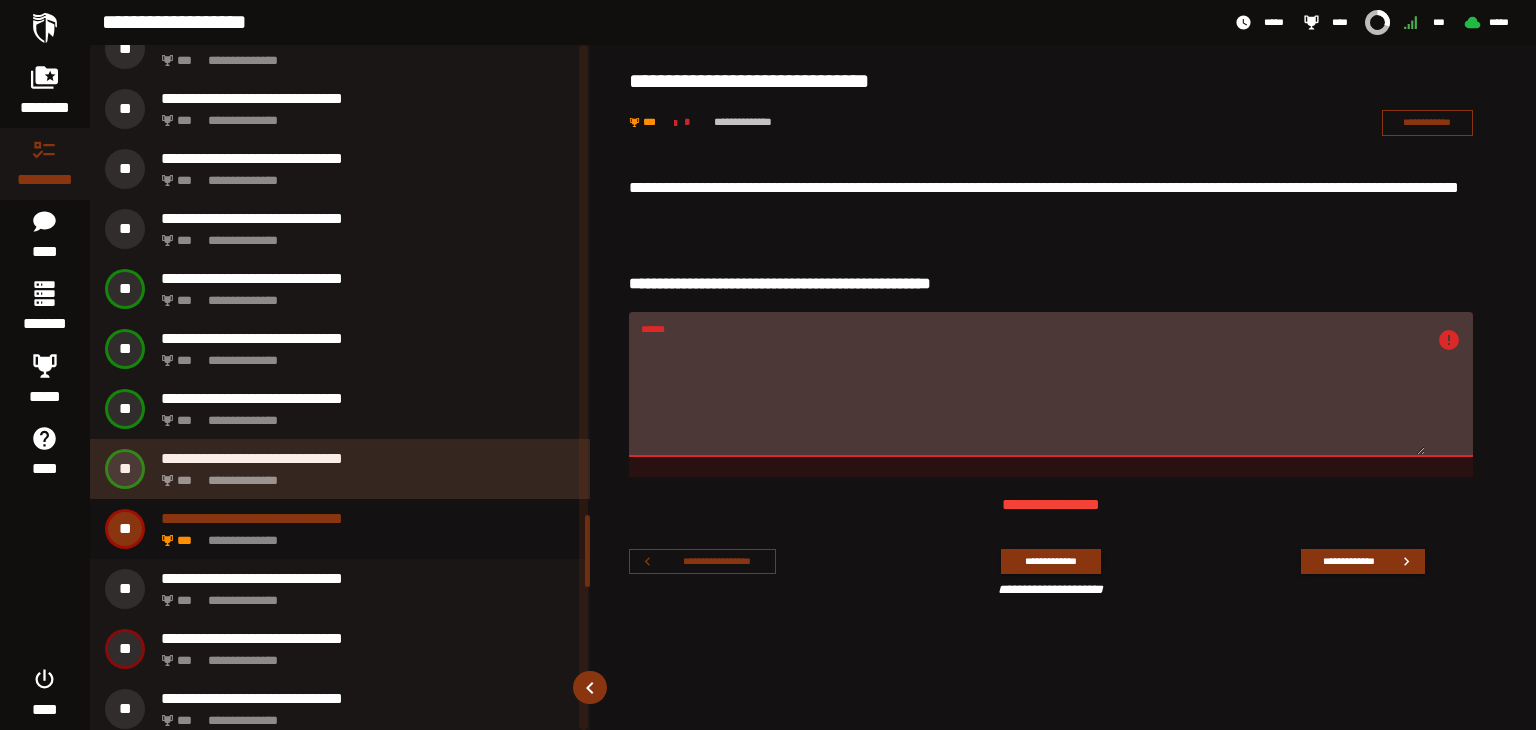 scroll, scrollTop: 4495, scrollLeft: 0, axis: vertical 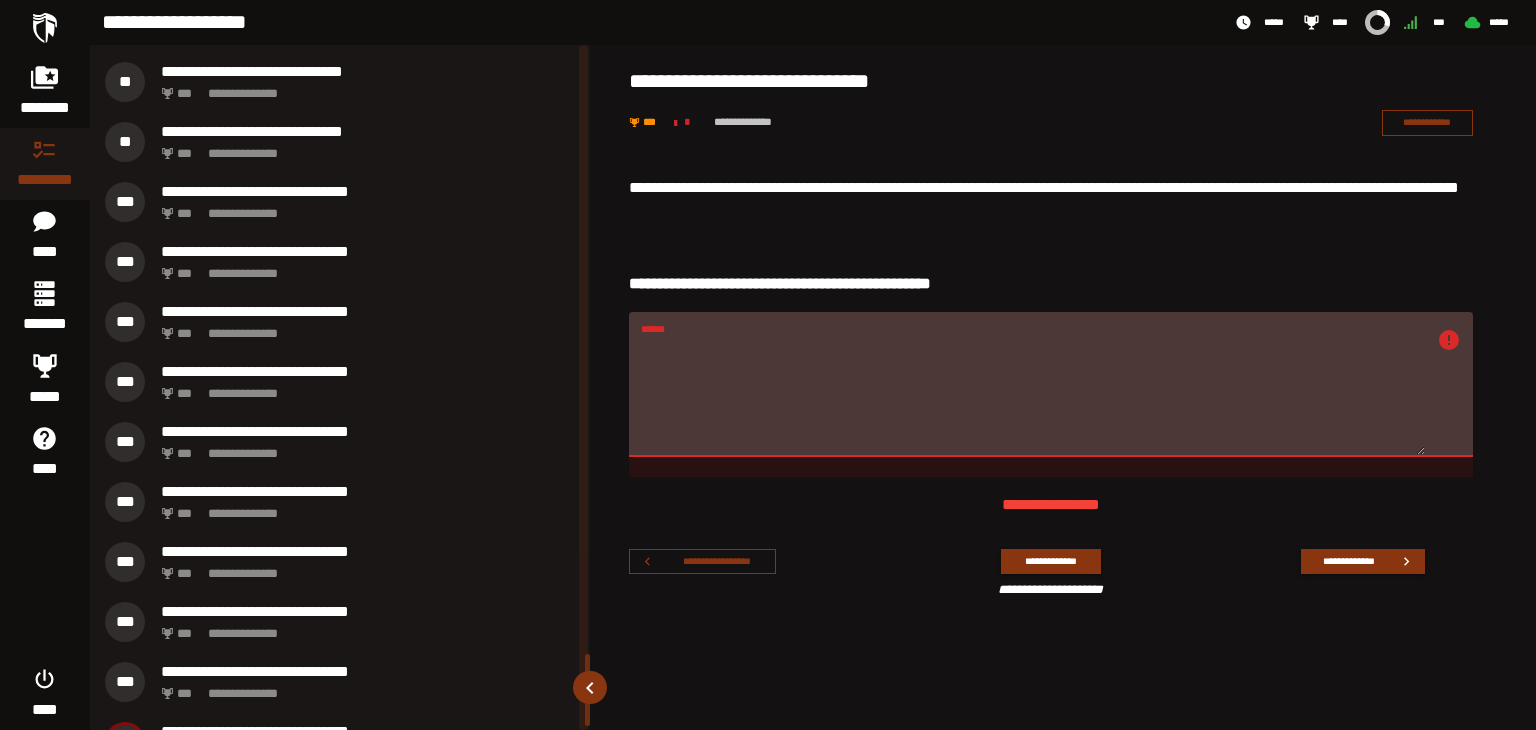 drag, startPoint x: 588, startPoint y: 553, endPoint x: 592, endPoint y: 691, distance: 138.05795 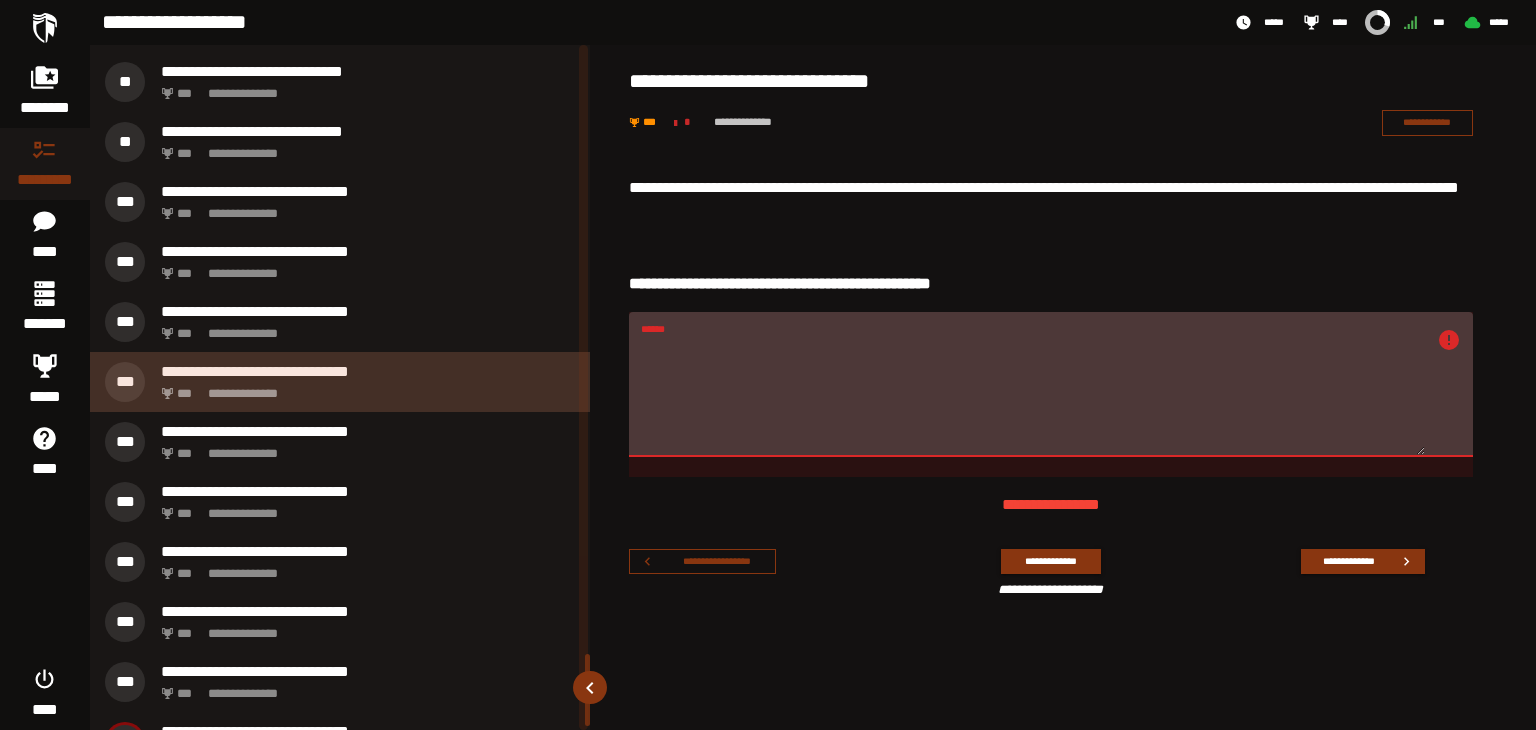 click on "**********" at bounding box center [340, 382] 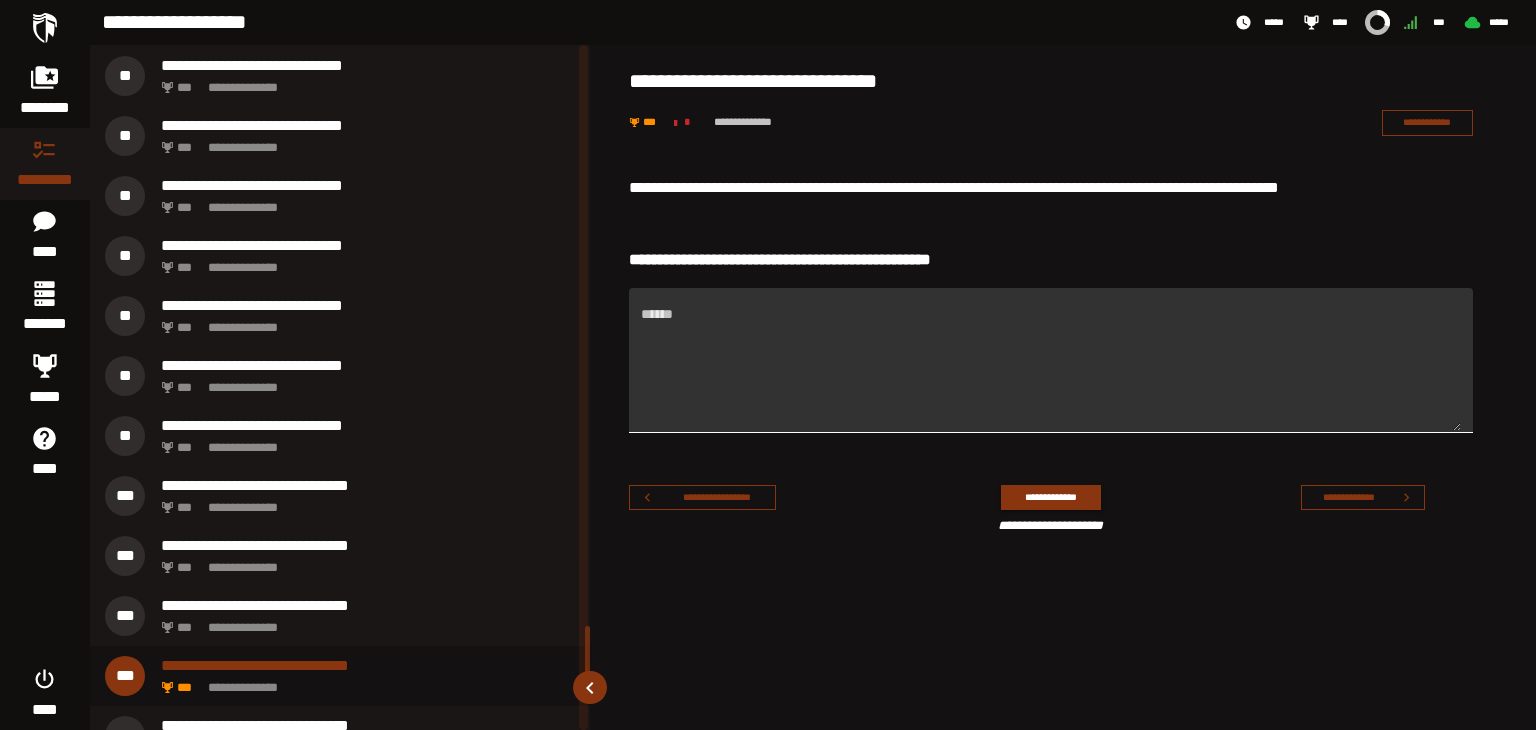 scroll, scrollTop: 5495, scrollLeft: 0, axis: vertical 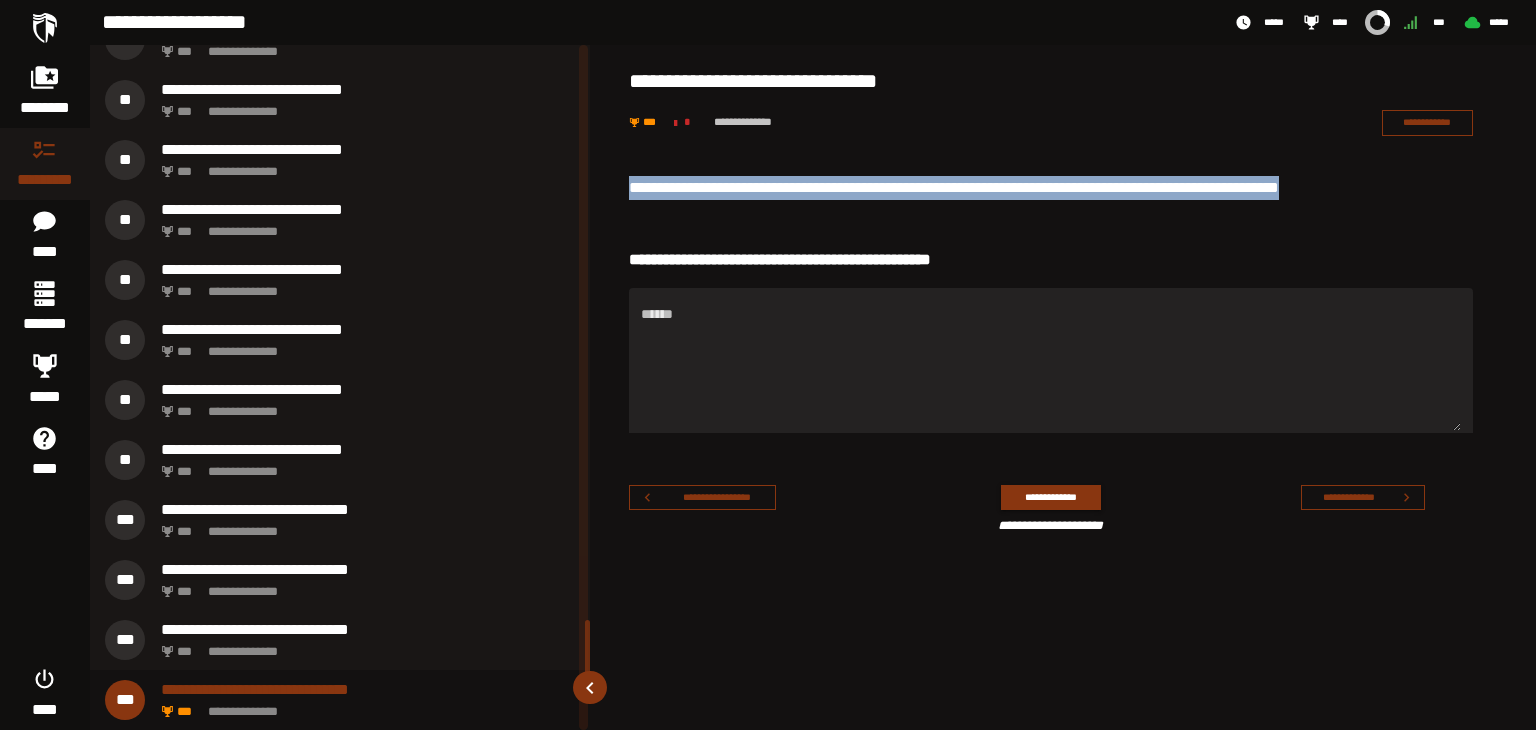drag, startPoint x: 1386, startPoint y: 182, endPoint x: 634, endPoint y: 188, distance: 752.0239 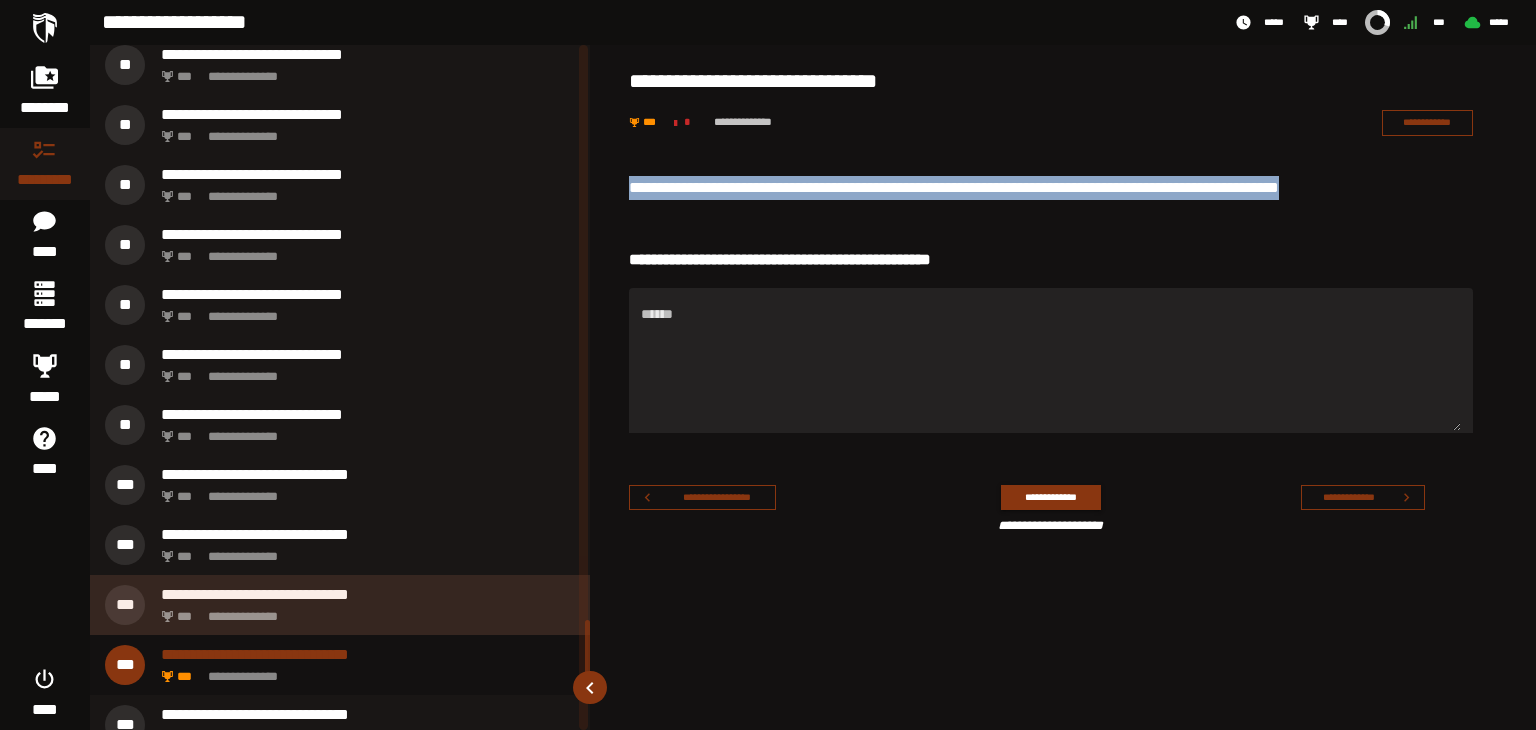 scroll, scrollTop: 5495, scrollLeft: 0, axis: vertical 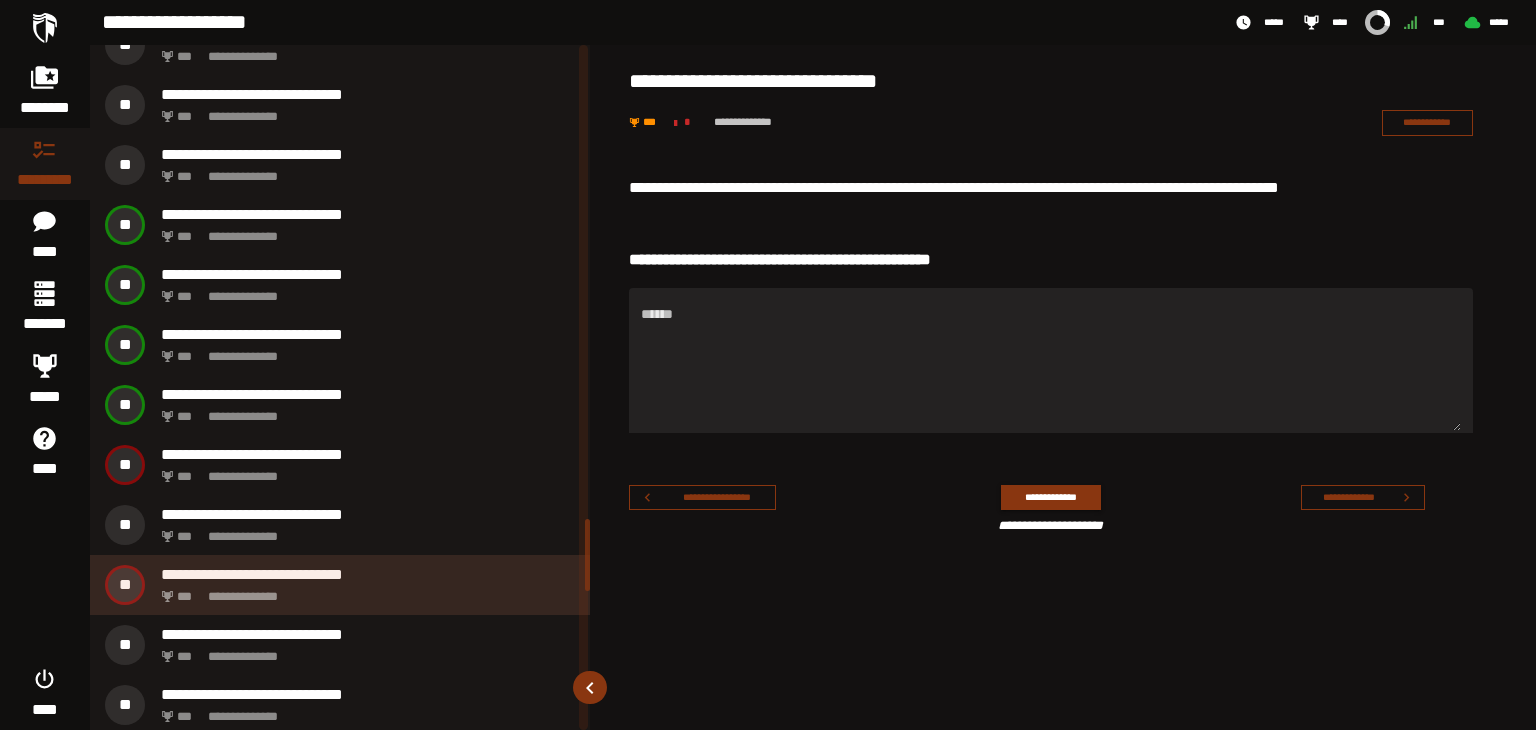 drag, startPoint x: 586, startPoint y: 634, endPoint x: 500, endPoint y: 545, distance: 123.76187 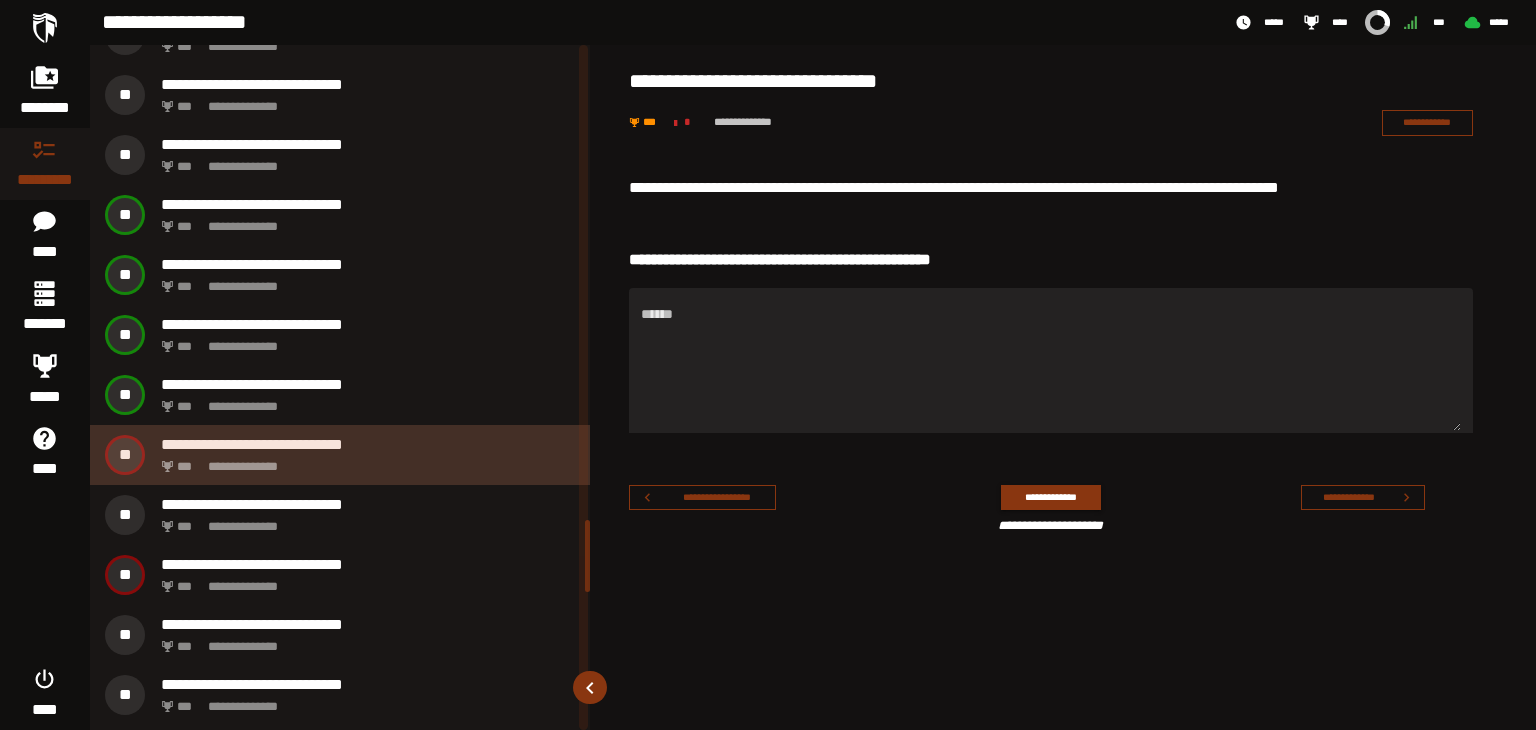 click on "**********" at bounding box center (364, 461) 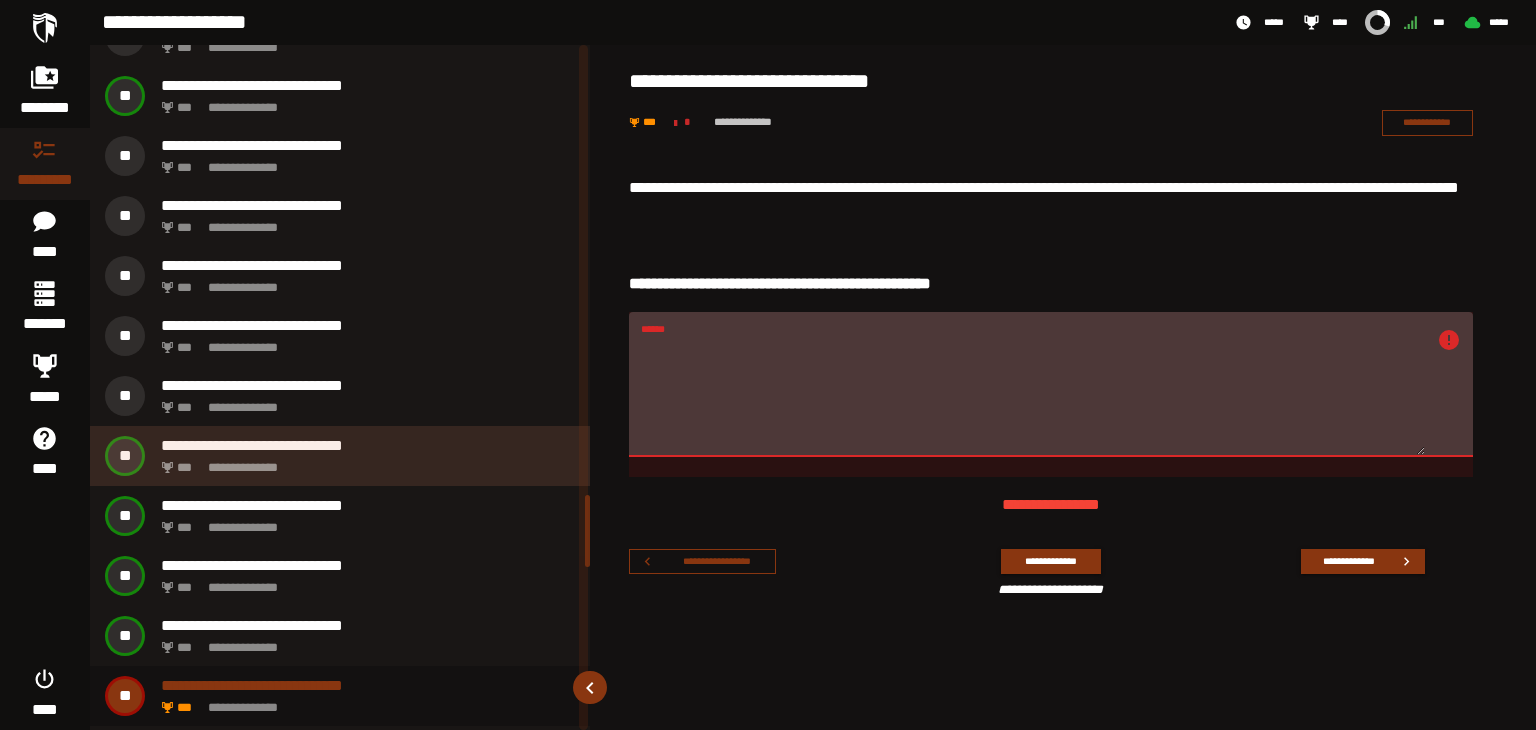 scroll, scrollTop: 4295, scrollLeft: 0, axis: vertical 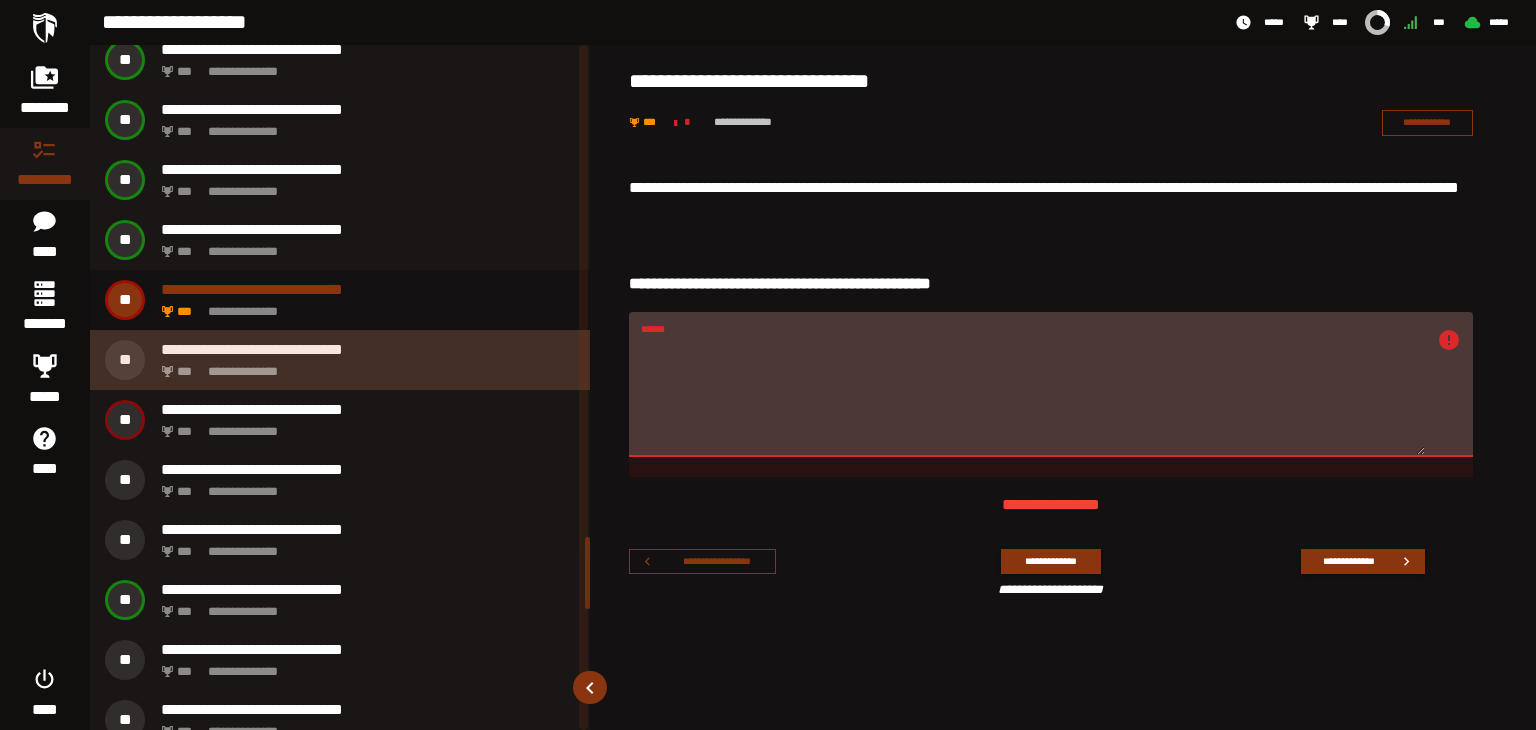 click on "**********" at bounding box center [368, 349] 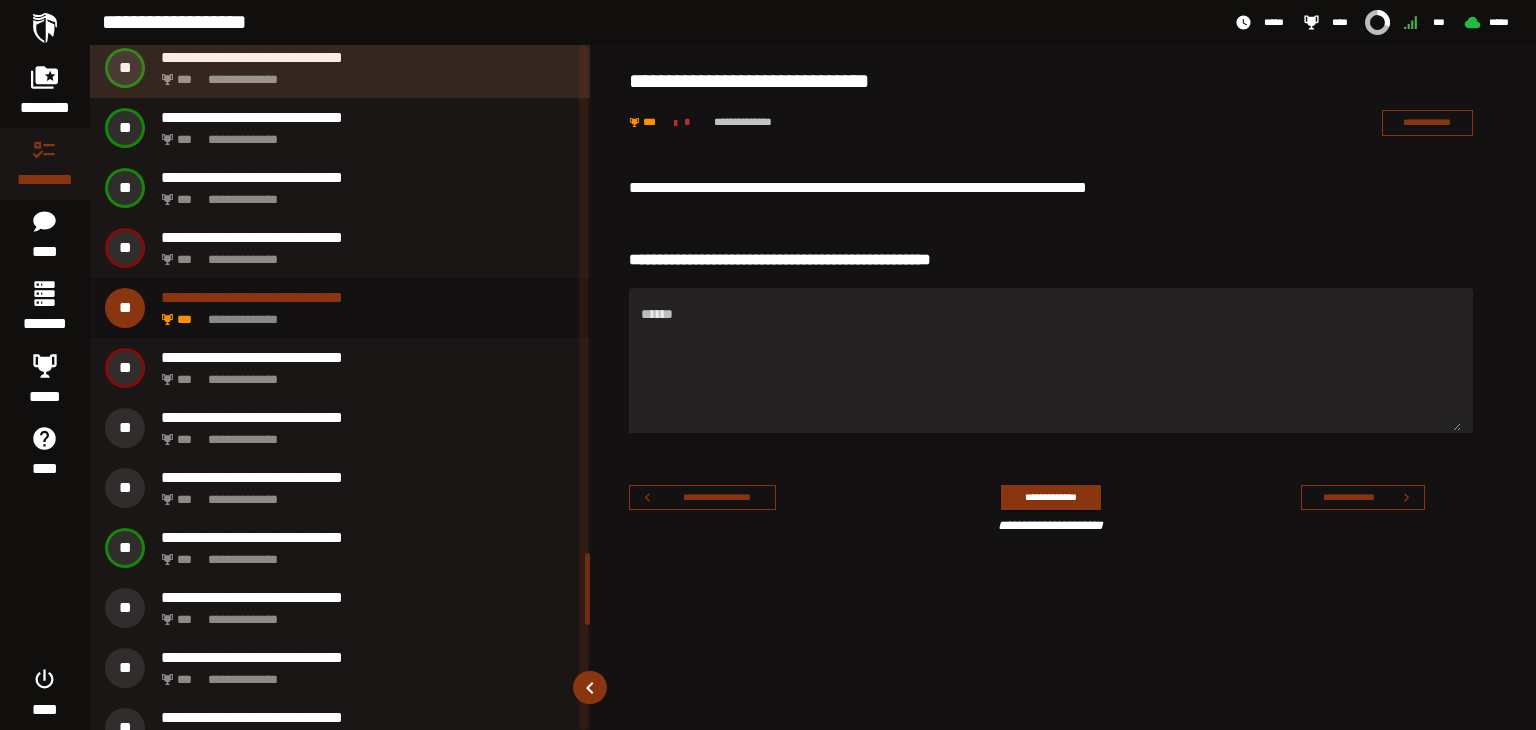 scroll, scrollTop: 4855, scrollLeft: 0, axis: vertical 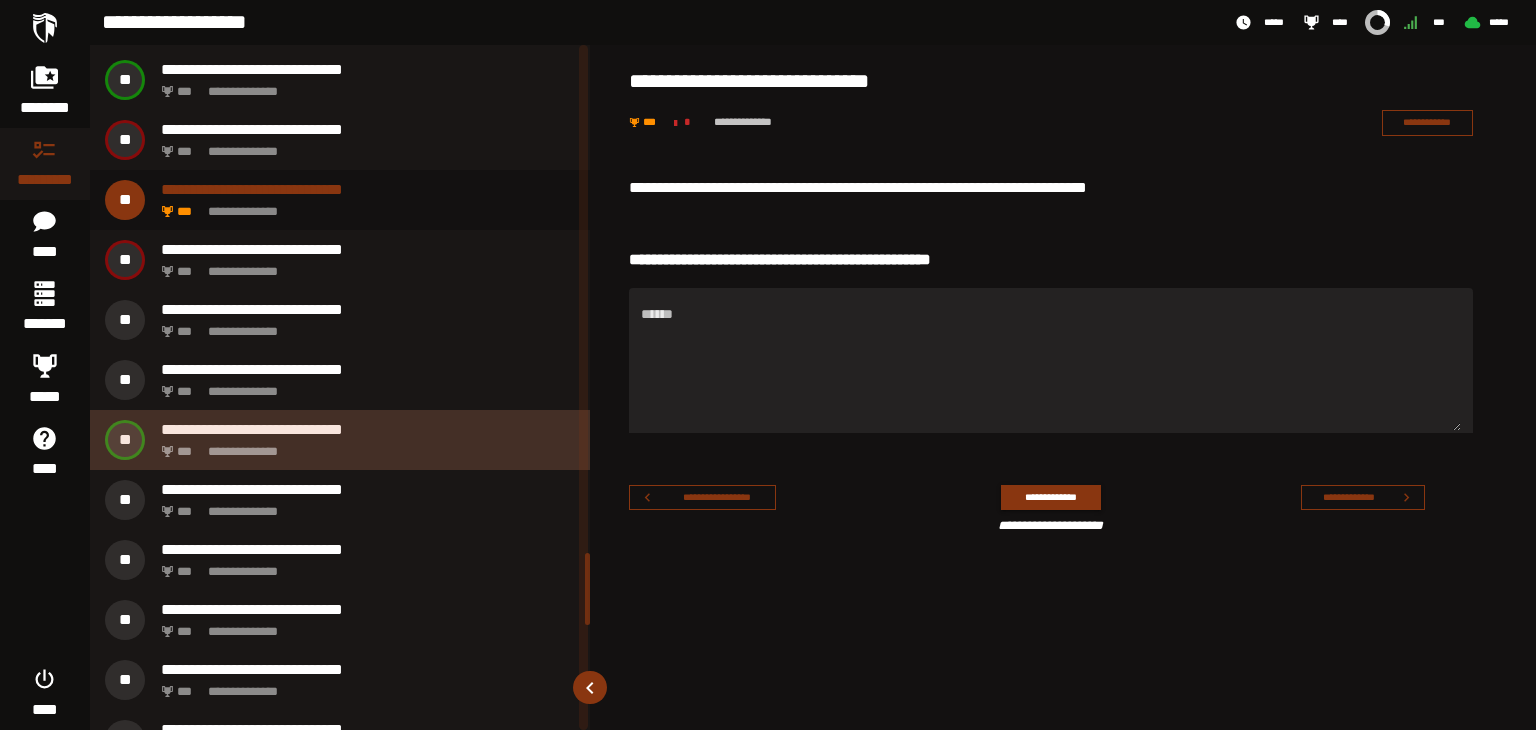 click on "**********" at bounding box center (364, 446) 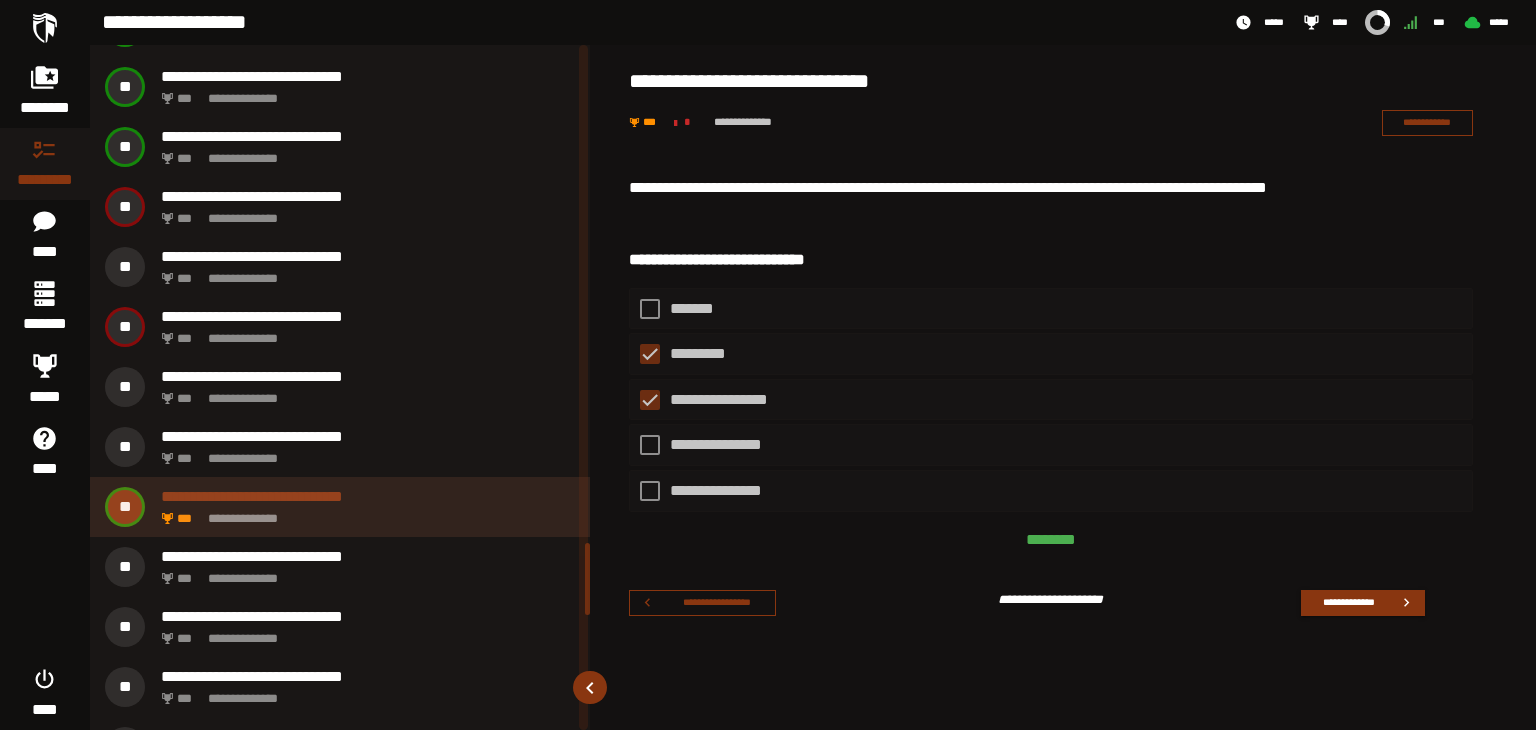 scroll, scrollTop: 4795, scrollLeft: 0, axis: vertical 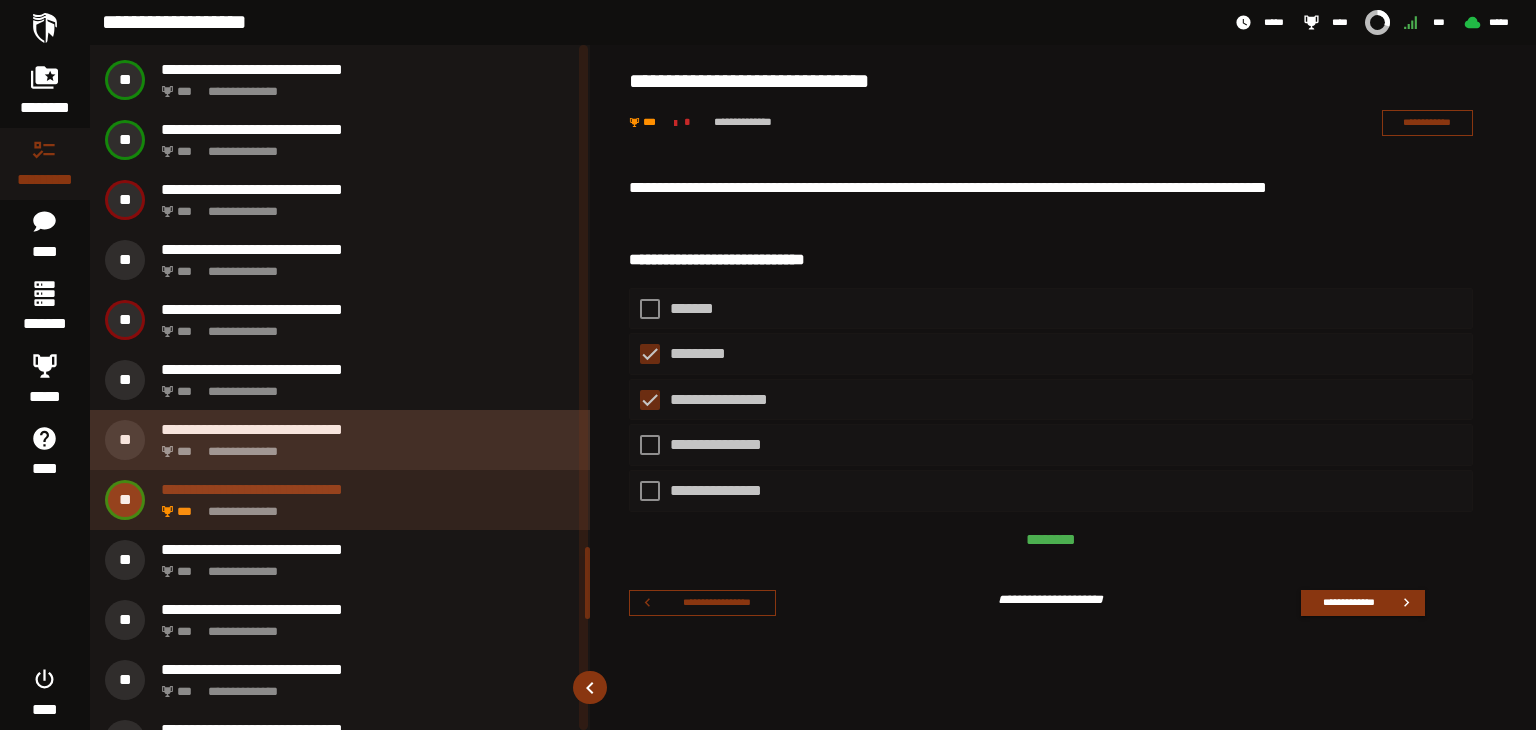 click on "**********" at bounding box center [364, 446] 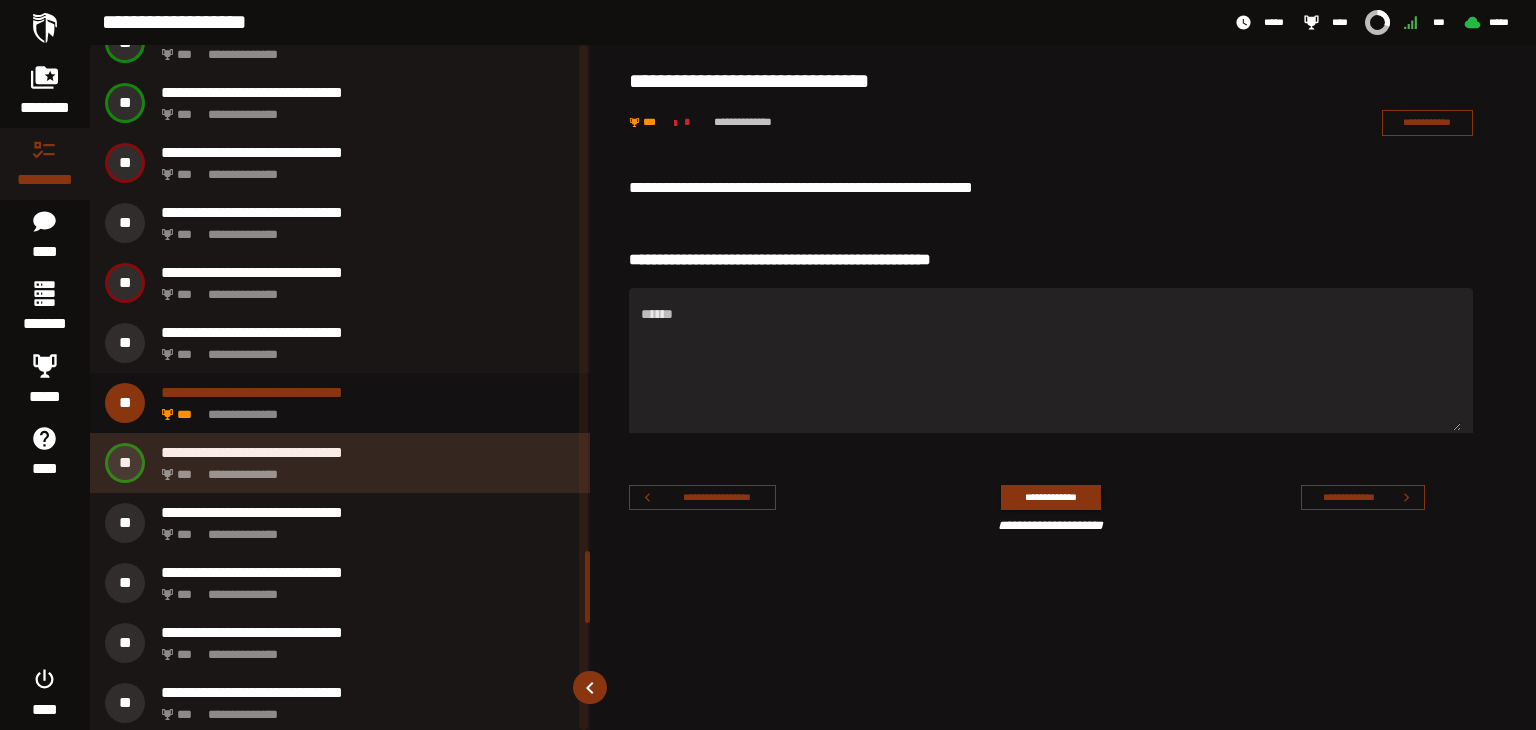 scroll, scrollTop: 4835, scrollLeft: 0, axis: vertical 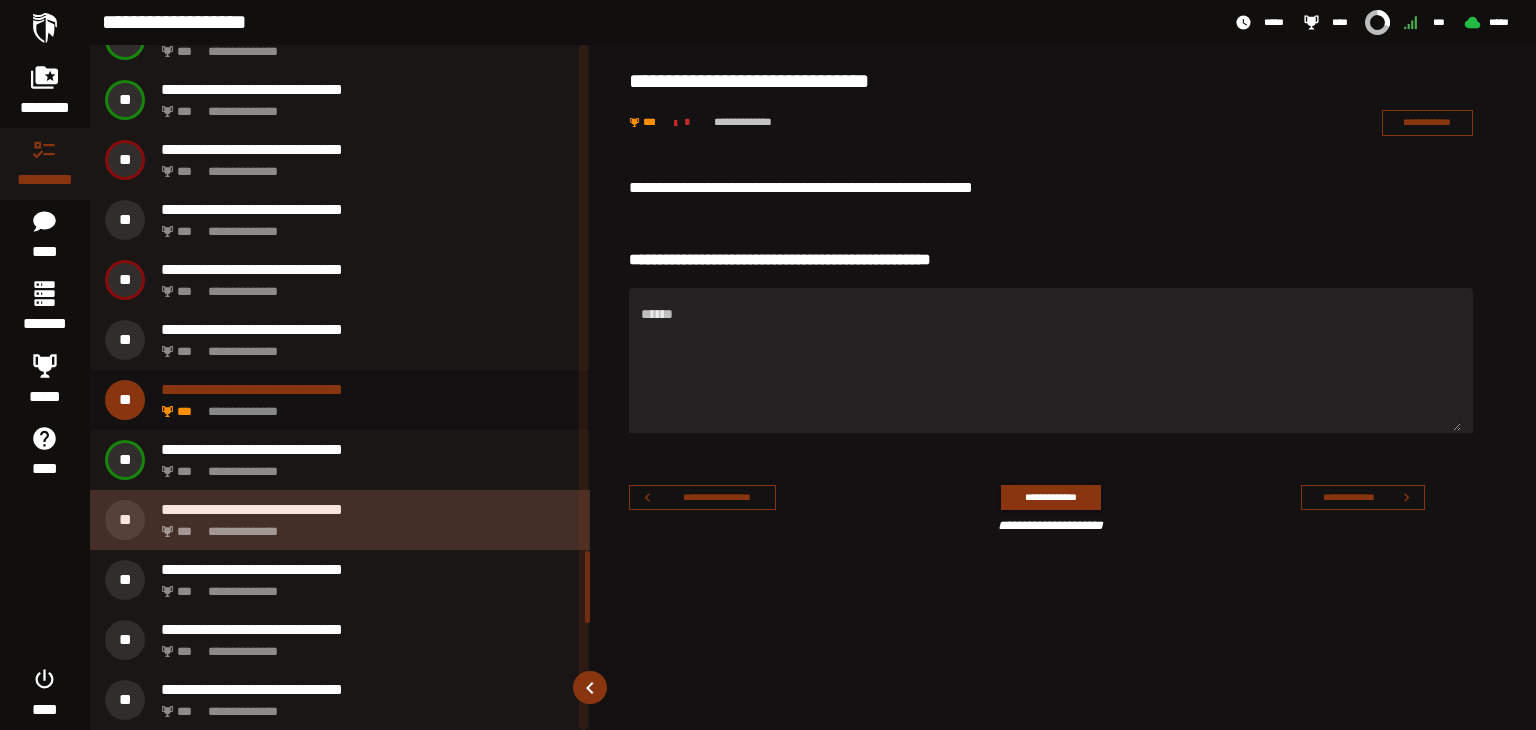 click on "**********" at bounding box center [364, 526] 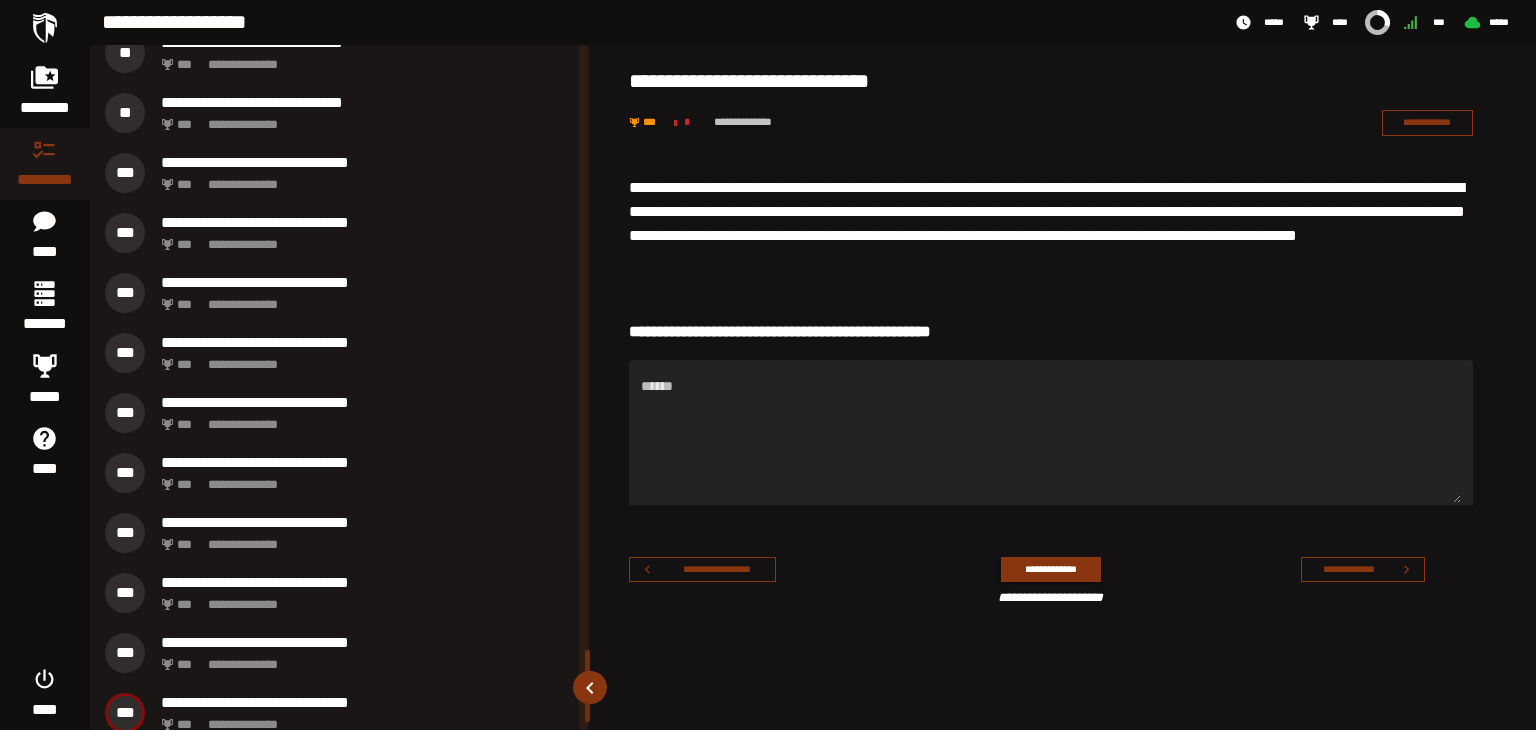 scroll, scrollTop: 5855, scrollLeft: 0, axis: vertical 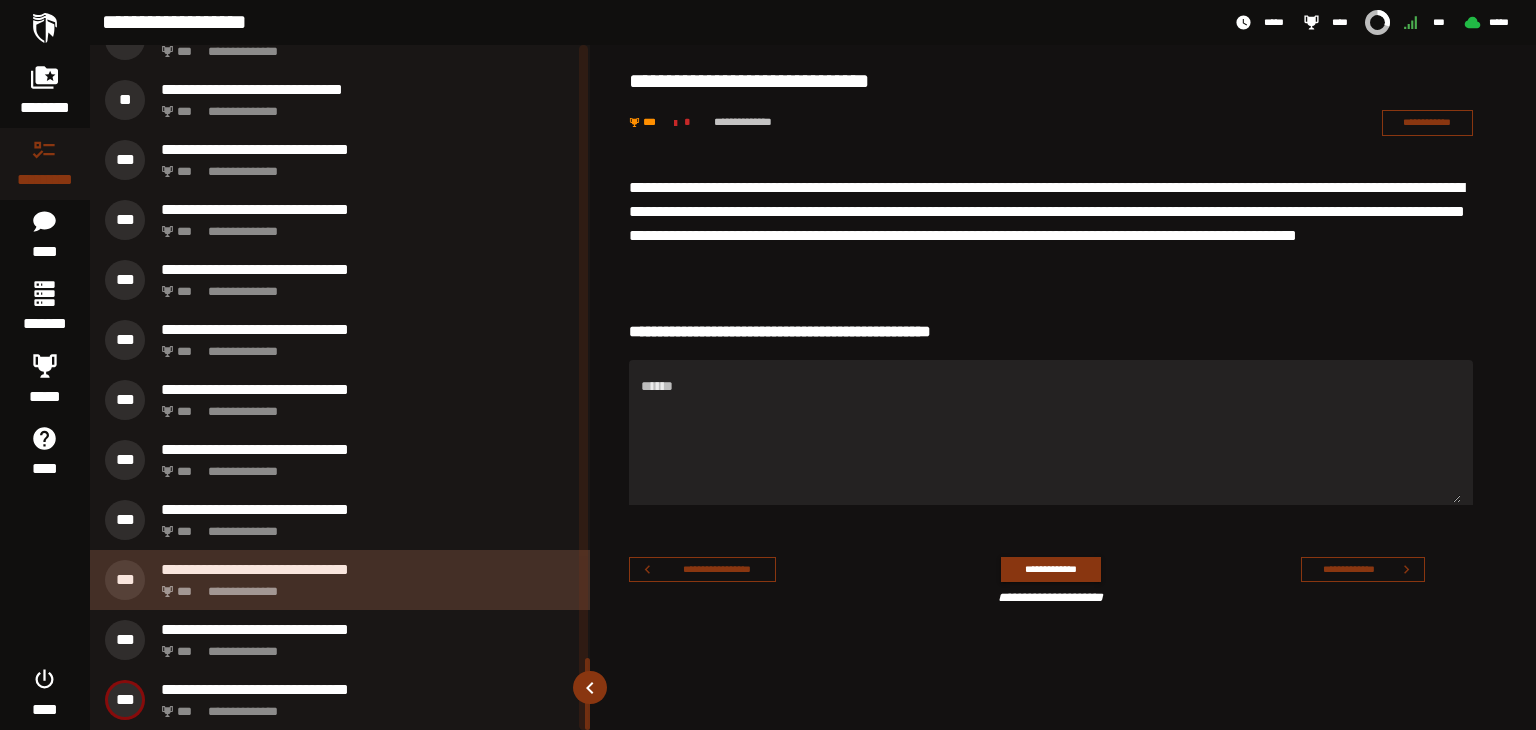 click on "**********" at bounding box center (340, 580) 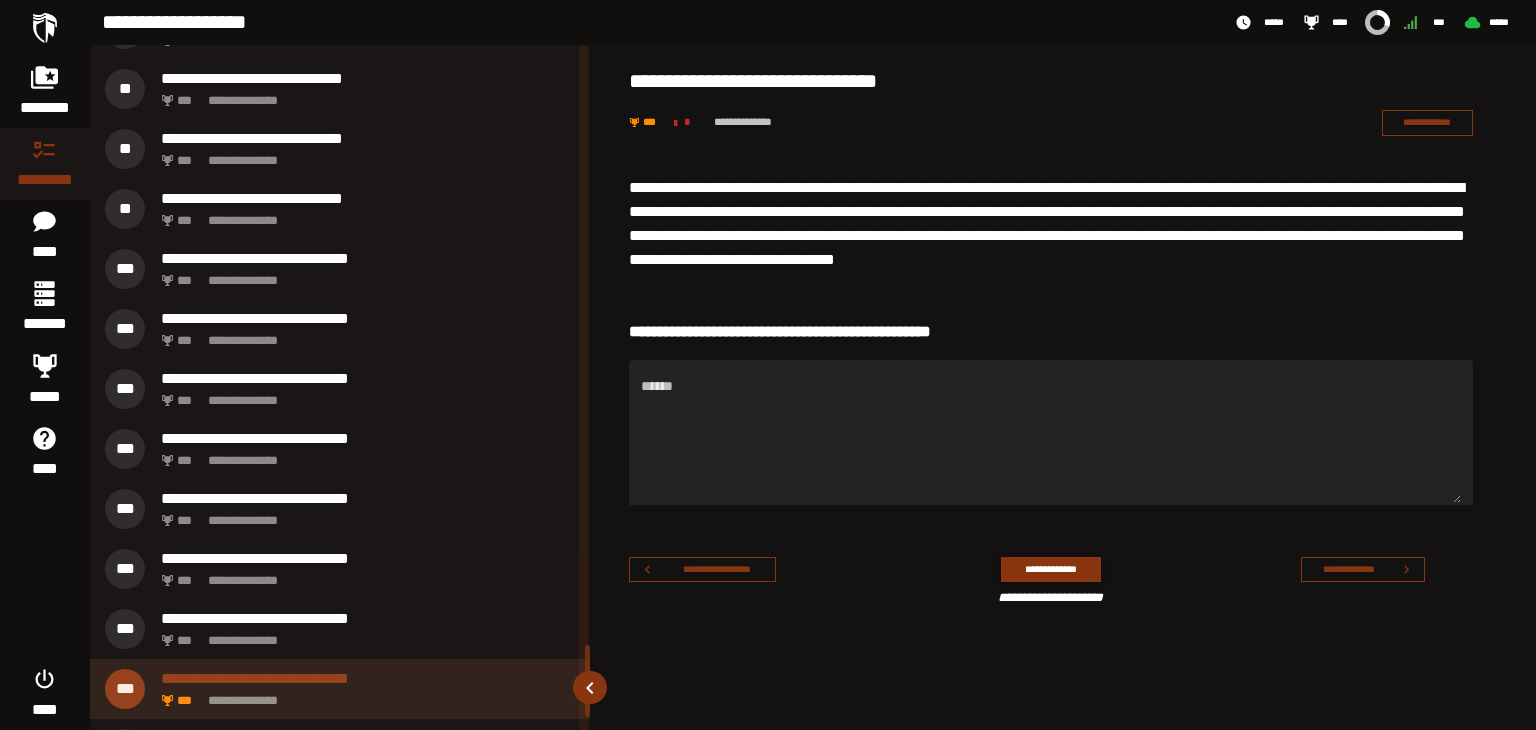 scroll, scrollTop: 5735, scrollLeft: 0, axis: vertical 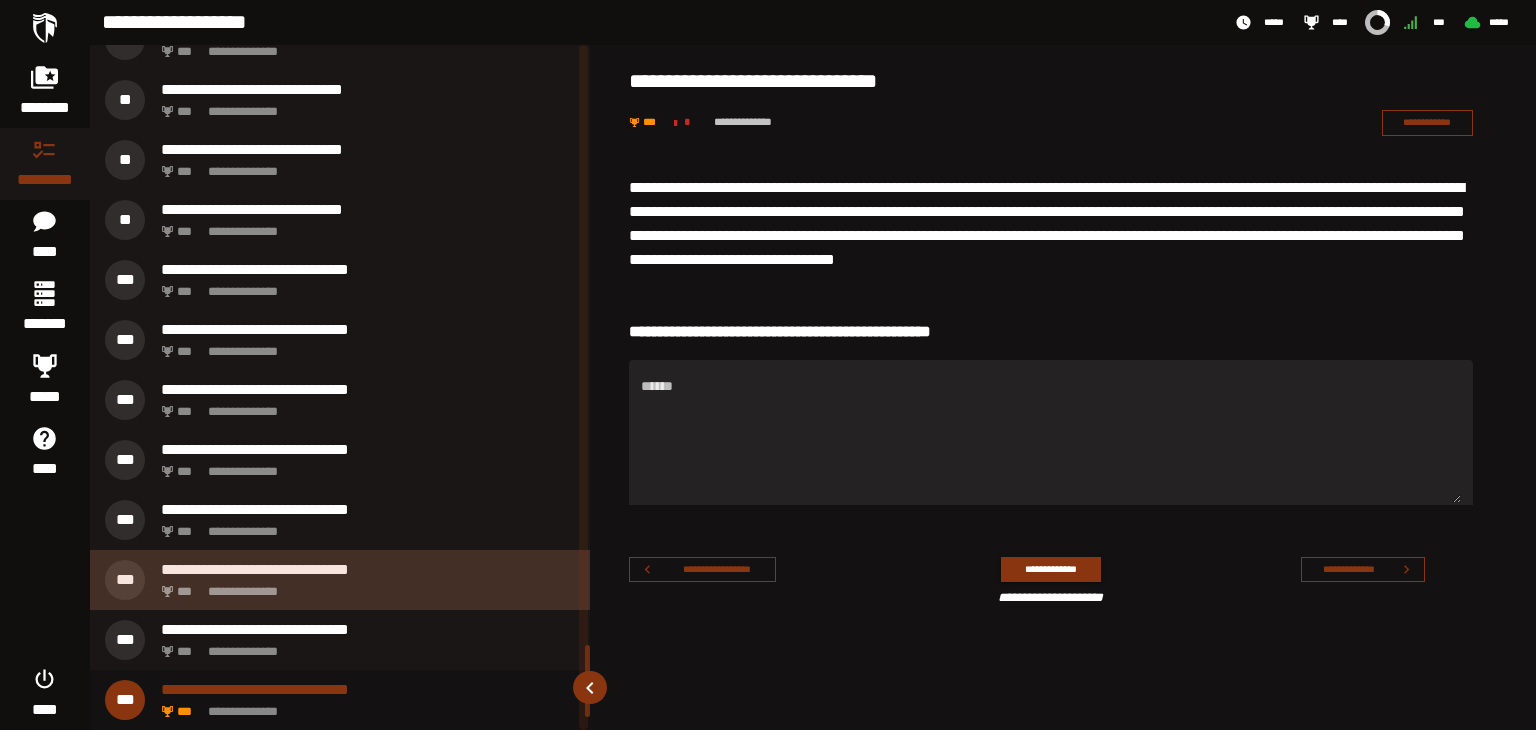 click on "**********" at bounding box center [340, 580] 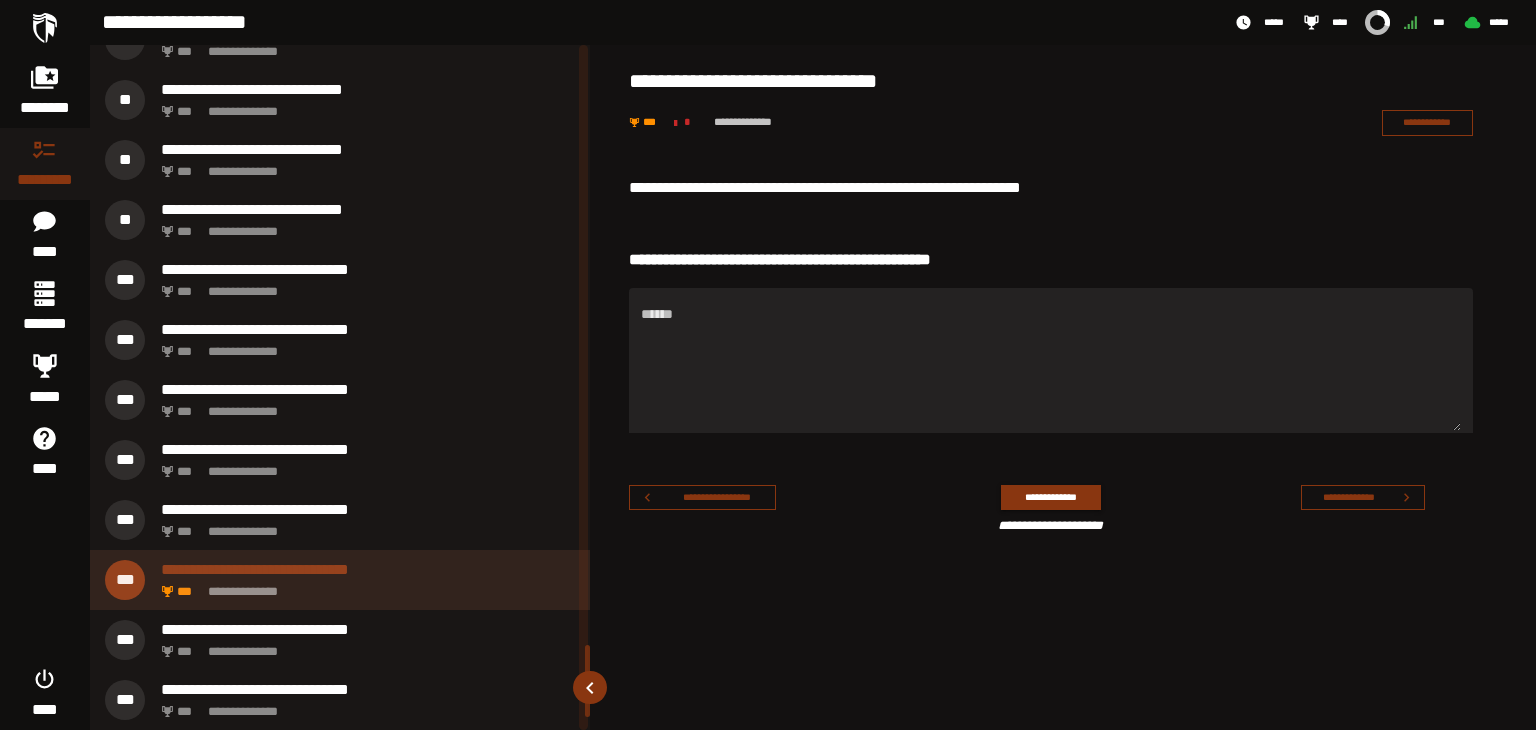 scroll, scrollTop: 5615, scrollLeft: 0, axis: vertical 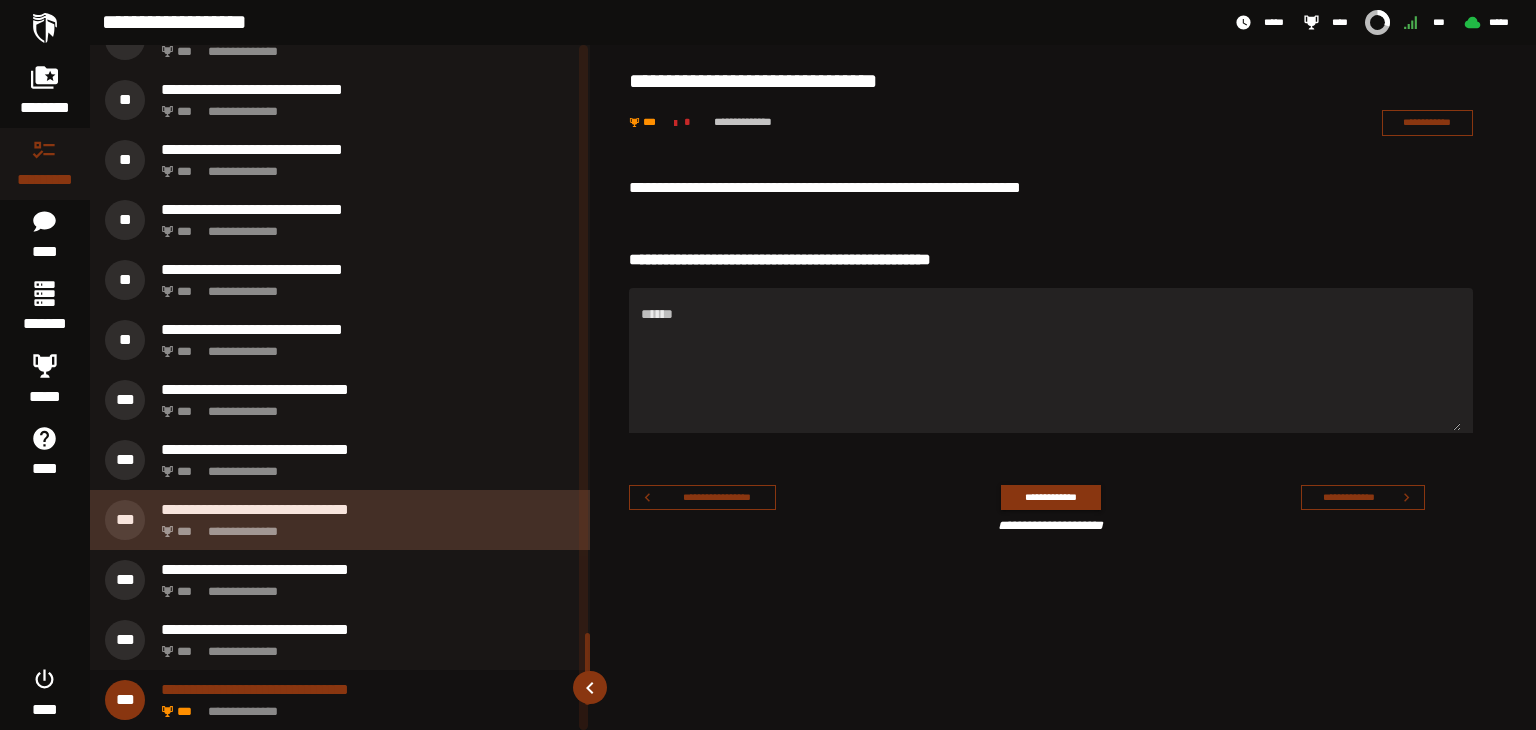 click on "**********" at bounding box center (340, 520) 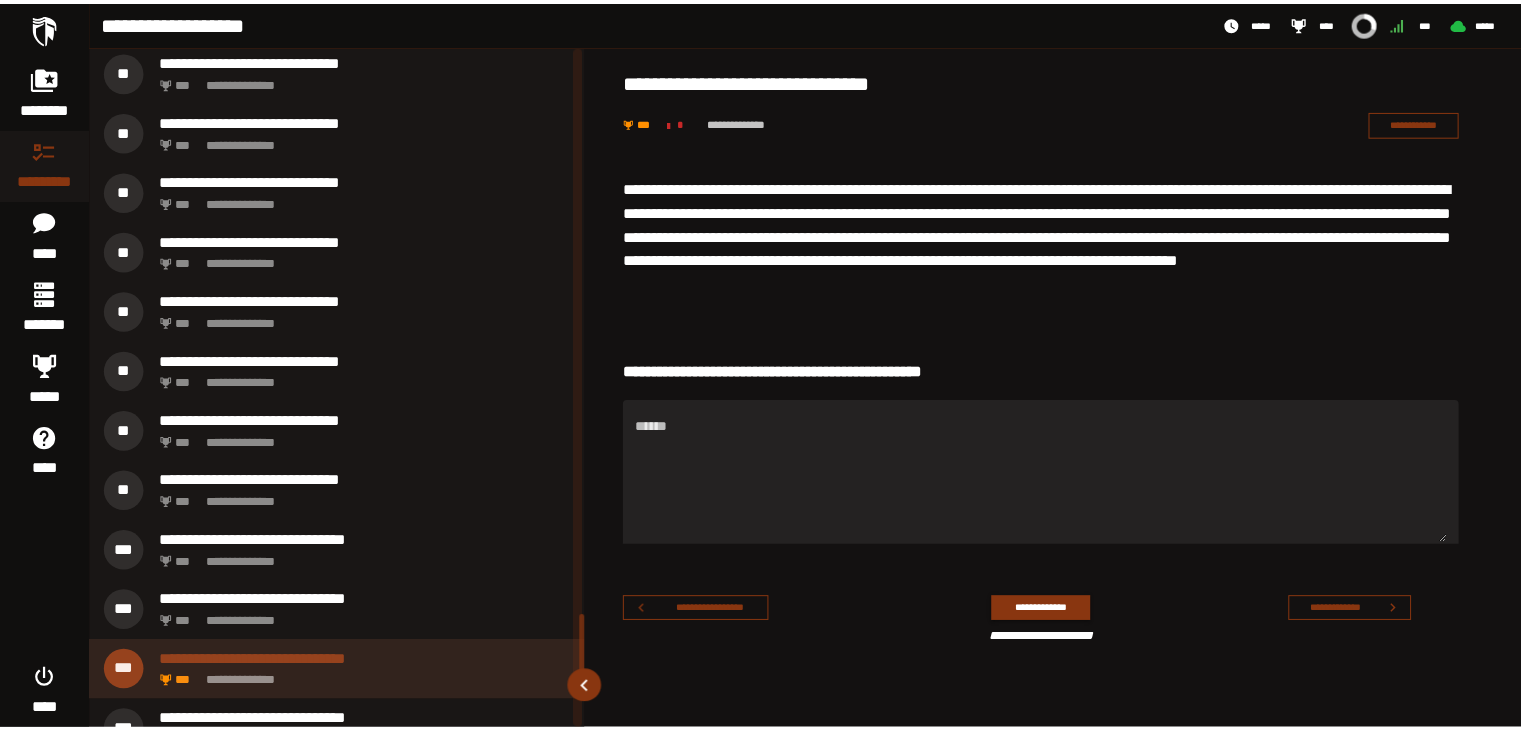 scroll, scrollTop: 5435, scrollLeft: 0, axis: vertical 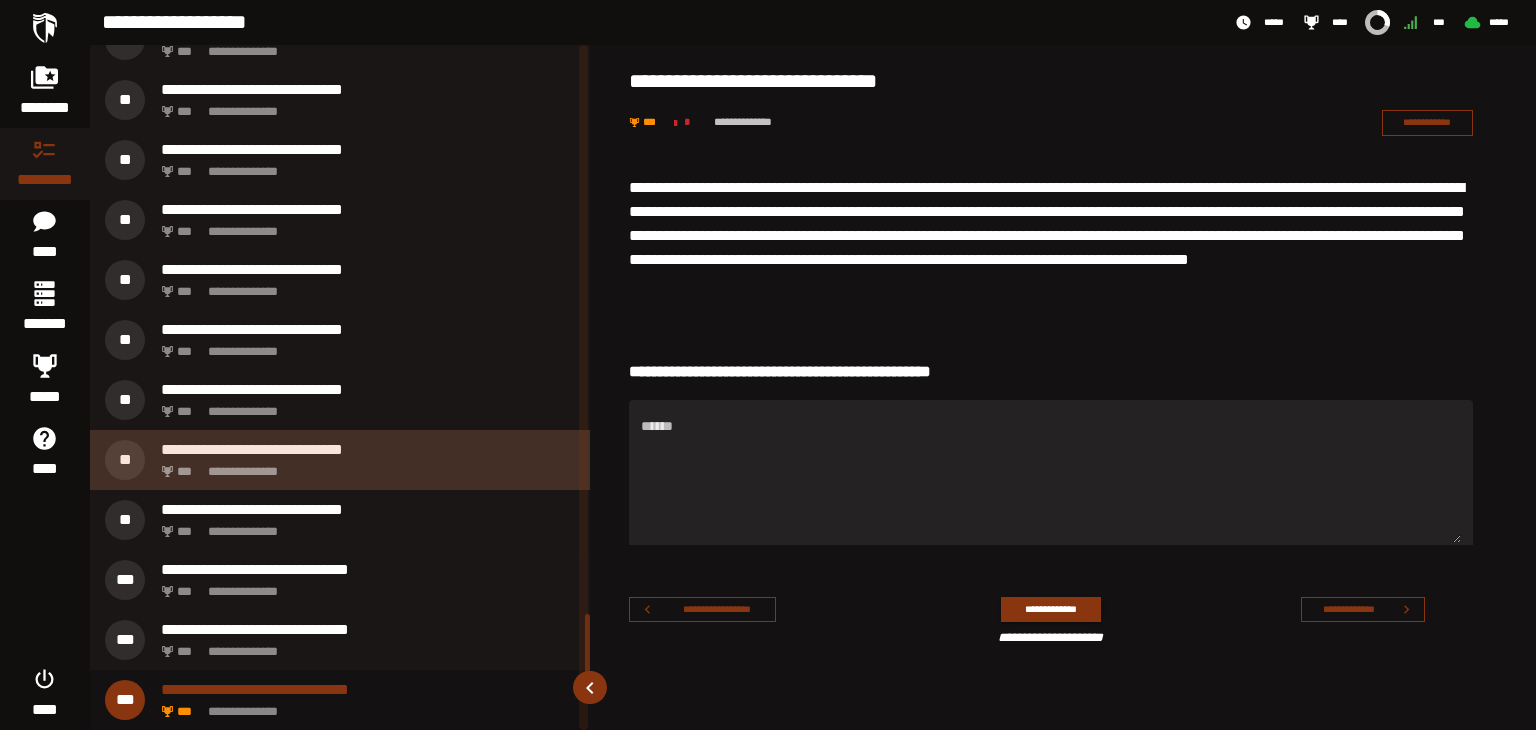 click on "**********" at bounding box center [364, 466] 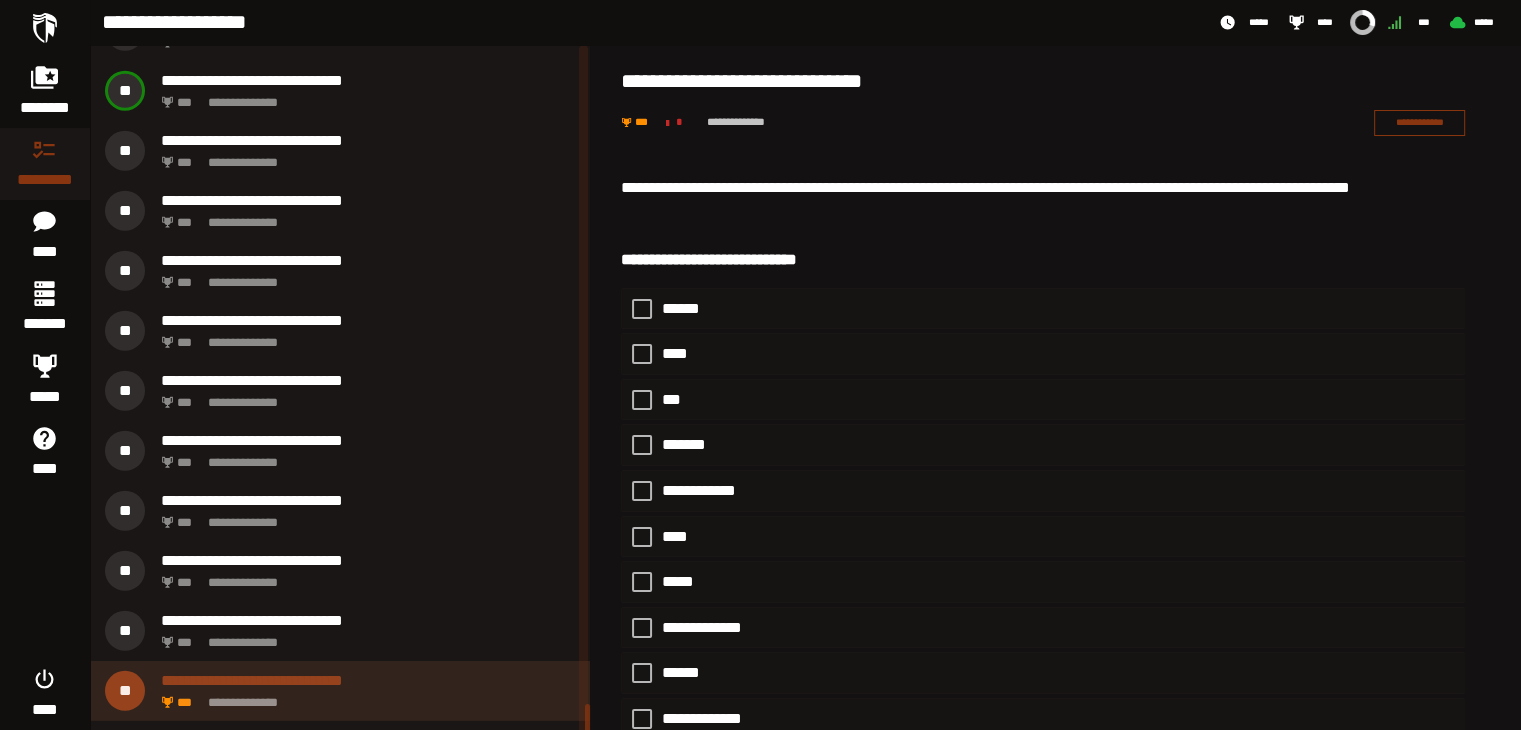 scroll, scrollTop: 5195, scrollLeft: 0, axis: vertical 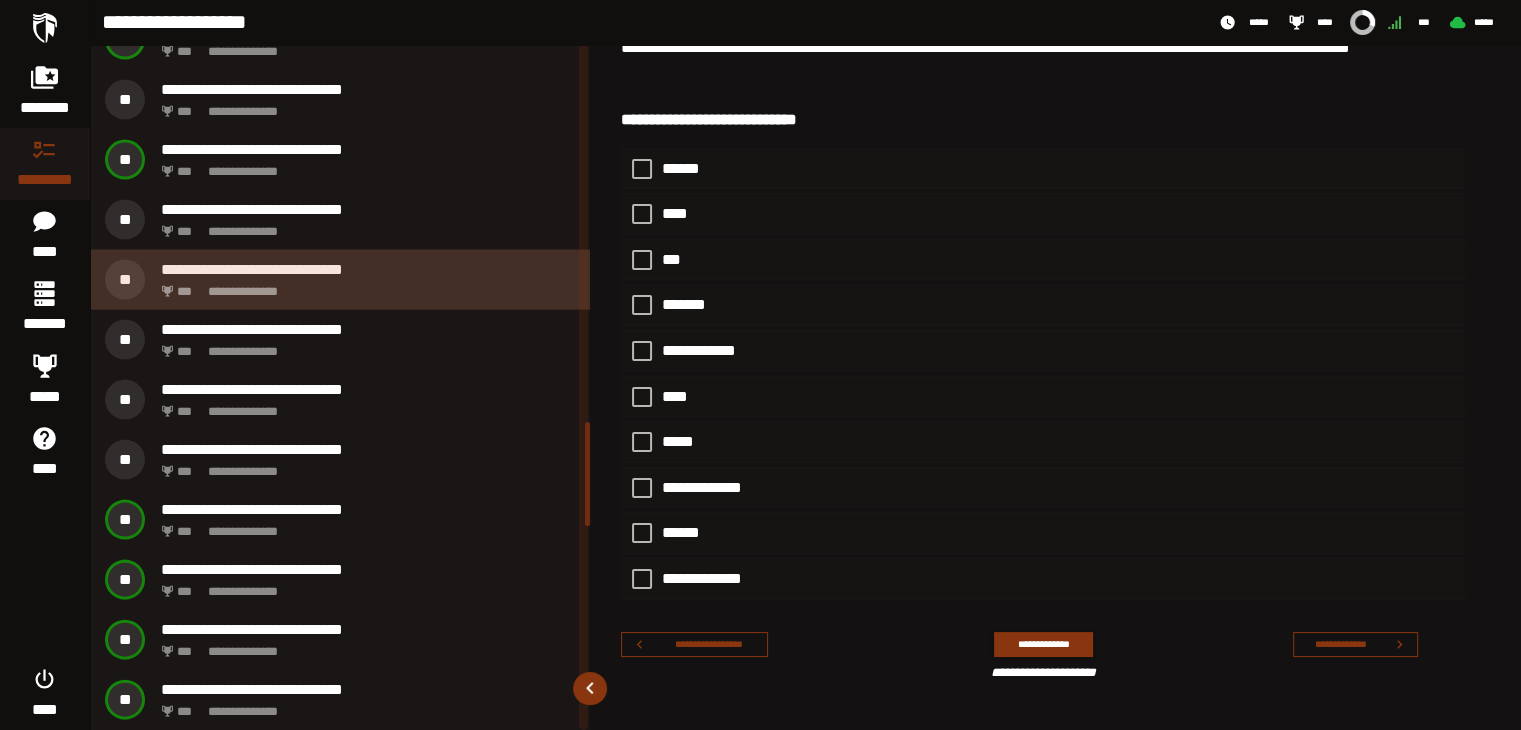 click on "**********" at bounding box center [364, 286] 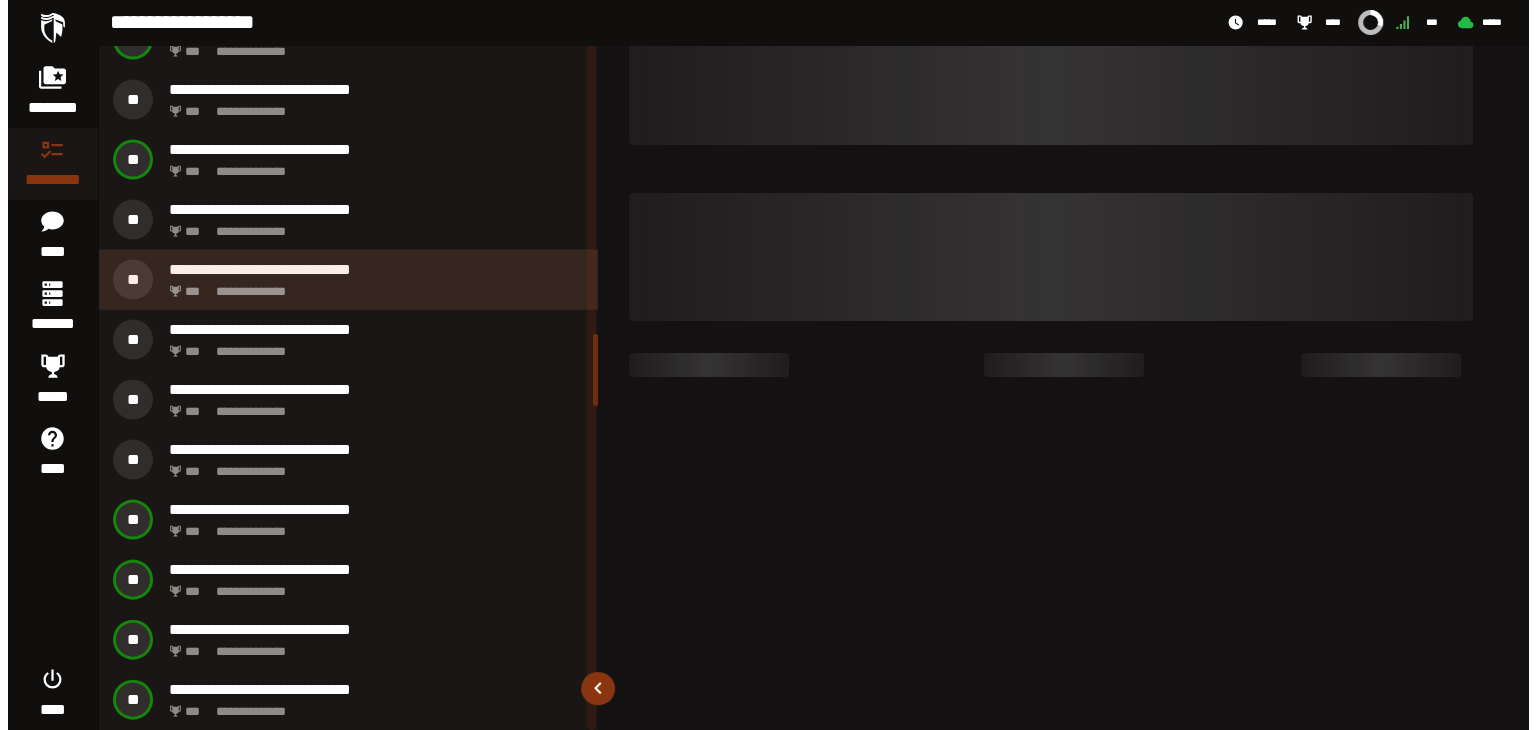 scroll, scrollTop: 0, scrollLeft: 0, axis: both 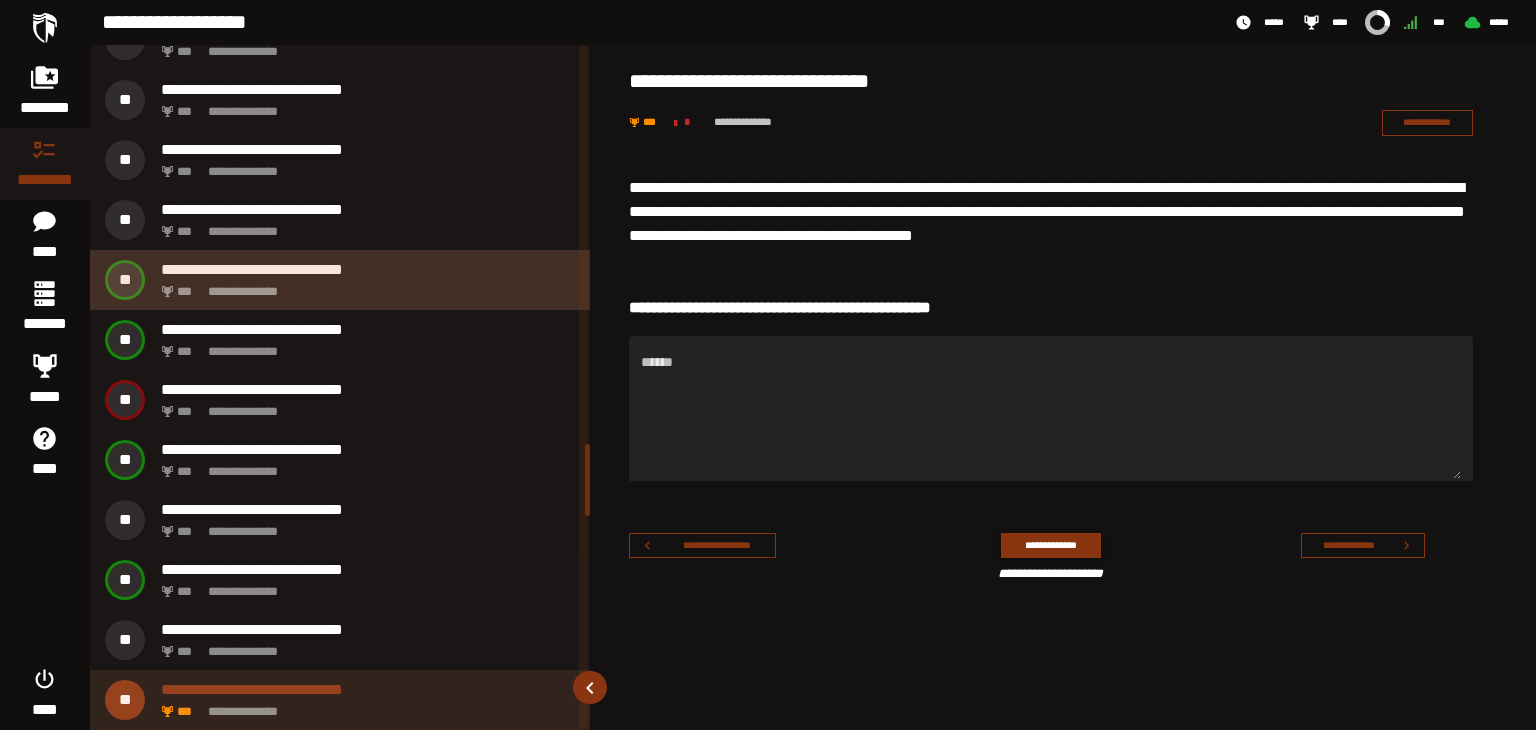 click on "**********" at bounding box center [364, 286] 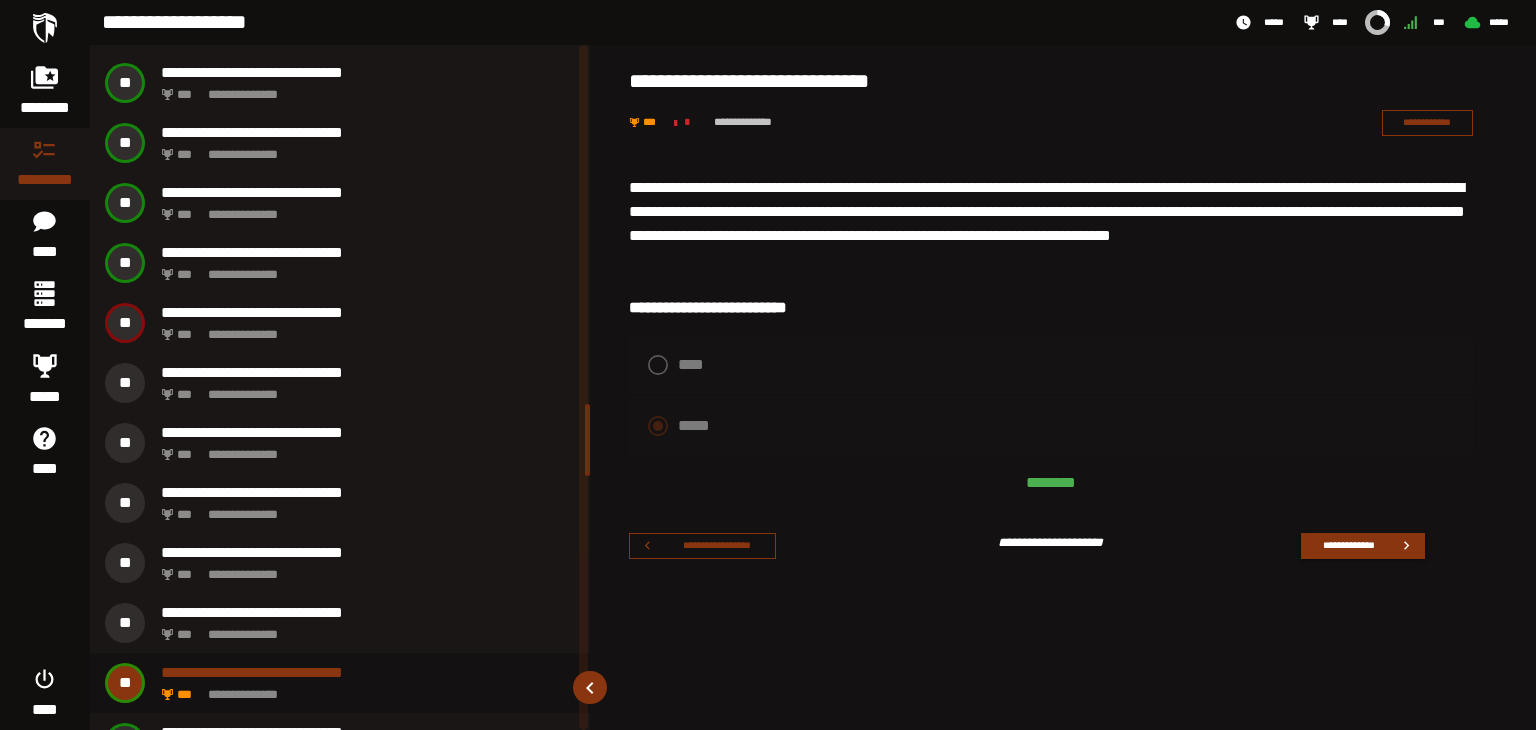 scroll, scrollTop: 3395, scrollLeft: 0, axis: vertical 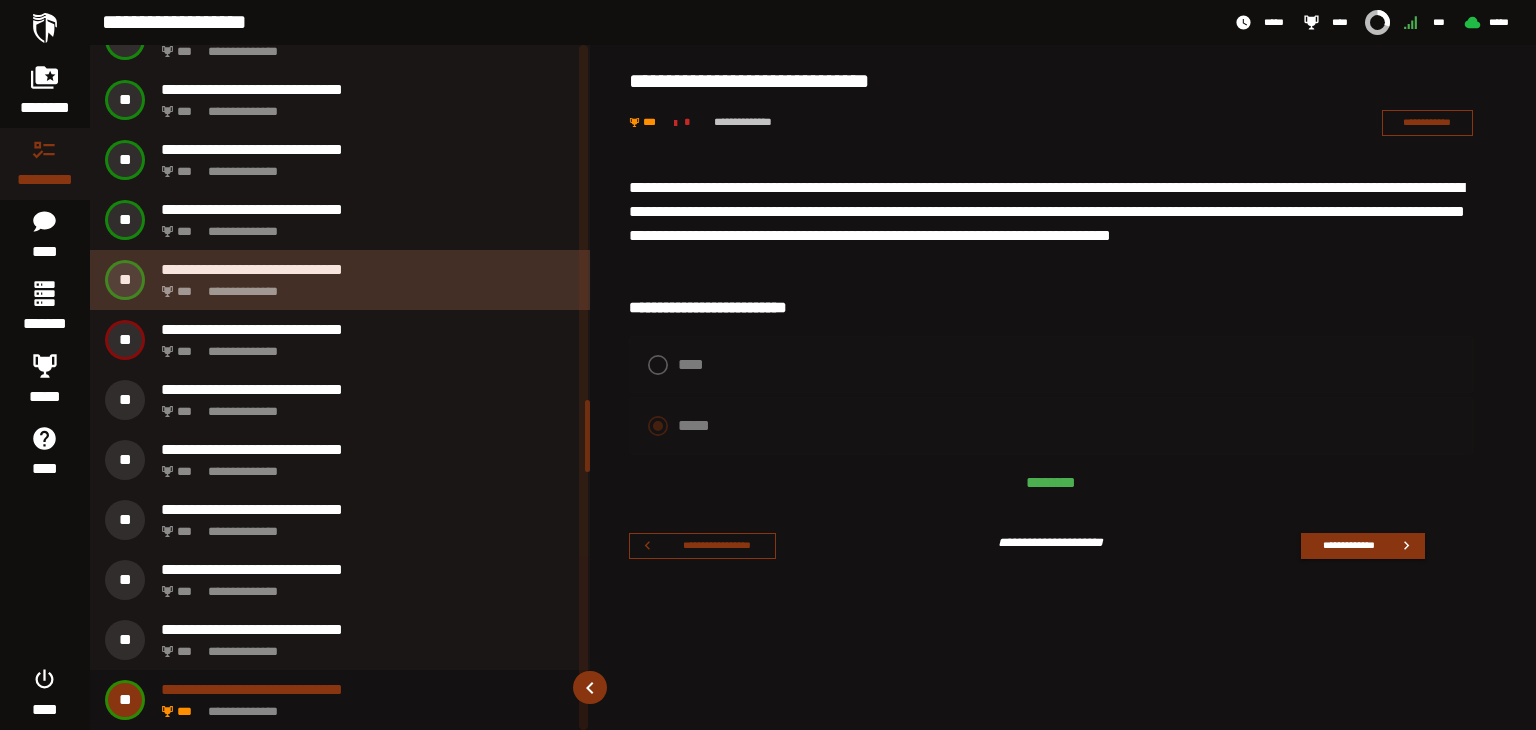 click on "**********" at bounding box center (364, 286) 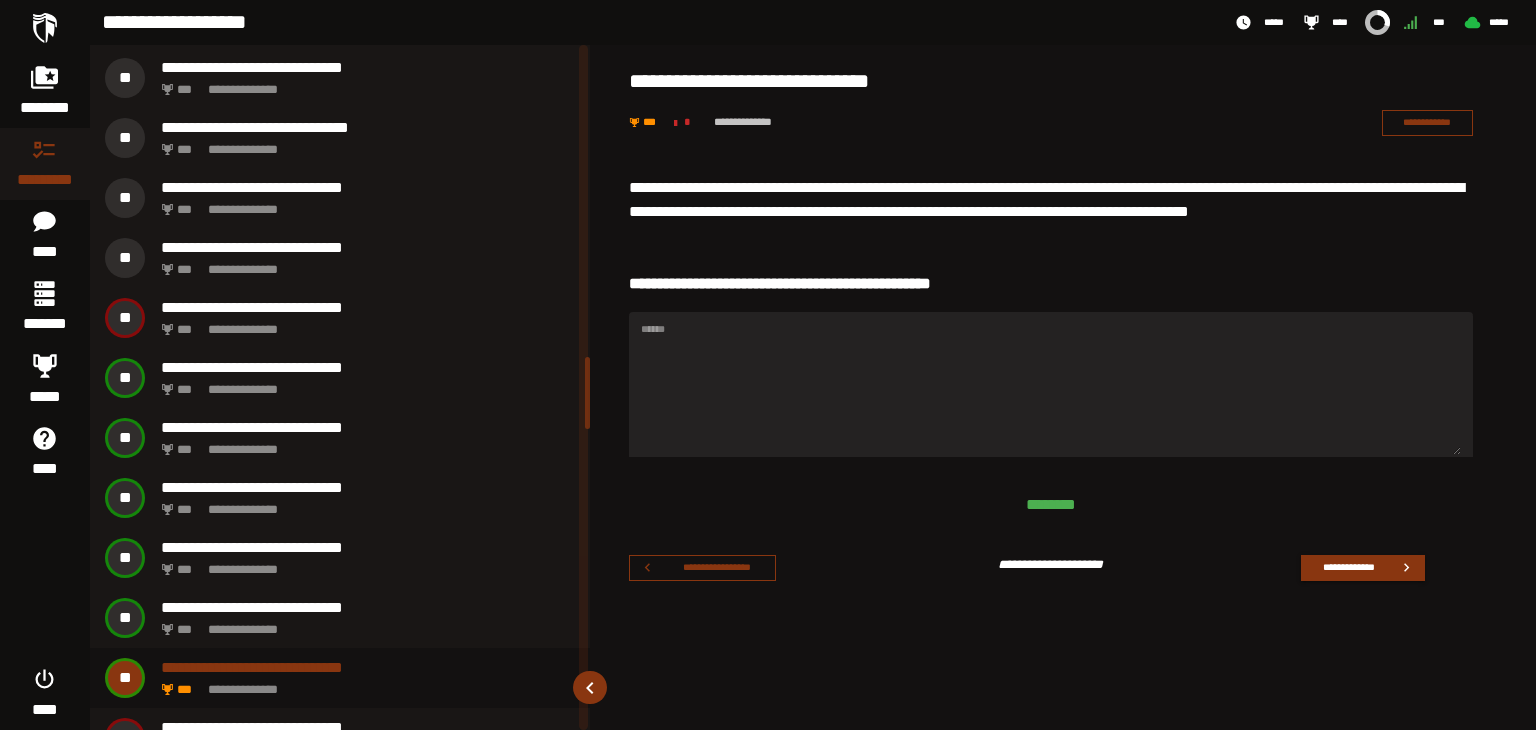 scroll, scrollTop: 2975, scrollLeft: 0, axis: vertical 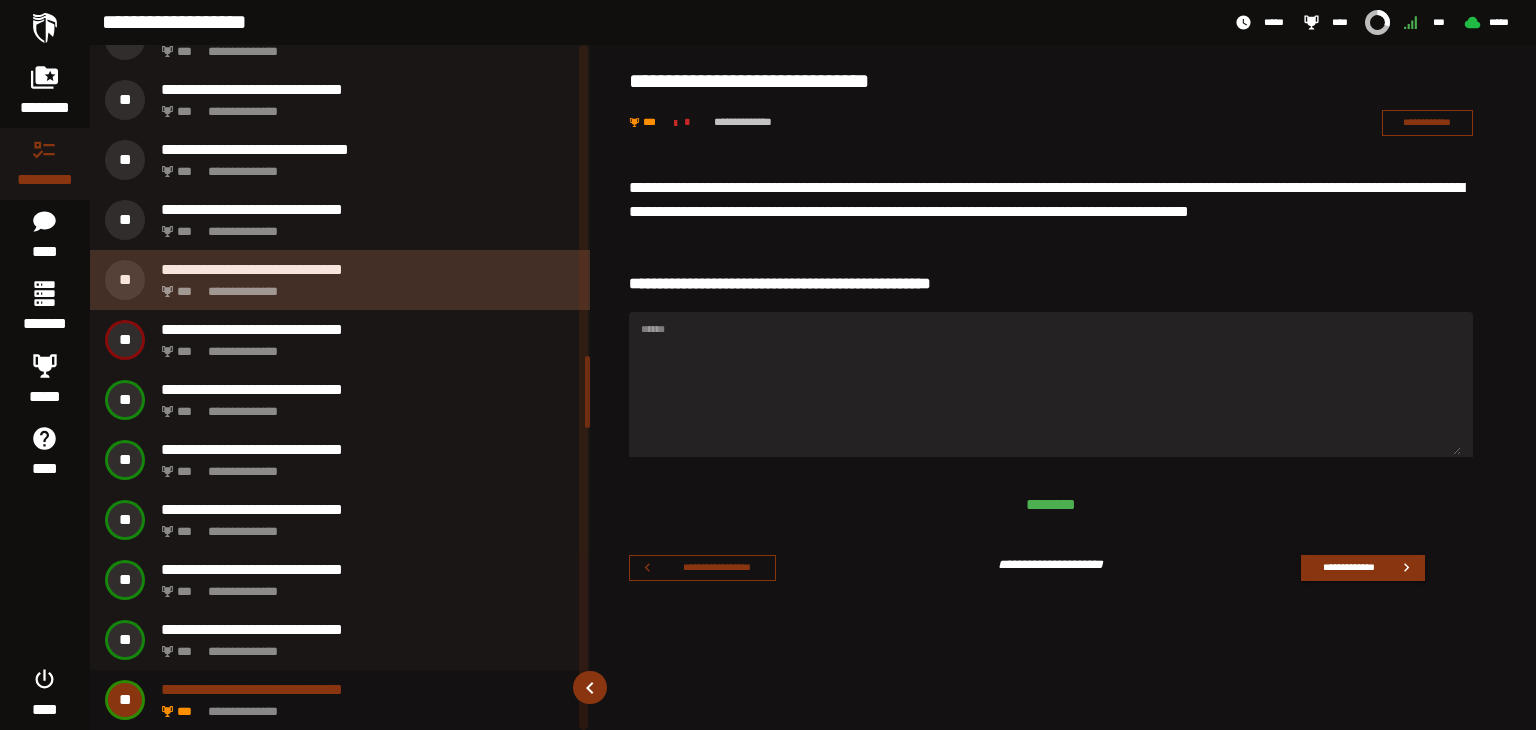 click on "**********" at bounding box center (364, 286) 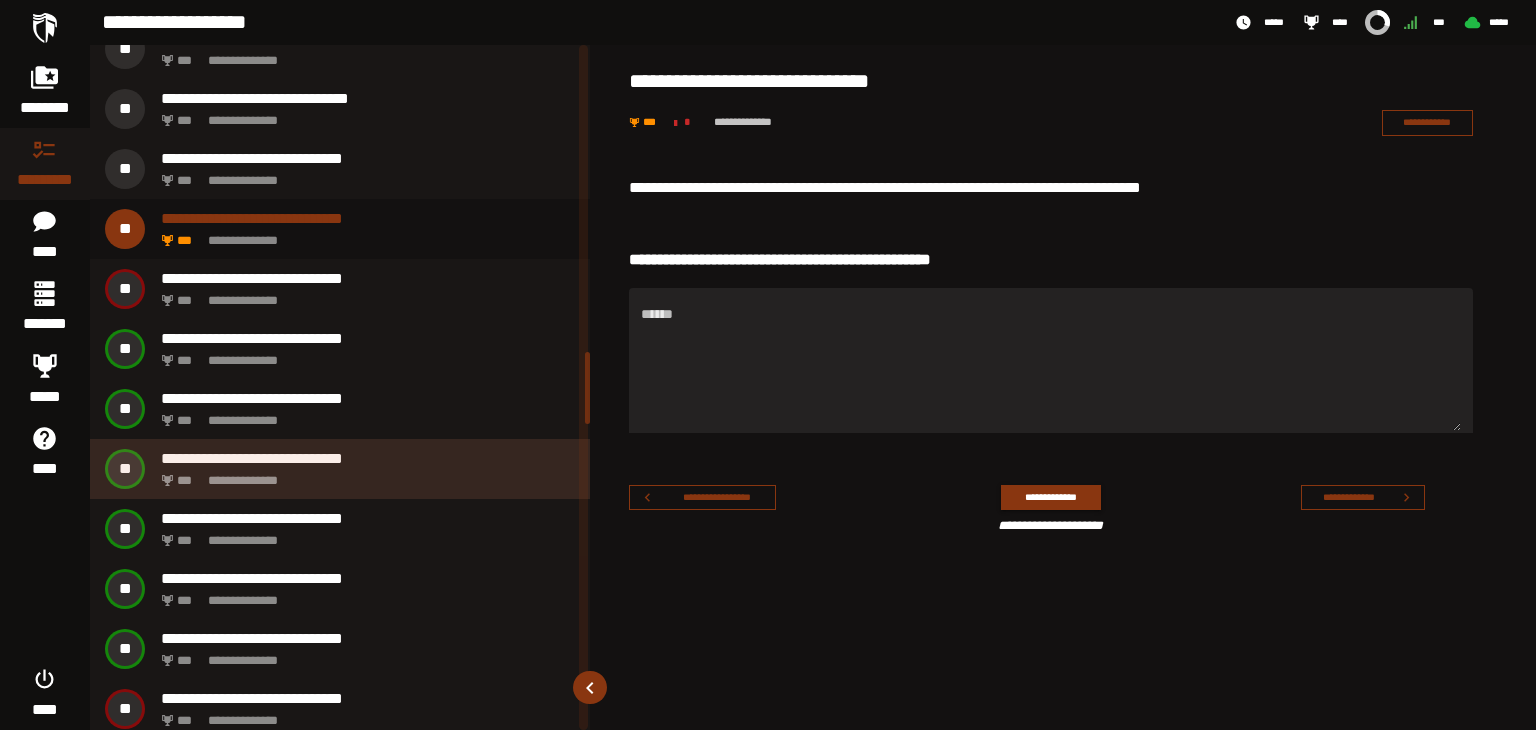 scroll, scrollTop: 3055, scrollLeft: 0, axis: vertical 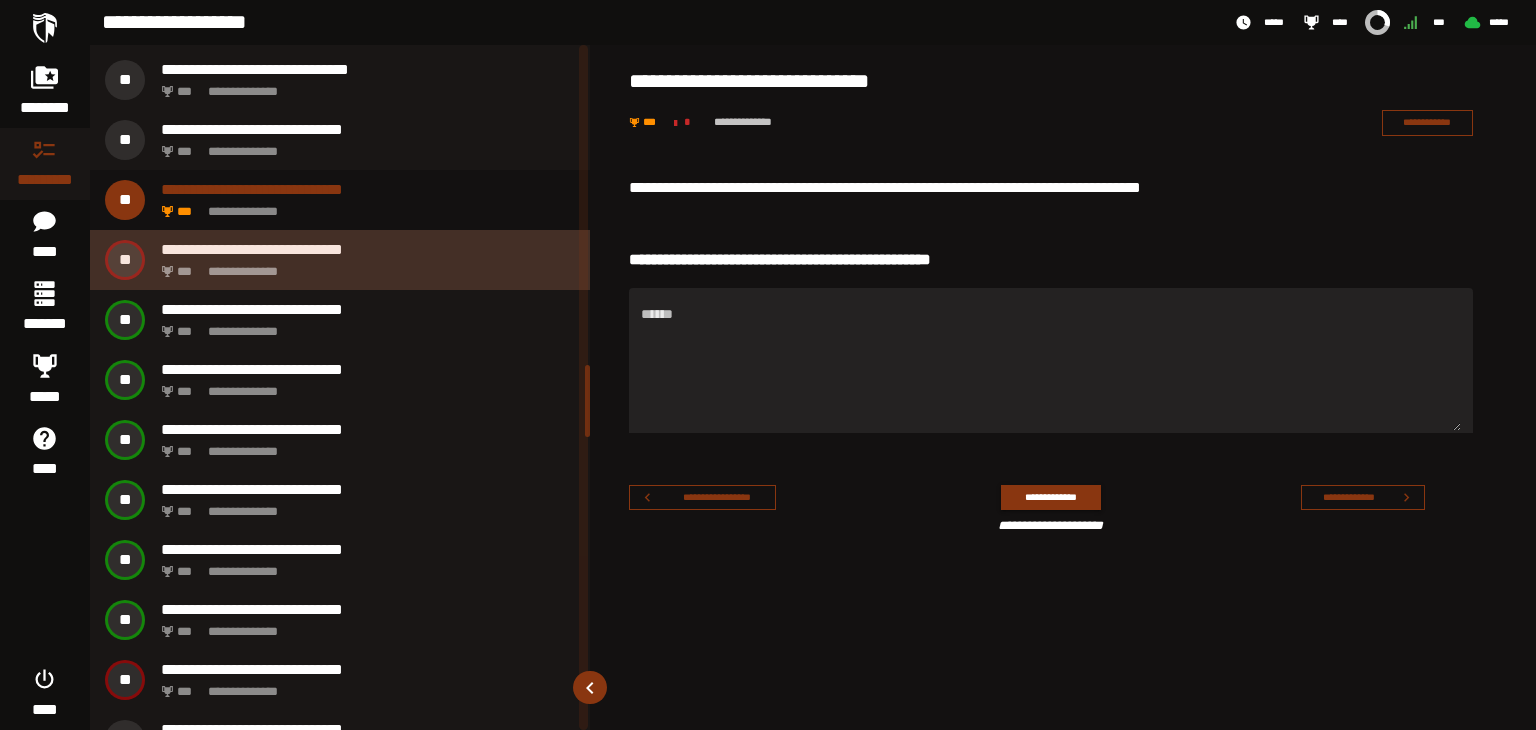 click on "**********" at bounding box center (340, 260) 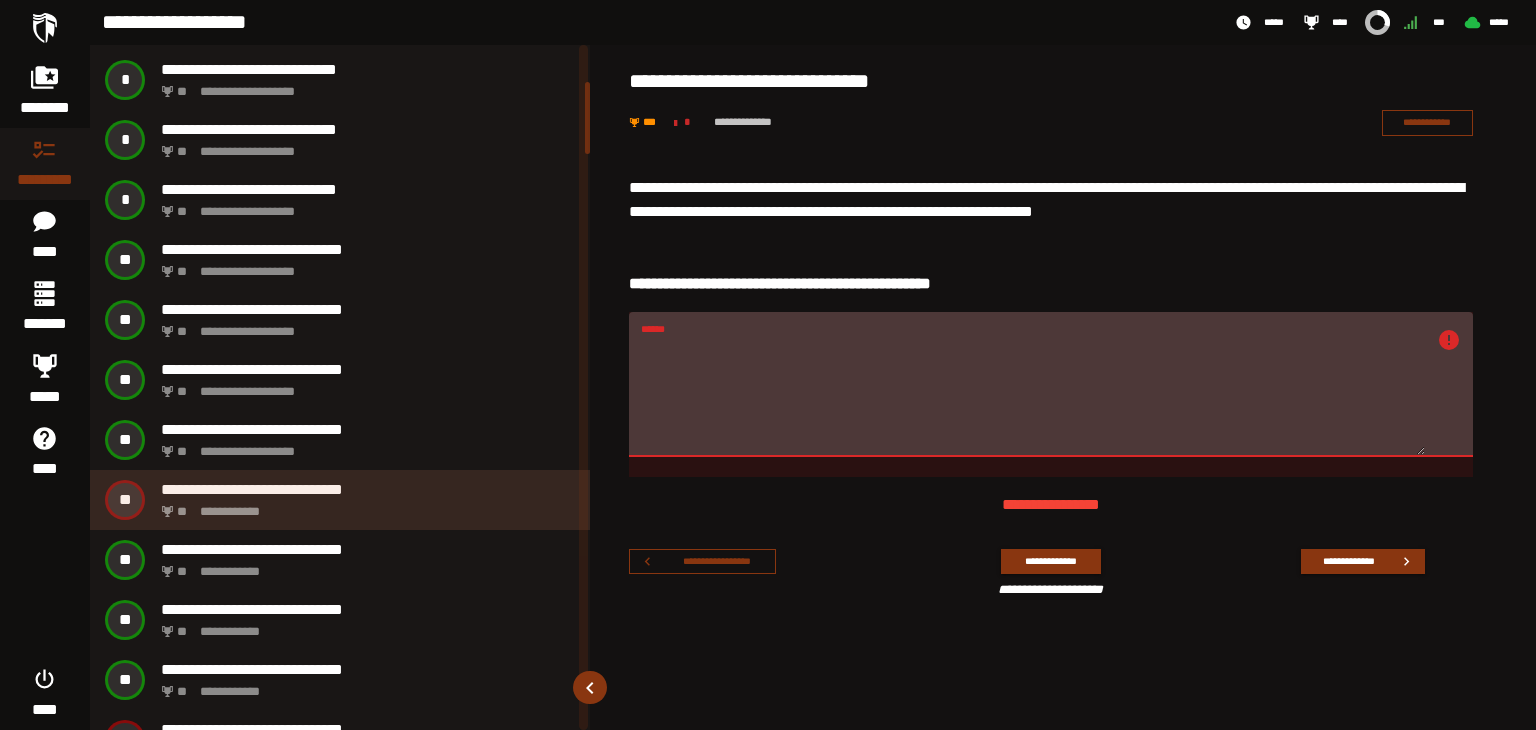 scroll, scrollTop: 358, scrollLeft: 0, axis: vertical 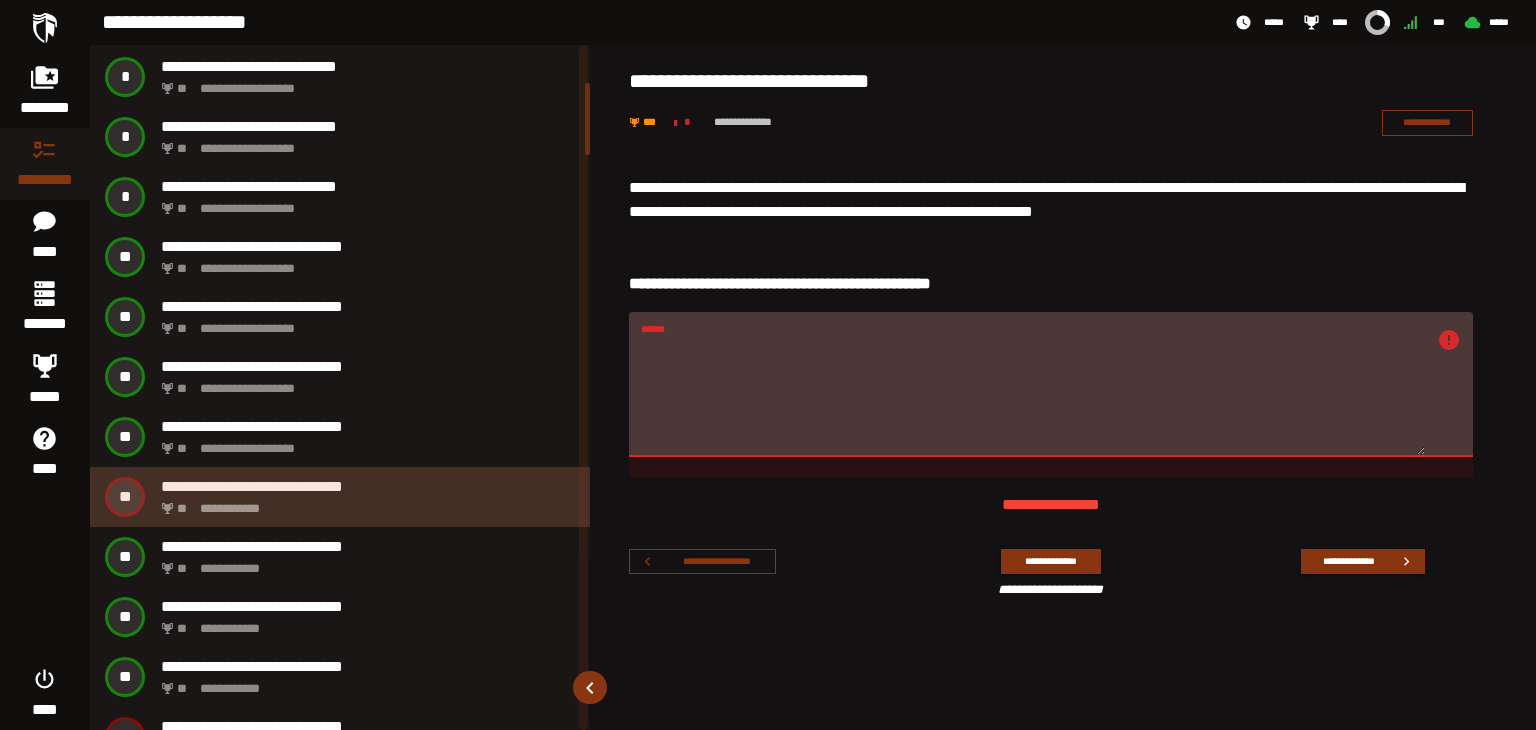 click on "**********" at bounding box center [340, 497] 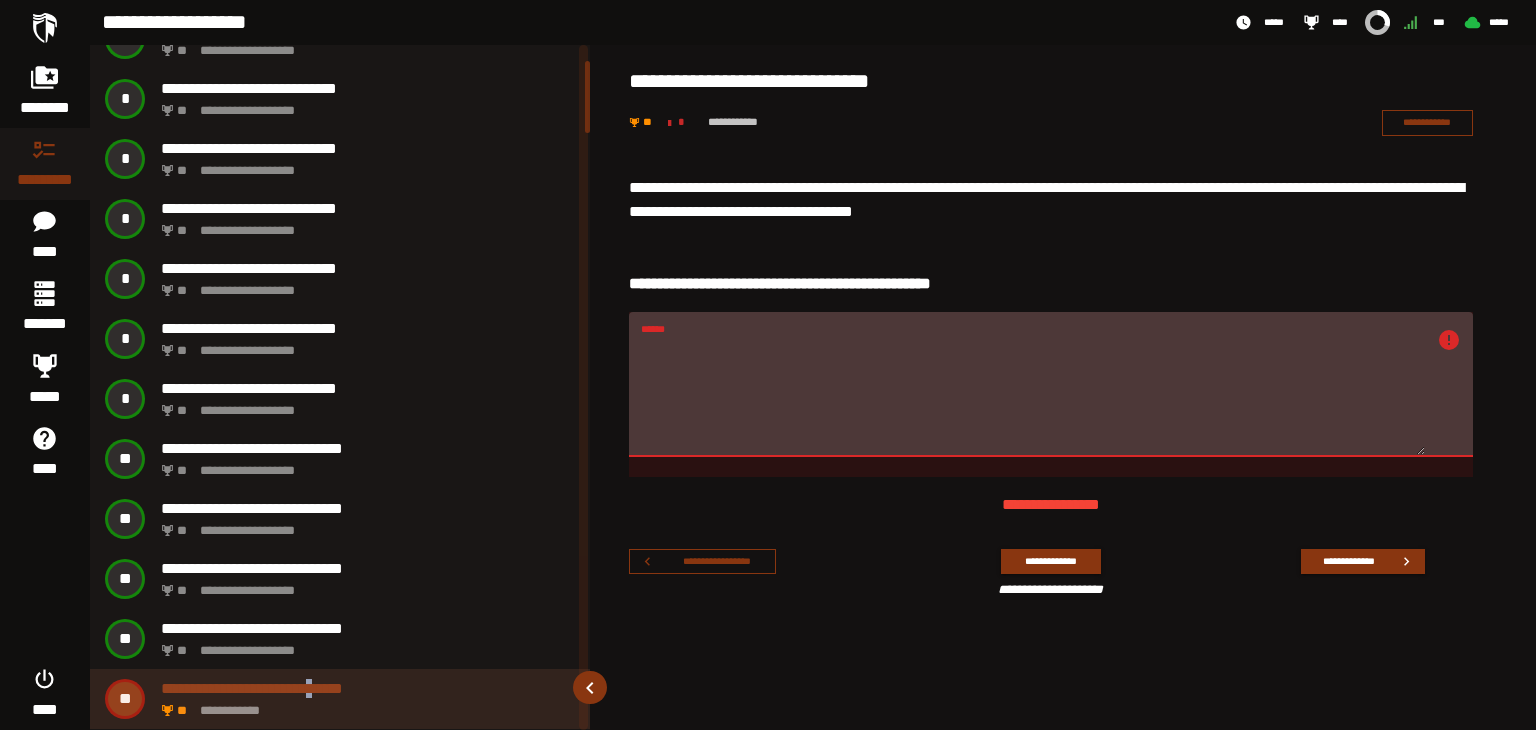 scroll, scrollTop: 155, scrollLeft: 0, axis: vertical 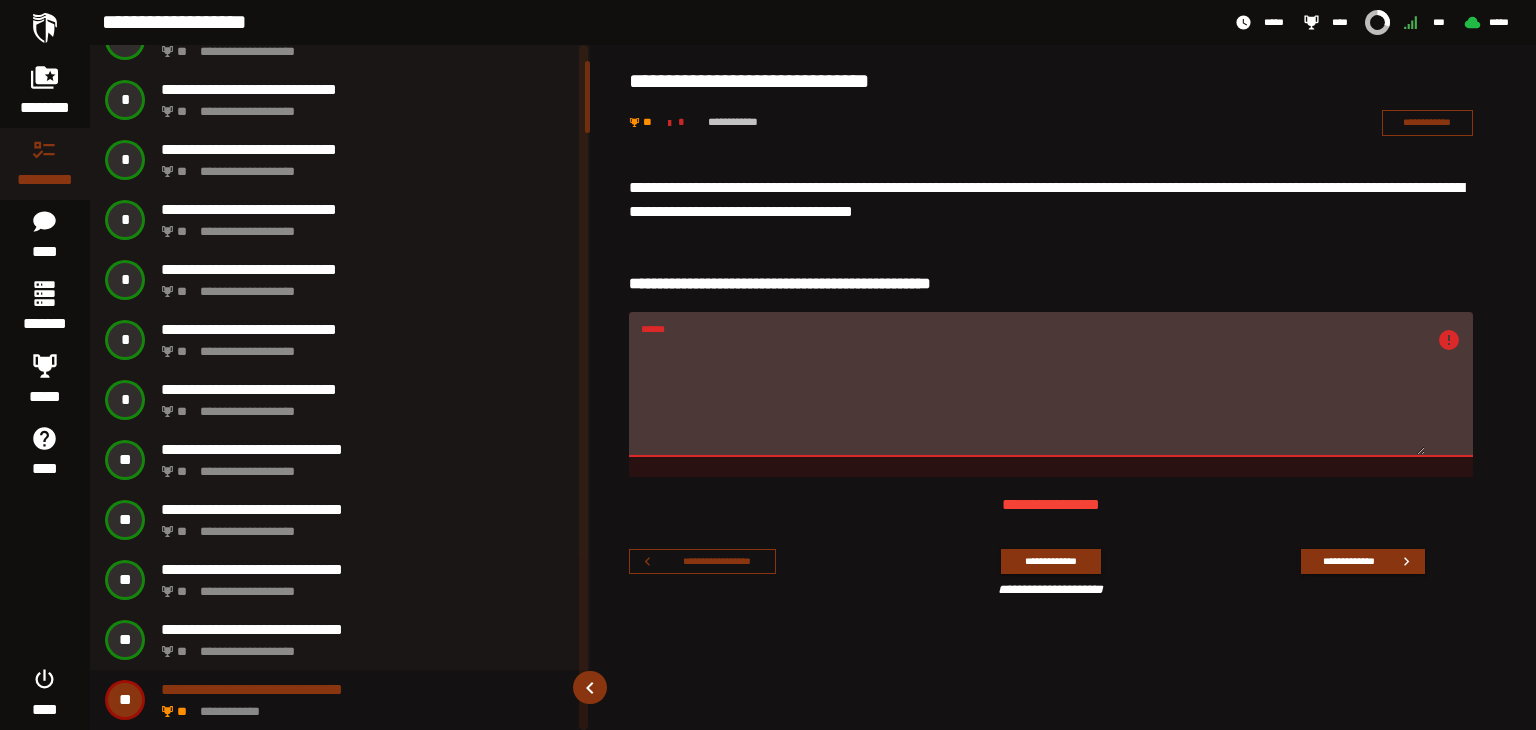 drag, startPoint x: 766, startPoint y: 350, endPoint x: 607, endPoint y: 334, distance: 159.80301 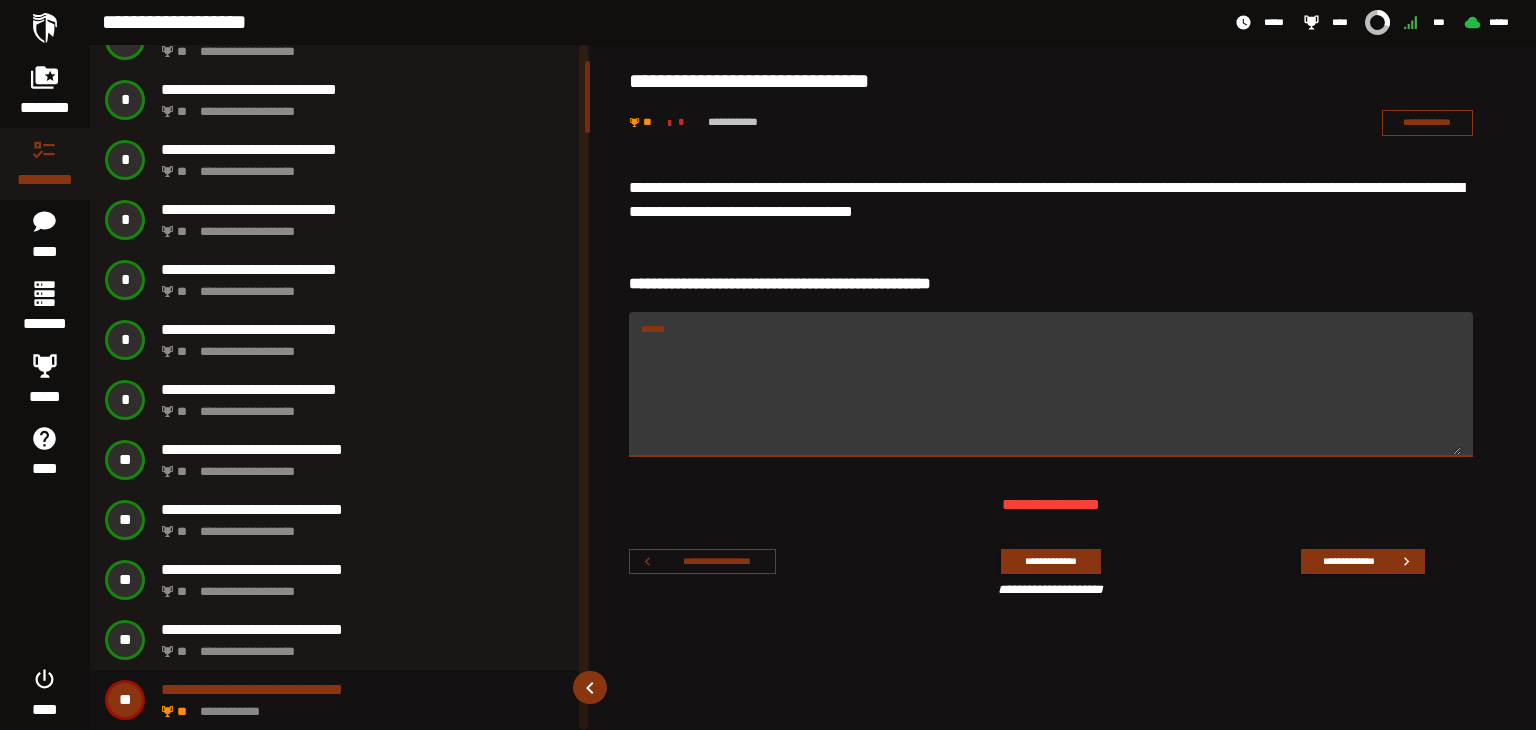 click on "******" at bounding box center [1051, 396] 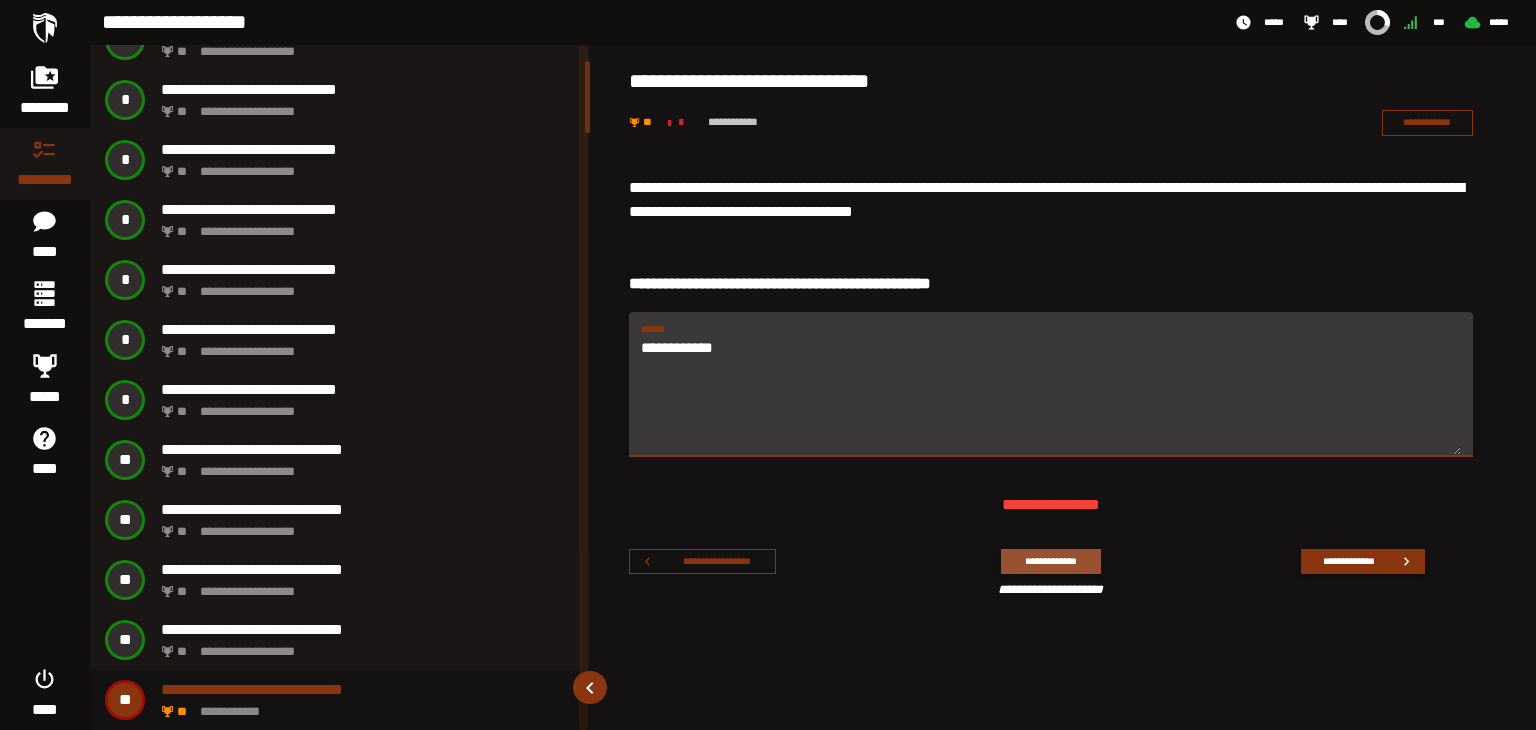 type on "**********" 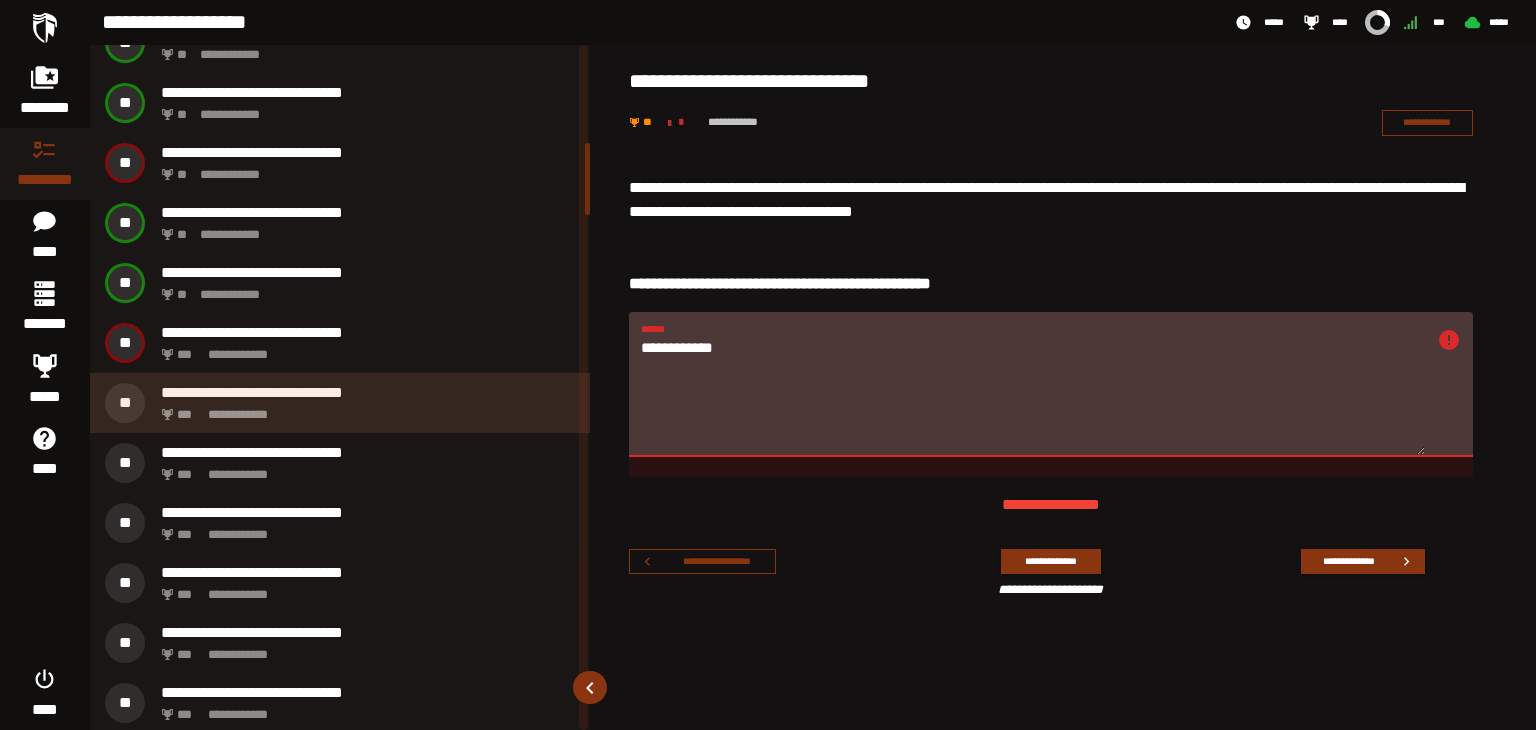 scroll, scrollTop: 931, scrollLeft: 0, axis: vertical 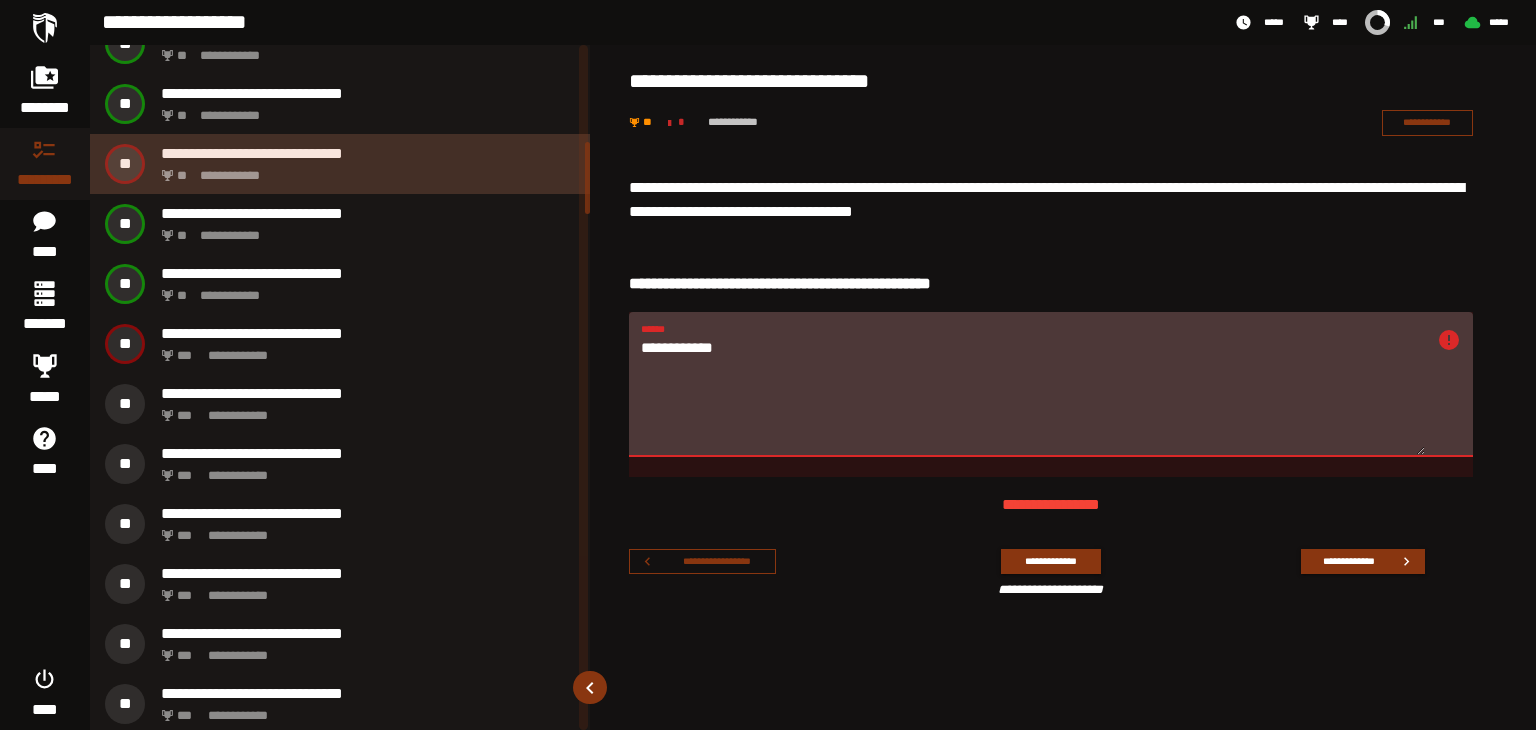 click on "**********" at bounding box center [364, 170] 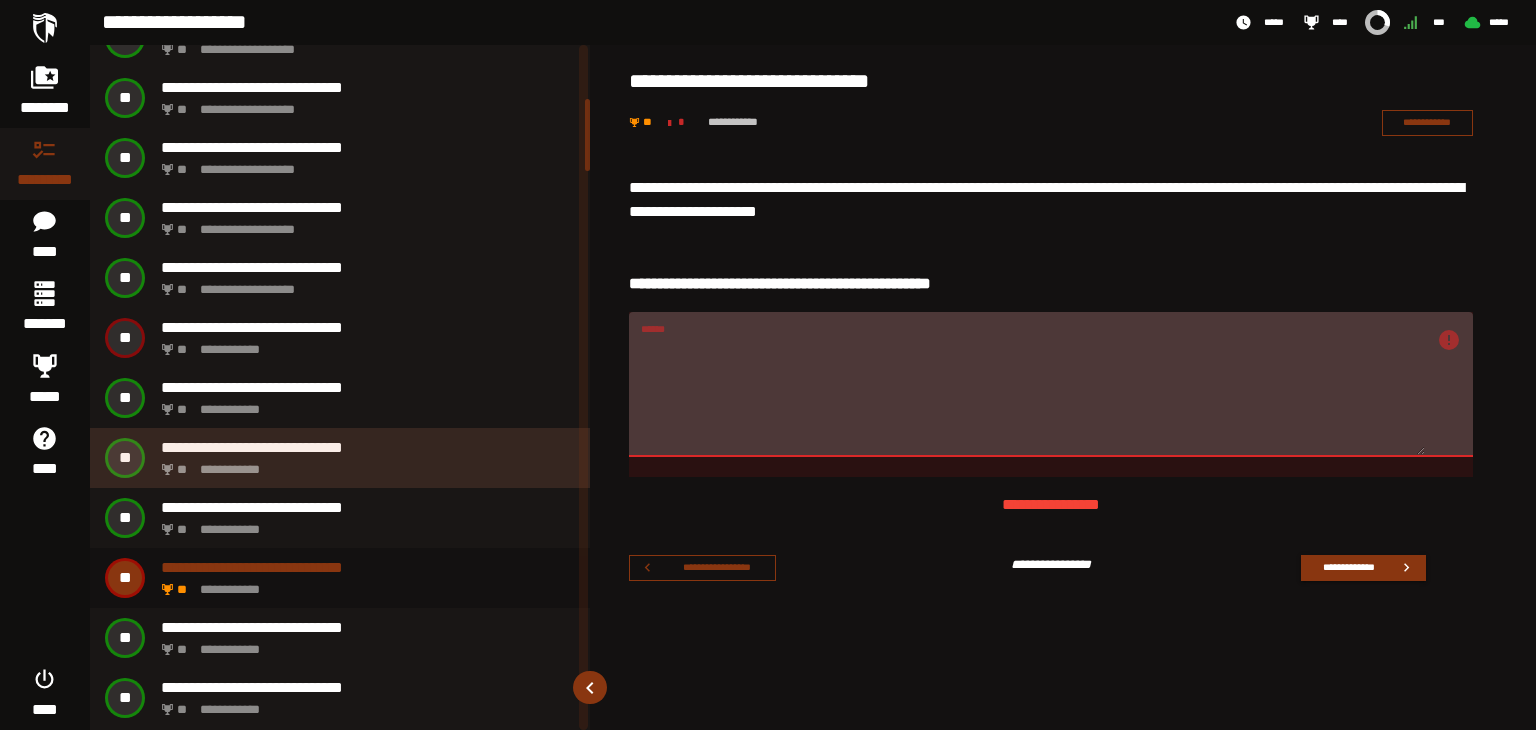 scroll, scrollTop: 519, scrollLeft: 0, axis: vertical 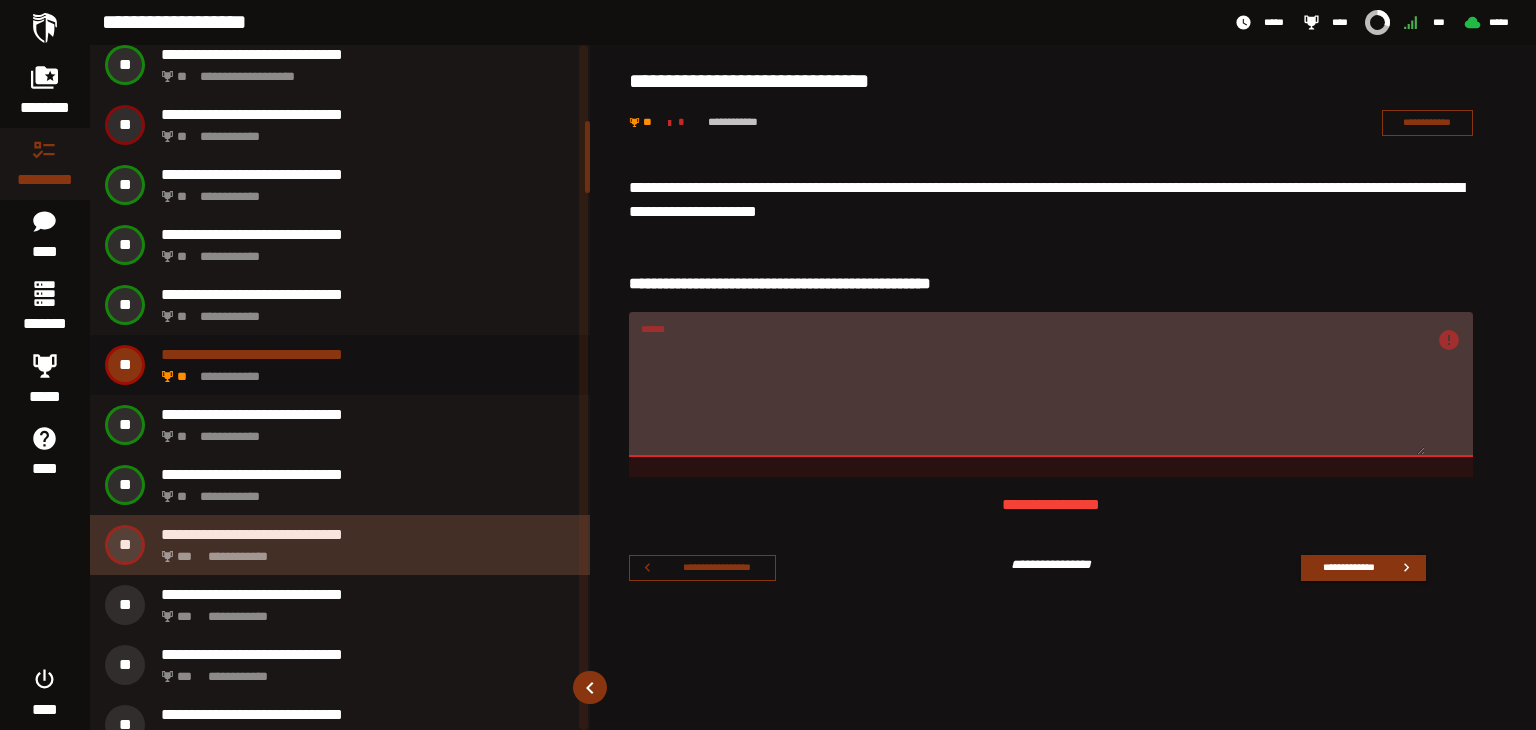 click on "**********" 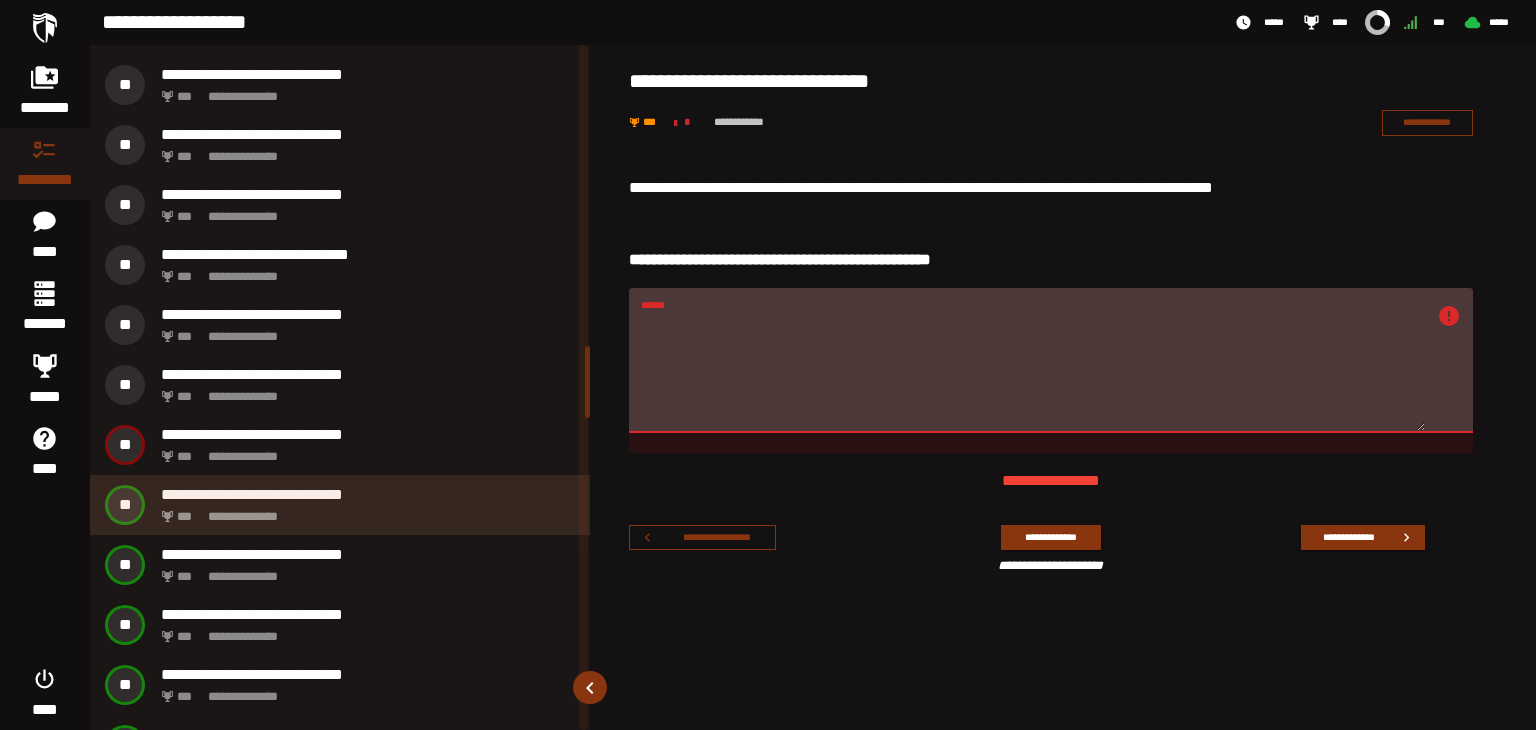 scroll, scrollTop: 2871, scrollLeft: 0, axis: vertical 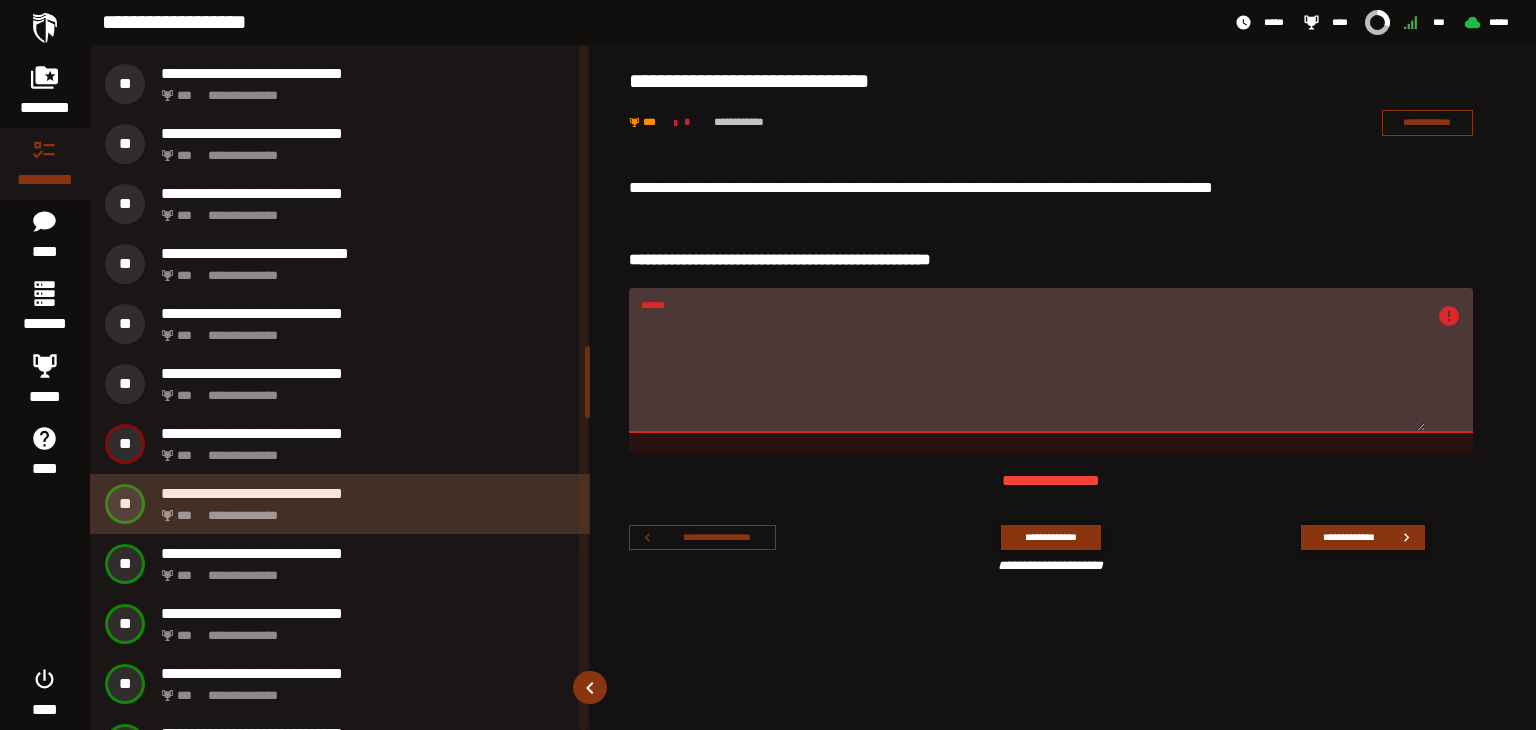 click on "**********" at bounding box center (364, 510) 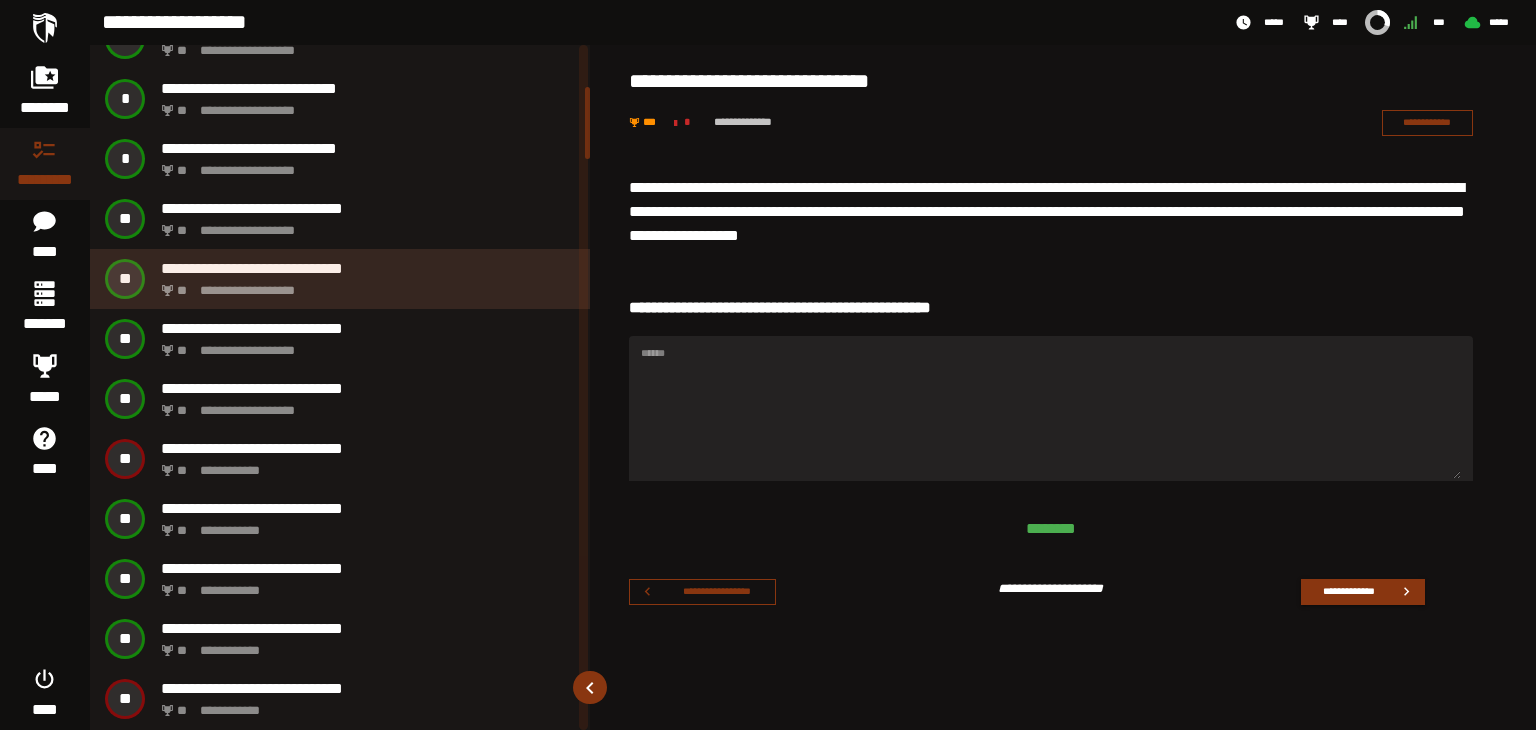scroll, scrollTop: 400, scrollLeft: 0, axis: vertical 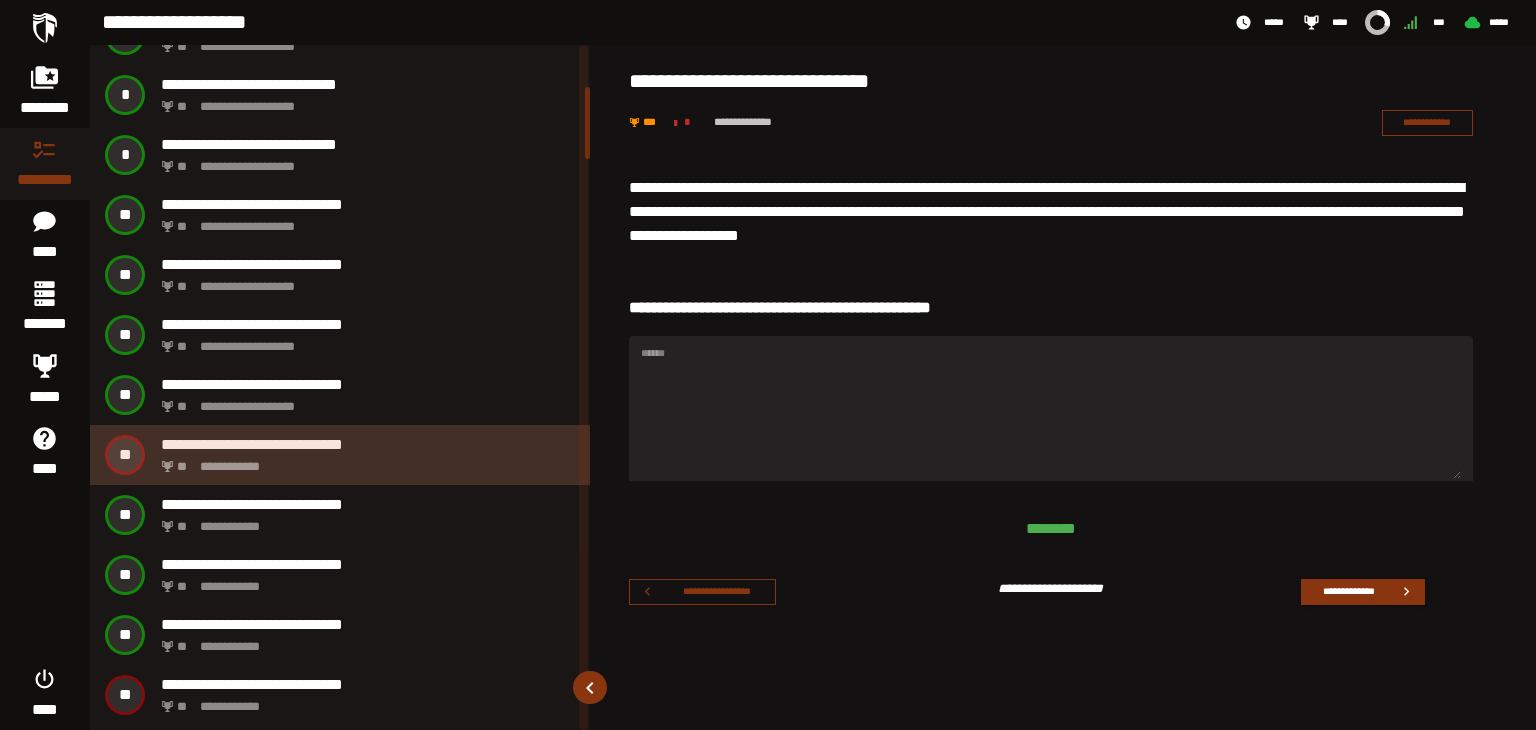 click on "**********" at bounding box center (364, 461) 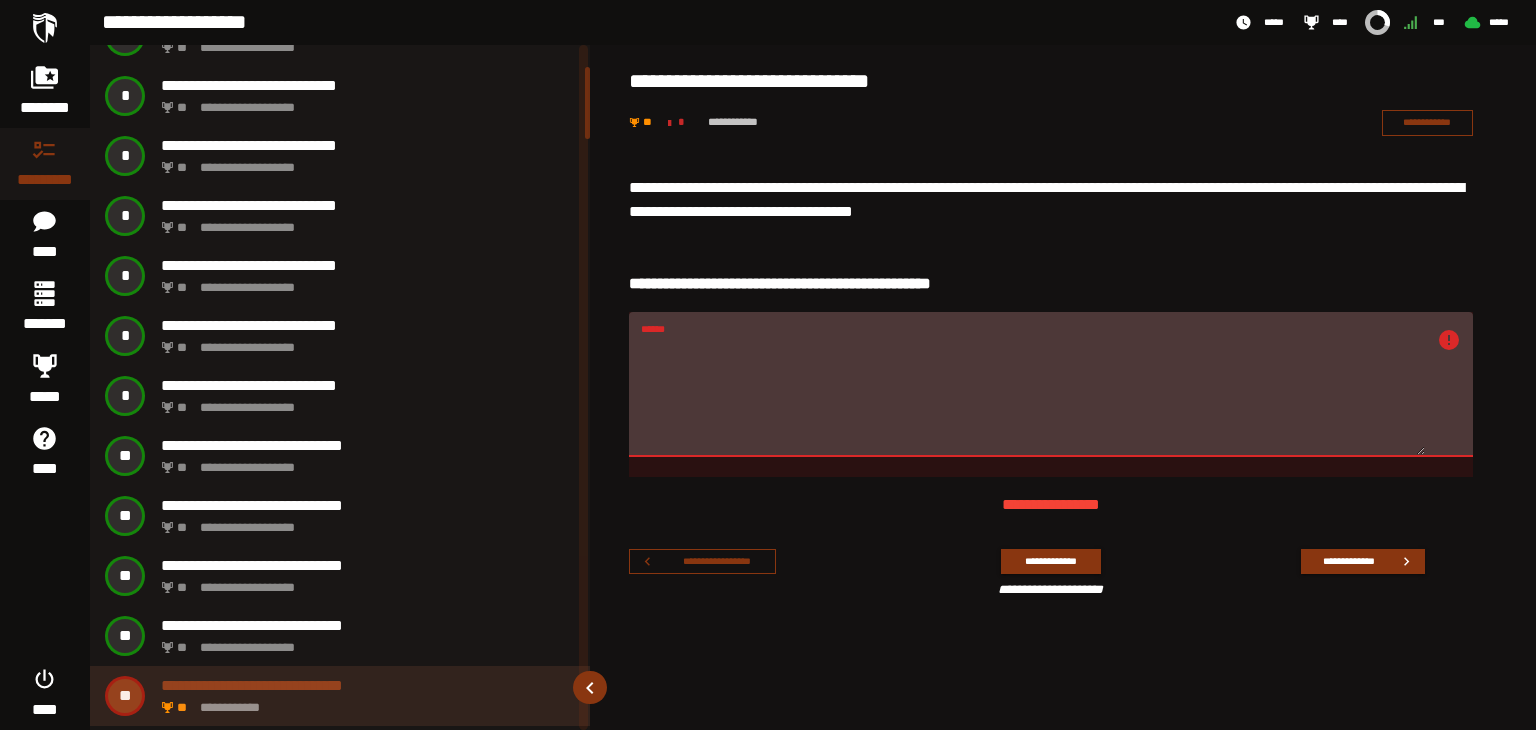 scroll, scrollTop: 155, scrollLeft: 0, axis: vertical 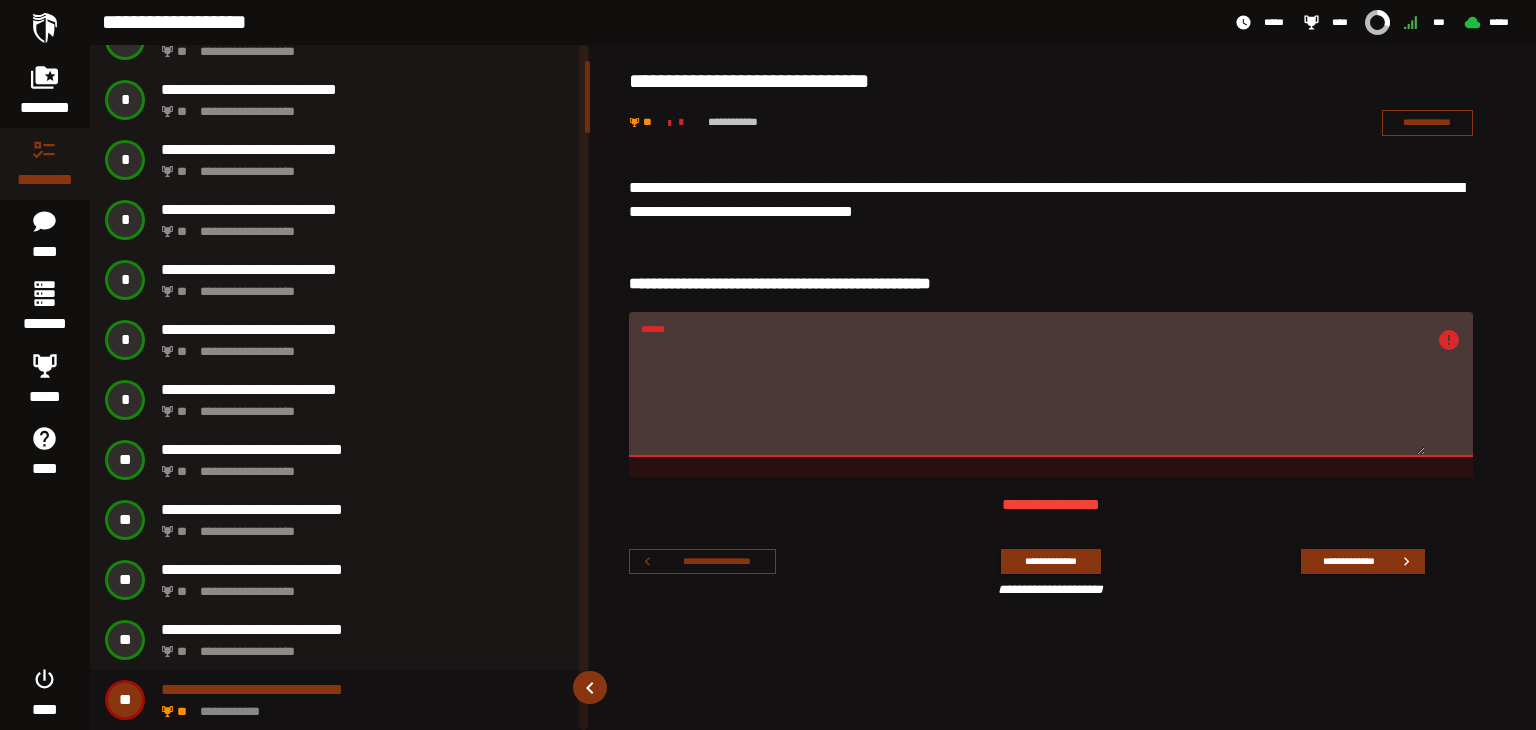 click on "**********" at bounding box center (1063, 391) 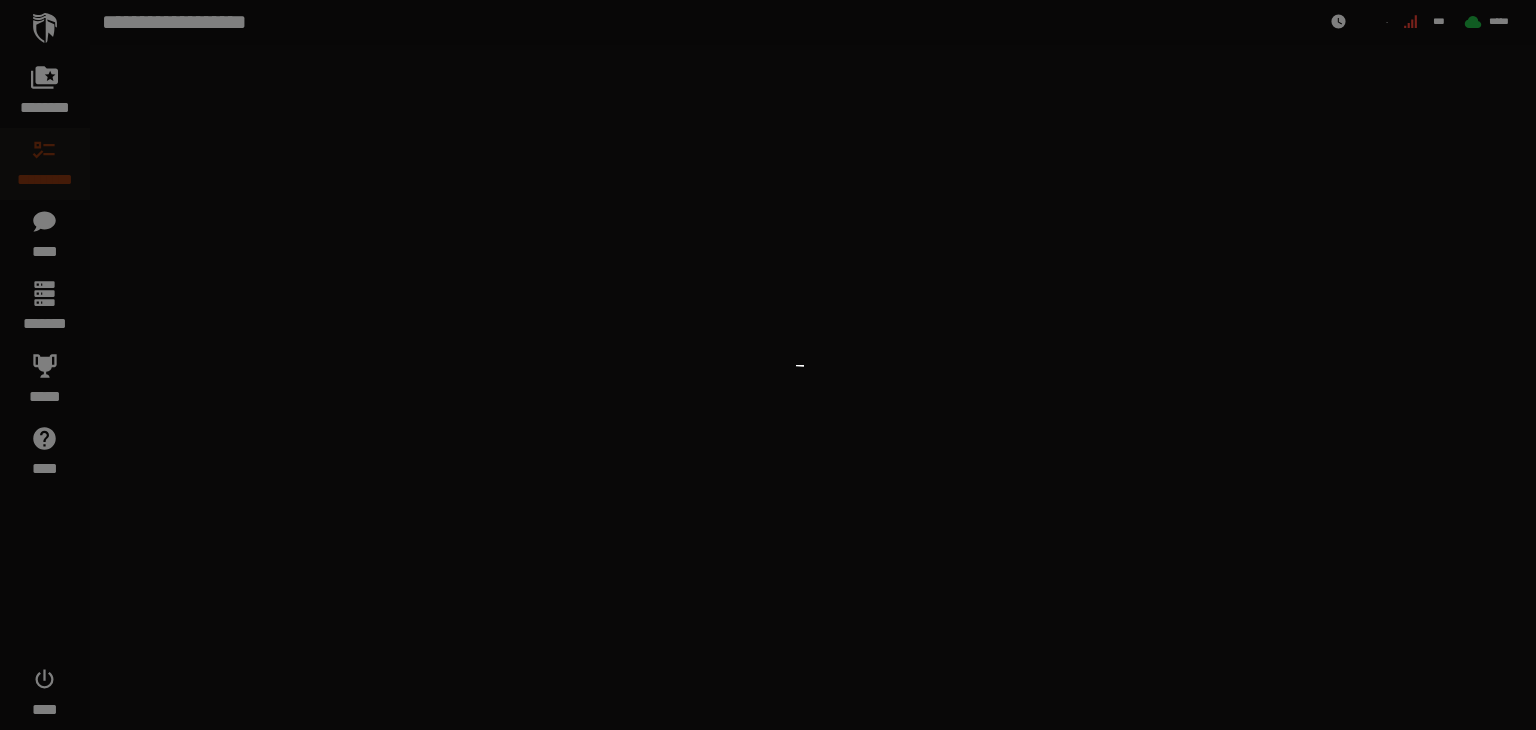 scroll, scrollTop: 0, scrollLeft: 0, axis: both 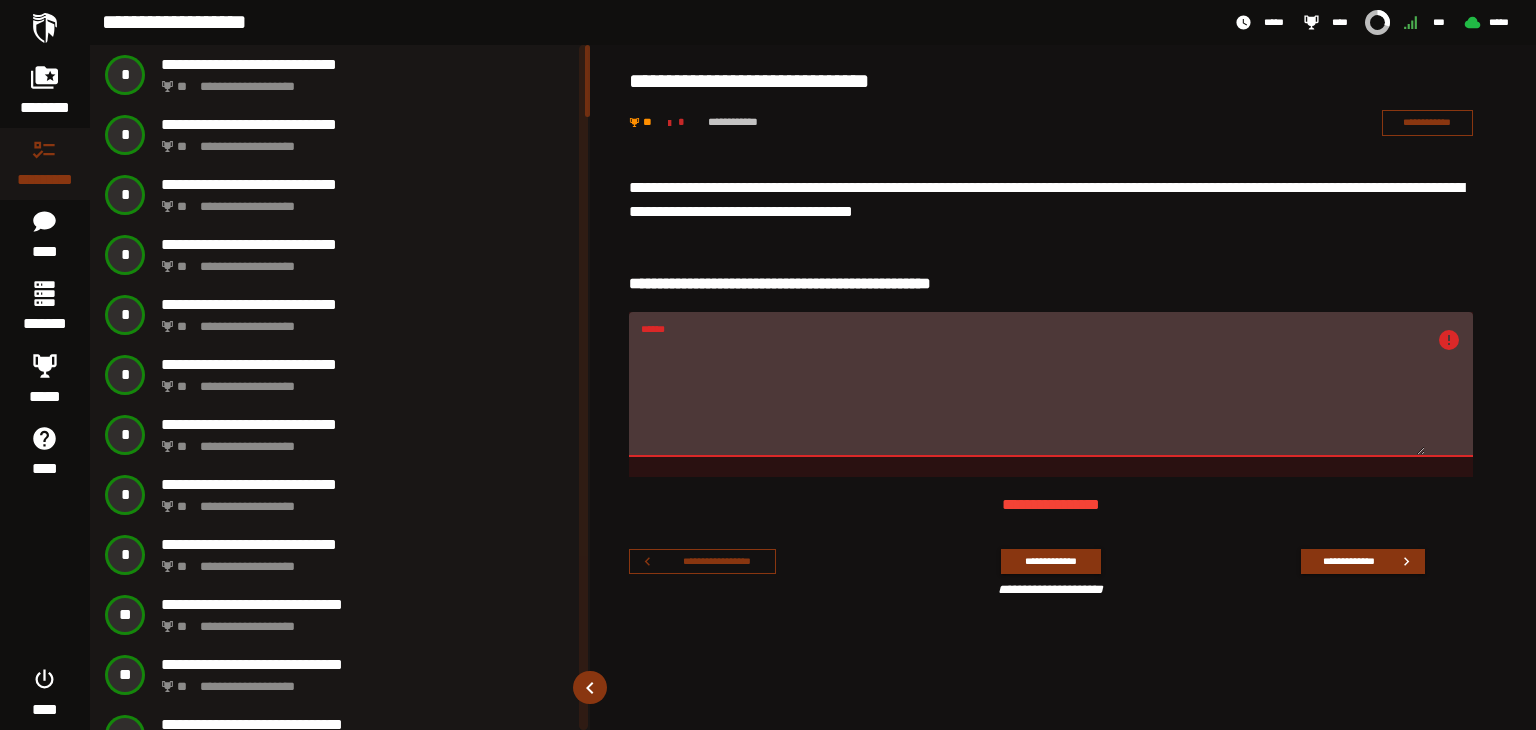 click on "**********" at bounding box center (1063, 387) 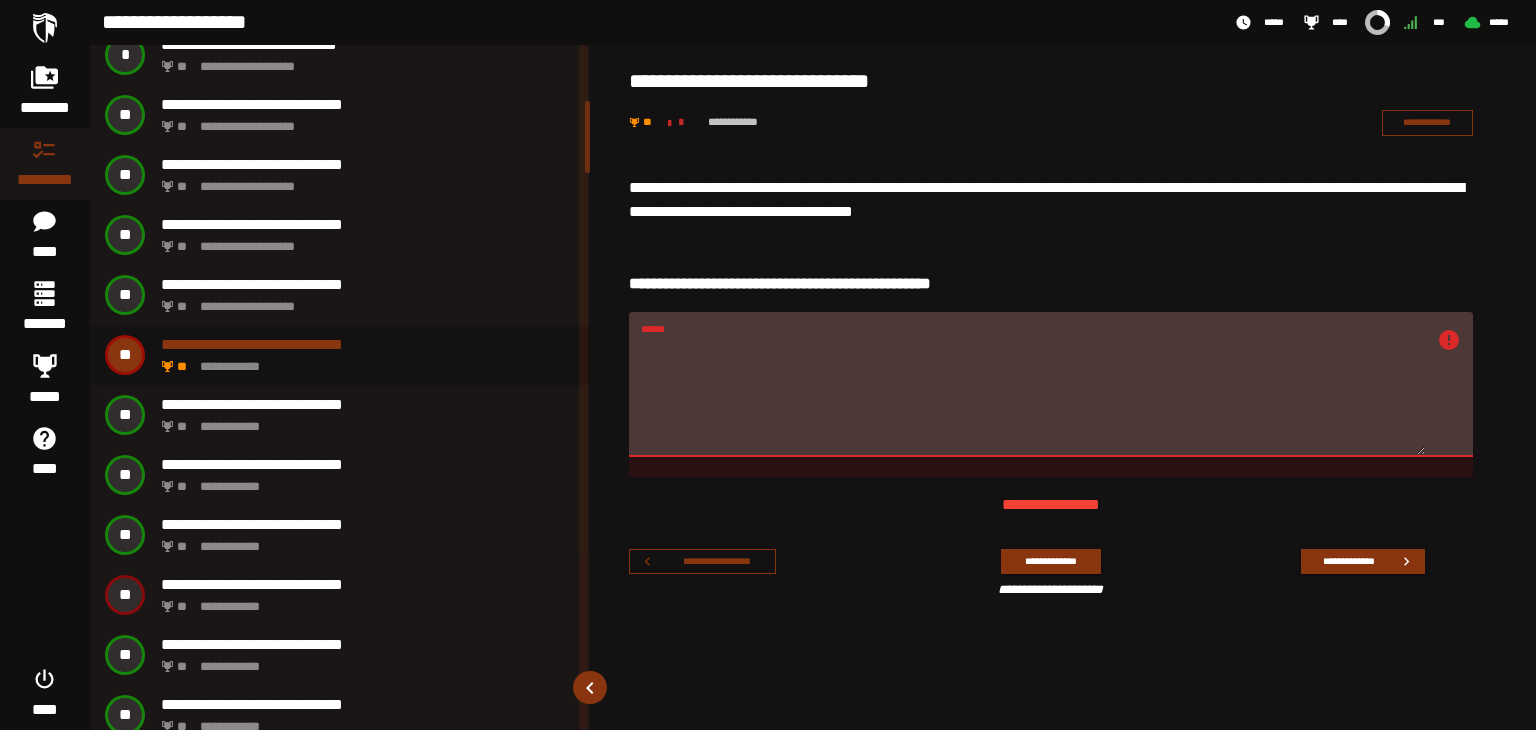 scroll, scrollTop: 600, scrollLeft: 0, axis: vertical 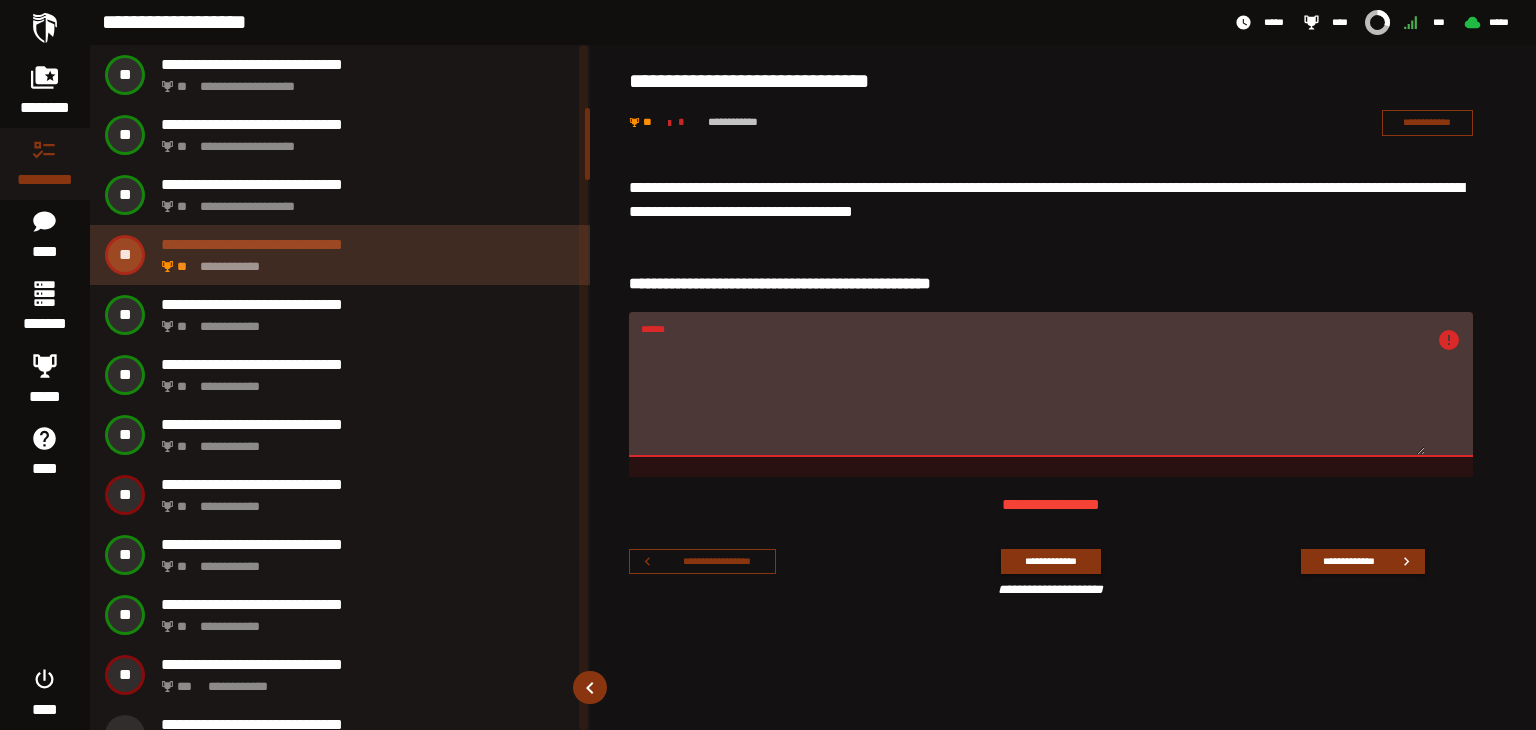 click on "**********" at bounding box center (364, 261) 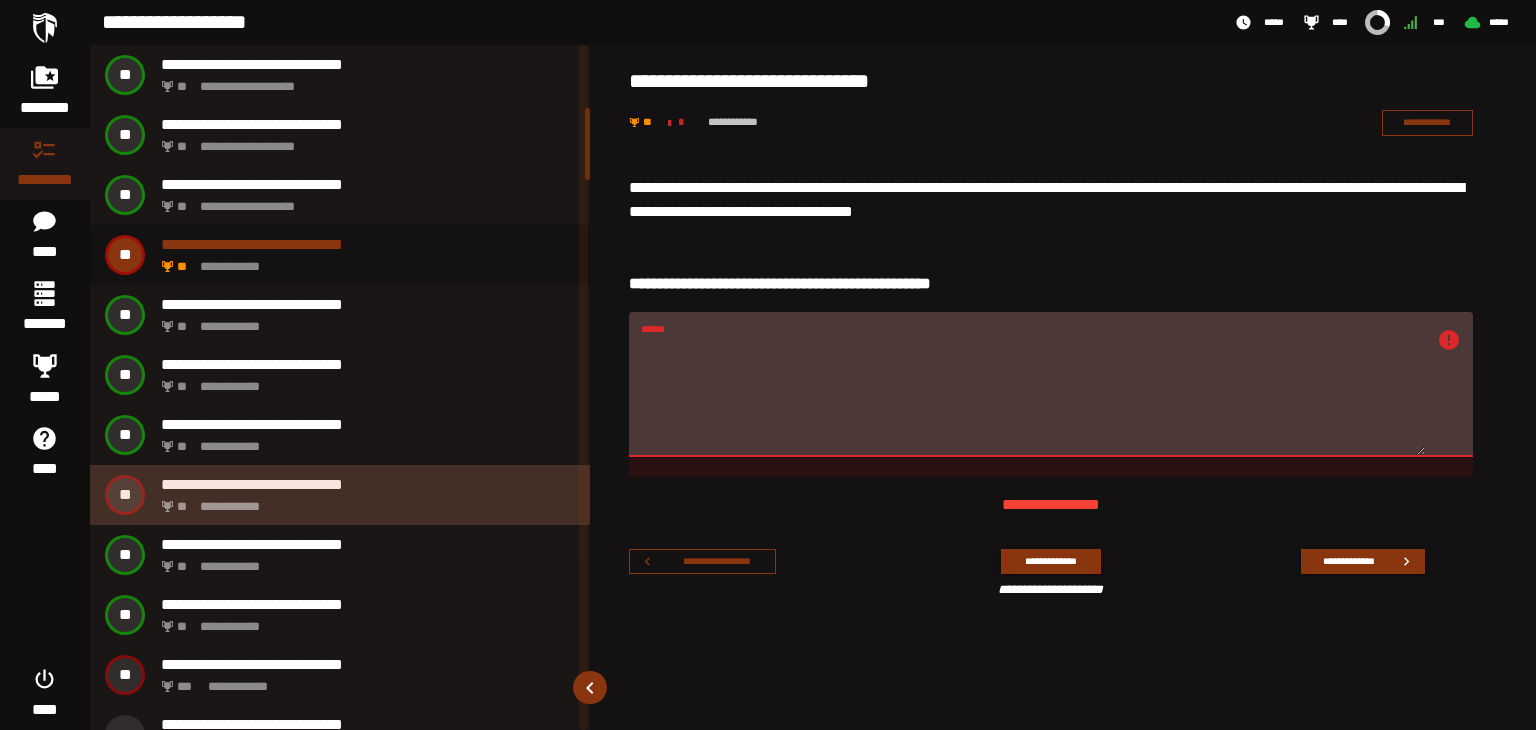click on "**********" at bounding box center (364, 501) 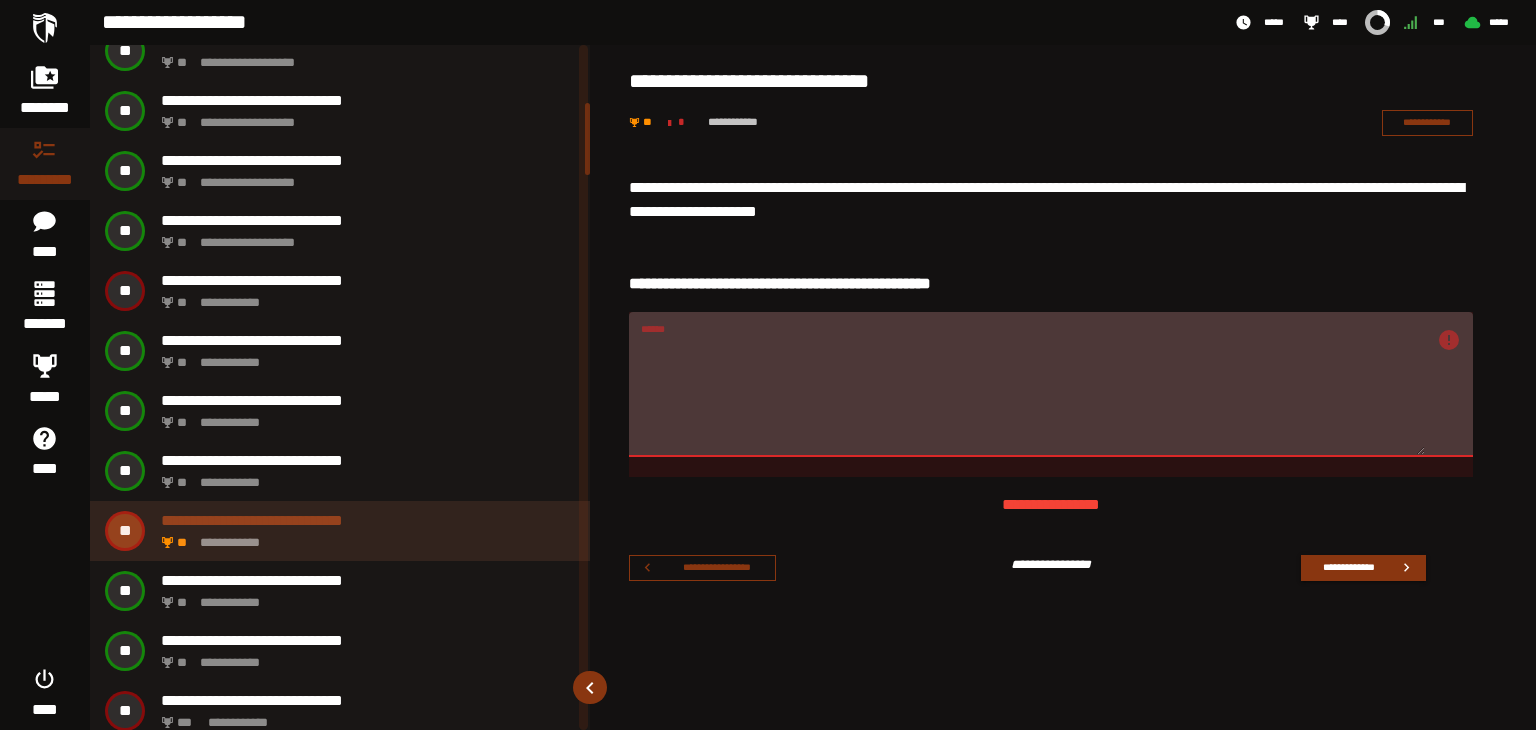 scroll, scrollTop: 595, scrollLeft: 0, axis: vertical 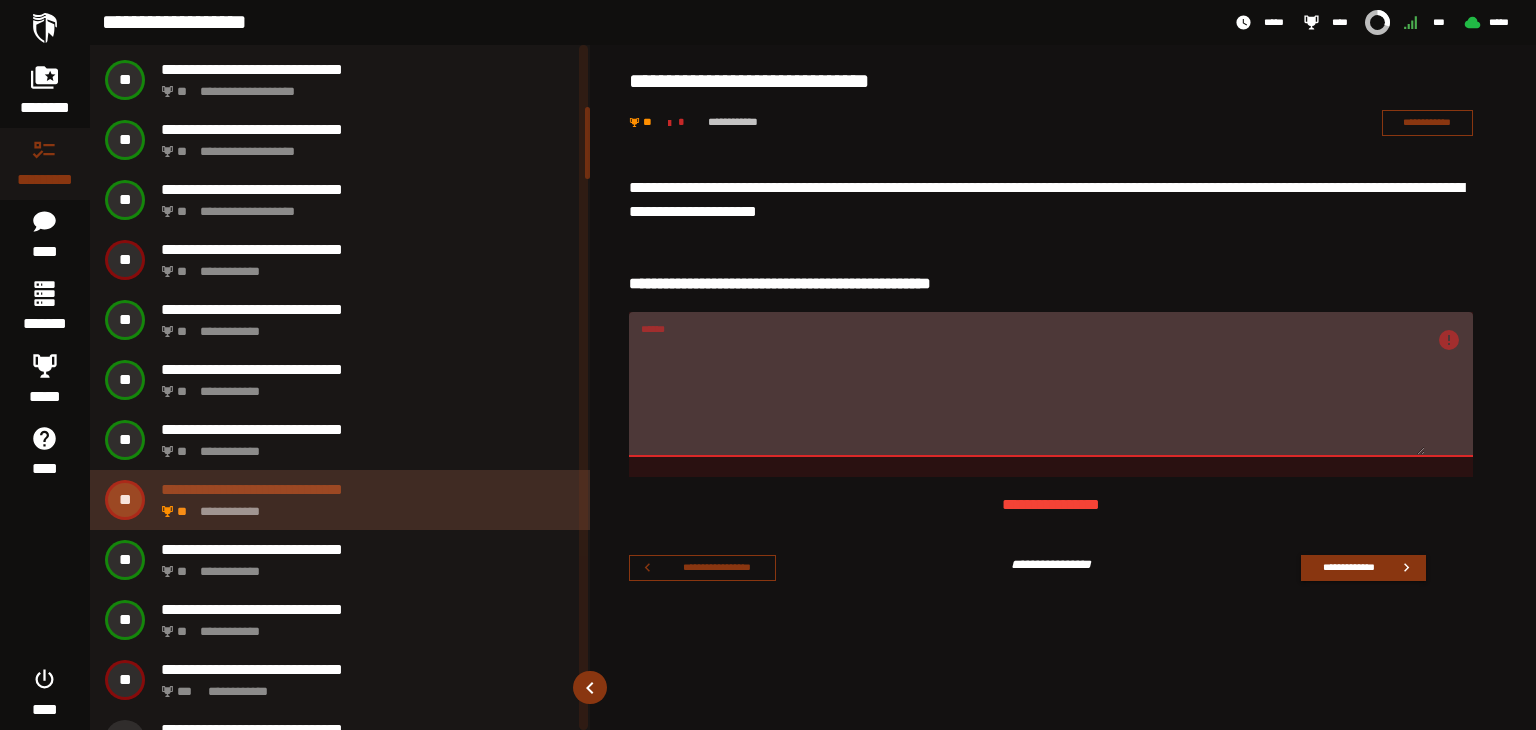 click on "**********" at bounding box center [364, 506] 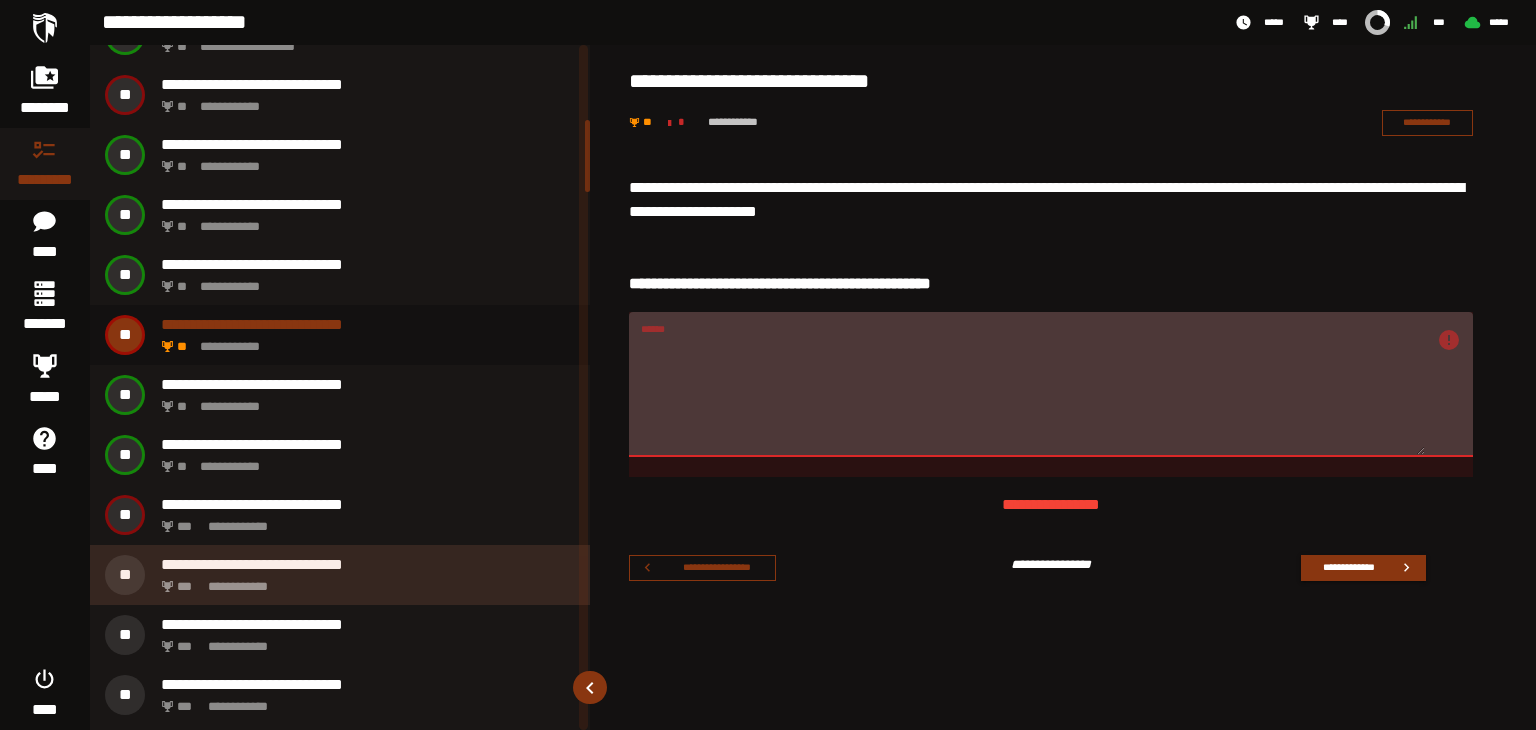 scroll, scrollTop: 795, scrollLeft: 0, axis: vertical 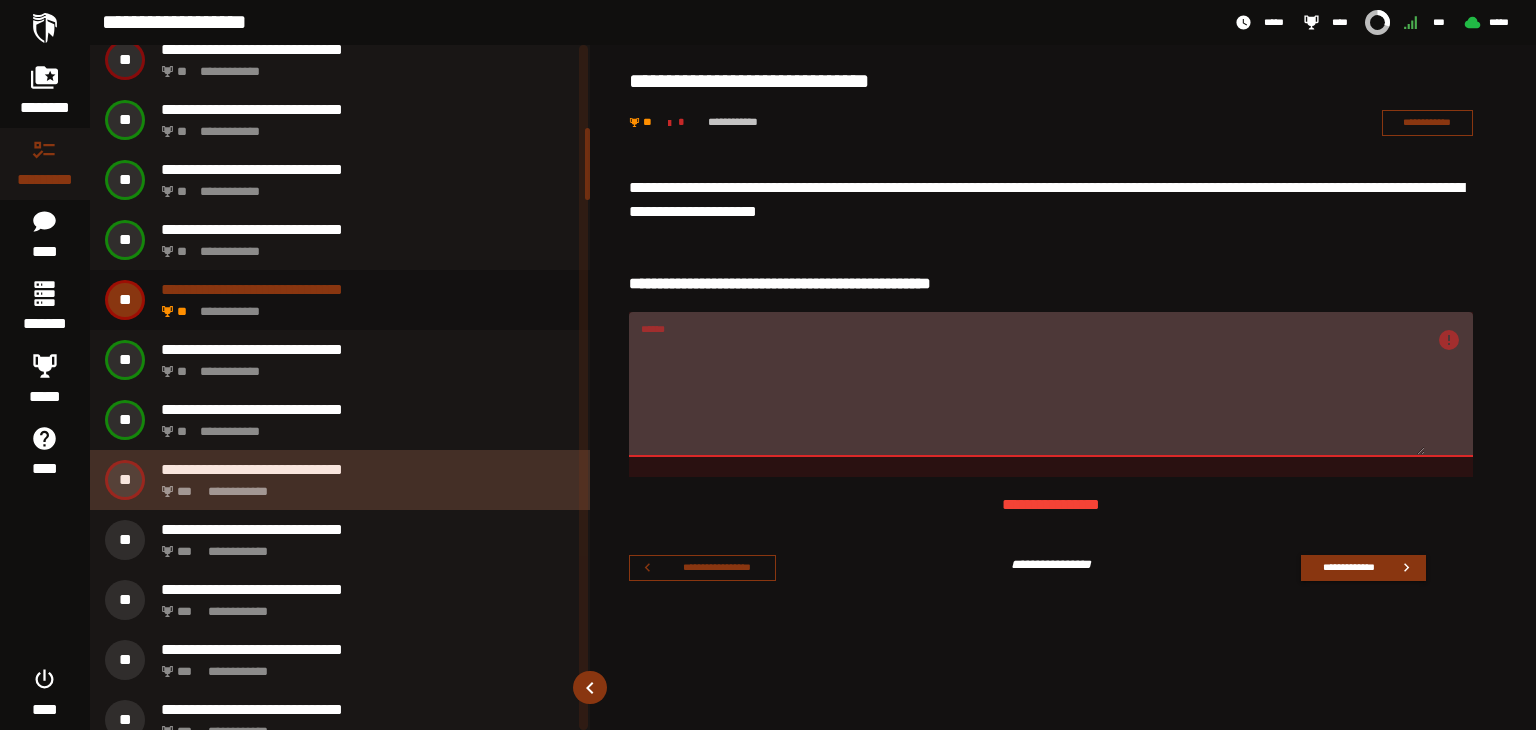 click on "**********" at bounding box center [364, 486] 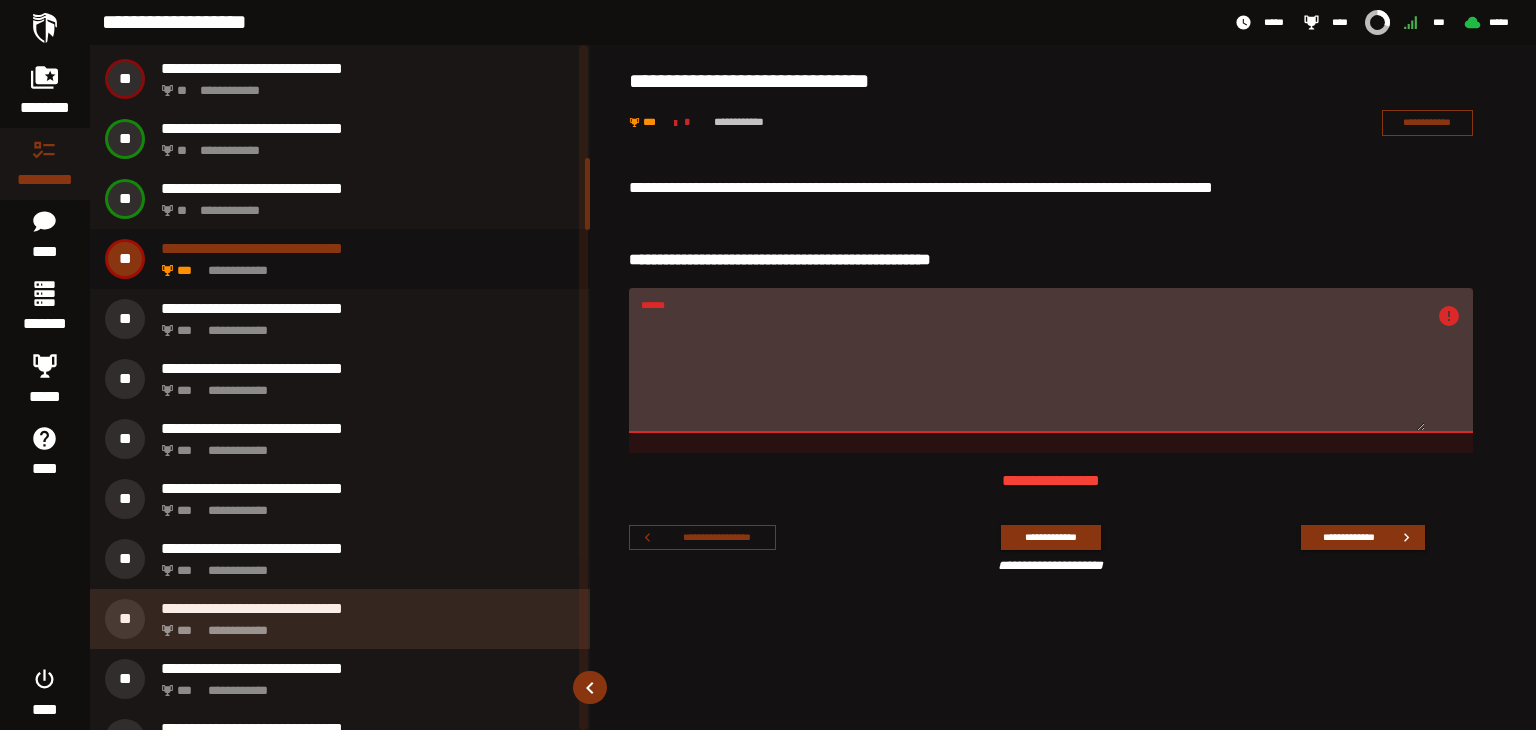 scroll, scrollTop: 975, scrollLeft: 0, axis: vertical 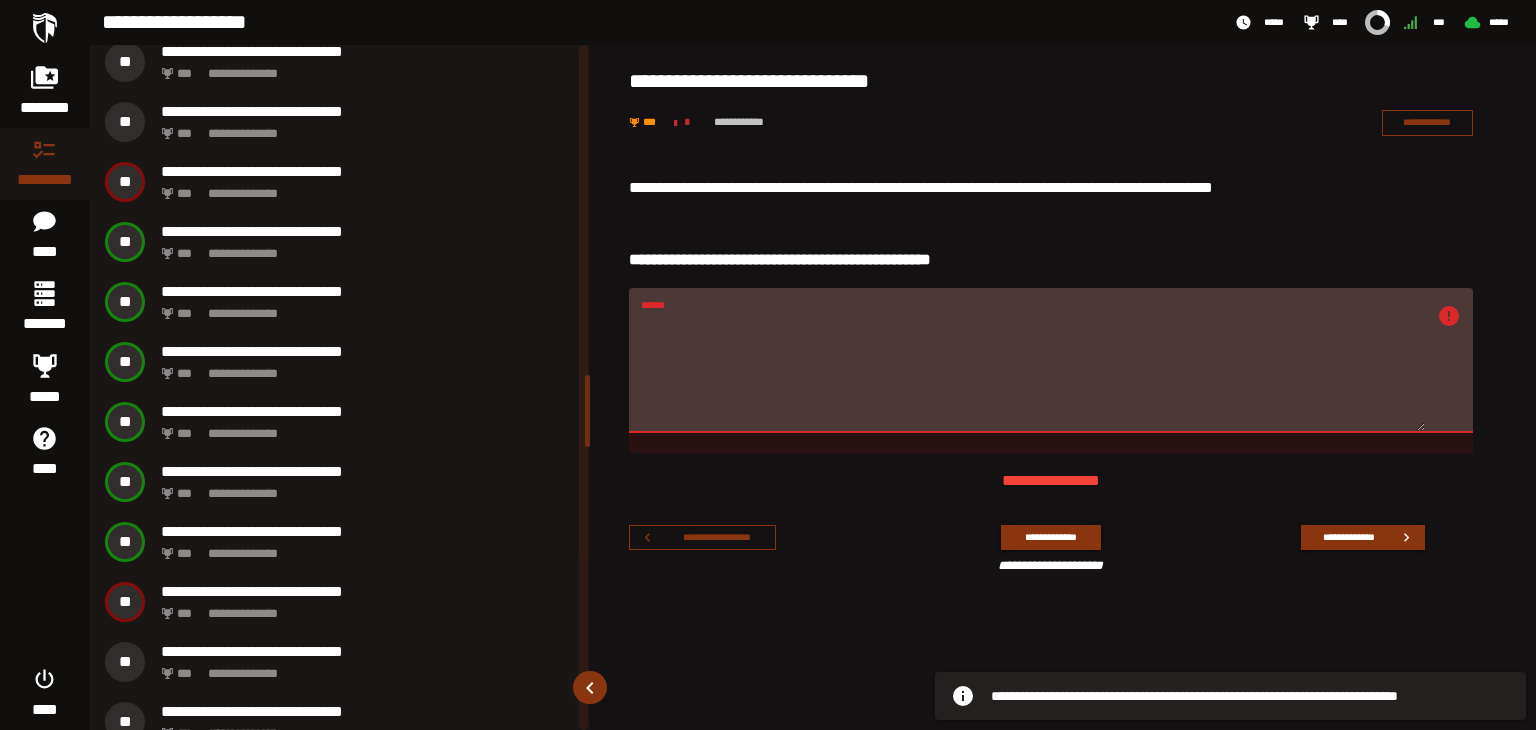 drag, startPoint x: 588, startPoint y: 187, endPoint x: 589, endPoint y: 413, distance: 226.00221 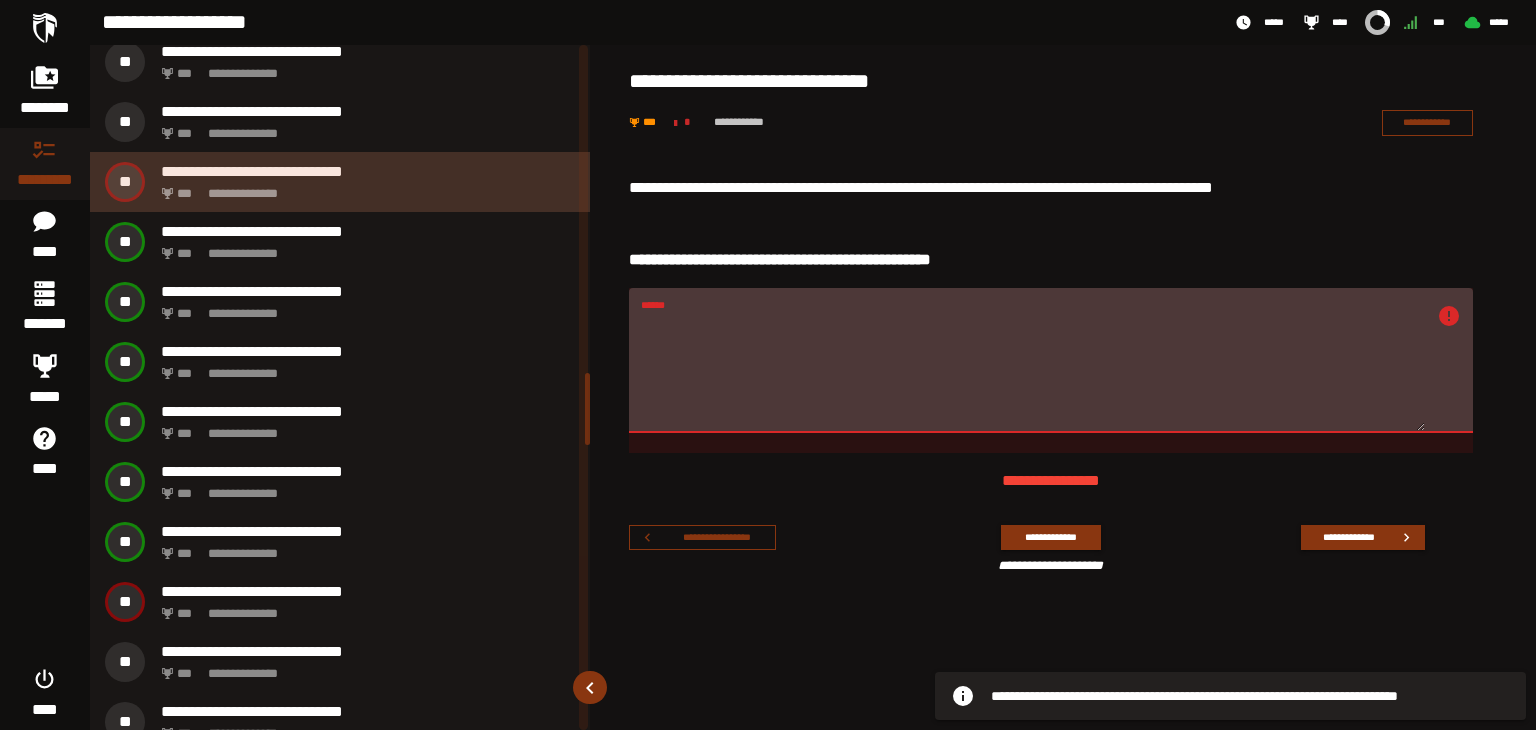 click on "**********" at bounding box center [364, 188] 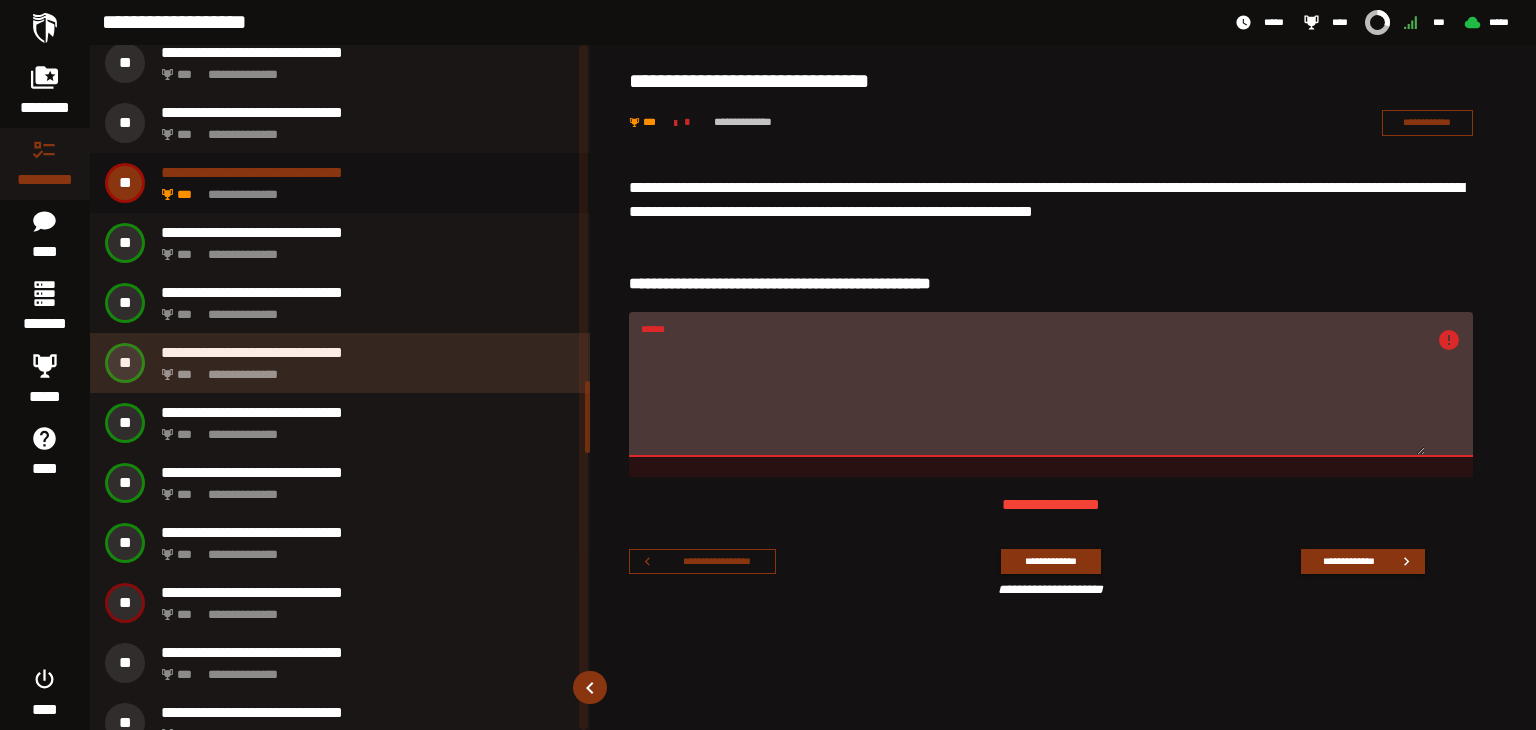 scroll, scrollTop: 3215, scrollLeft: 0, axis: vertical 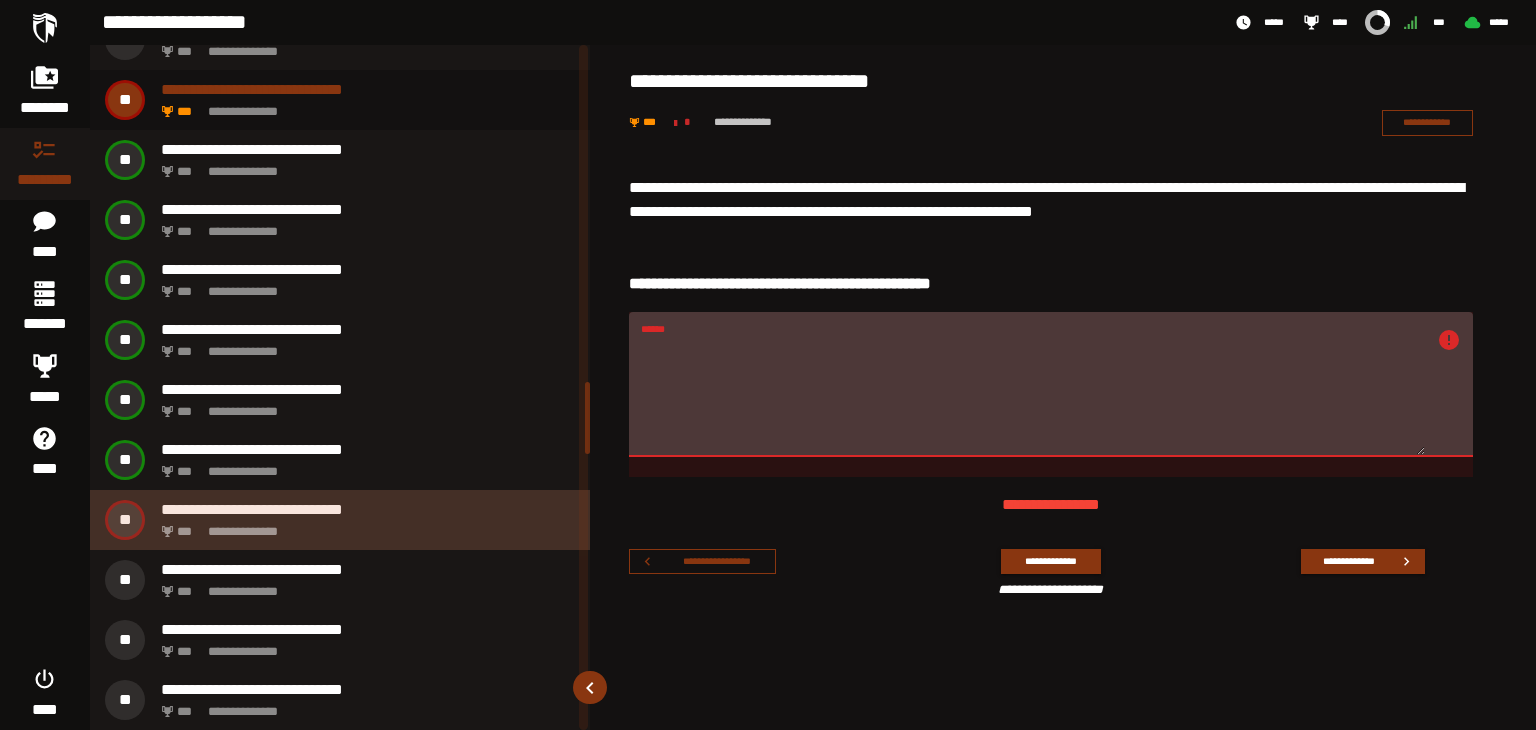 click on "**********" 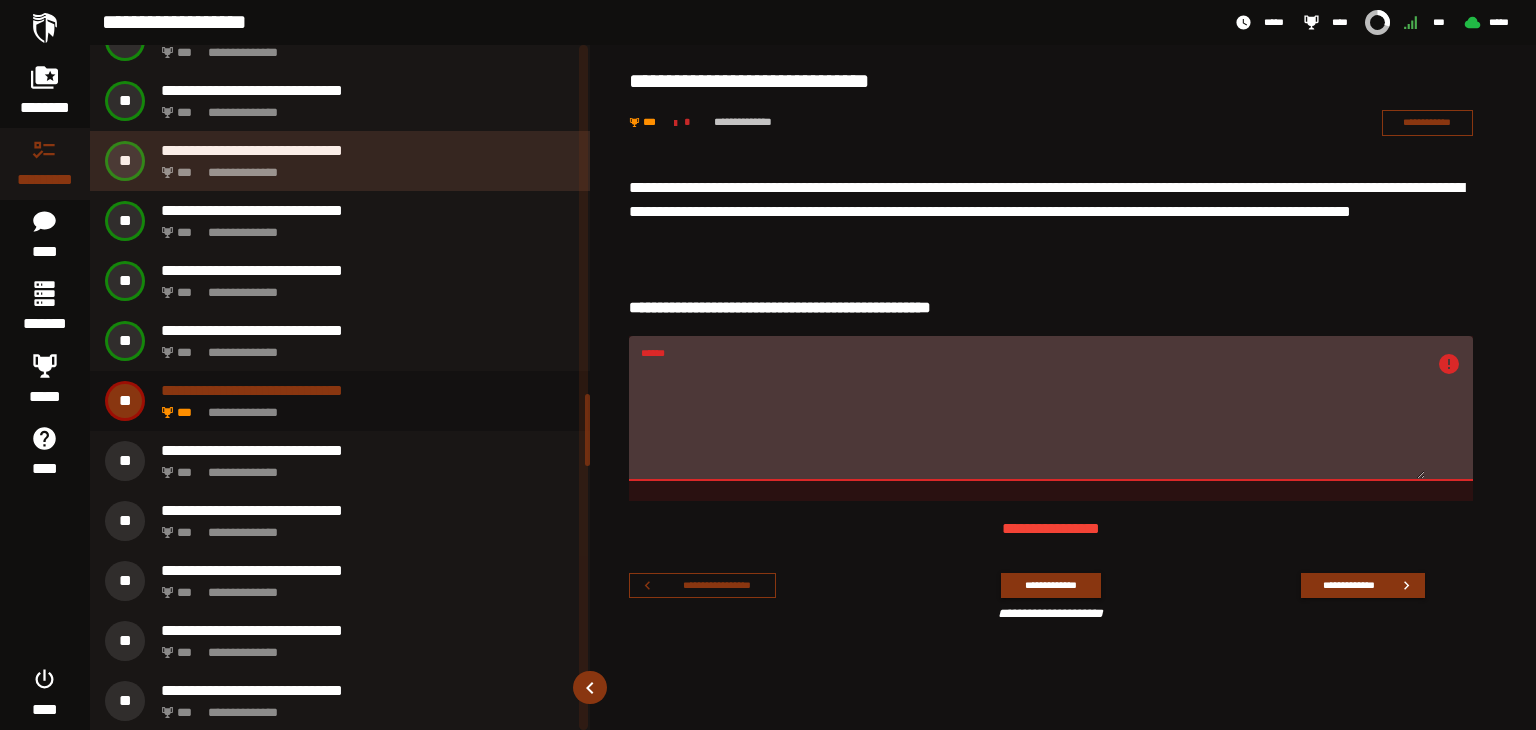 scroll, scrollTop: 3335, scrollLeft: 0, axis: vertical 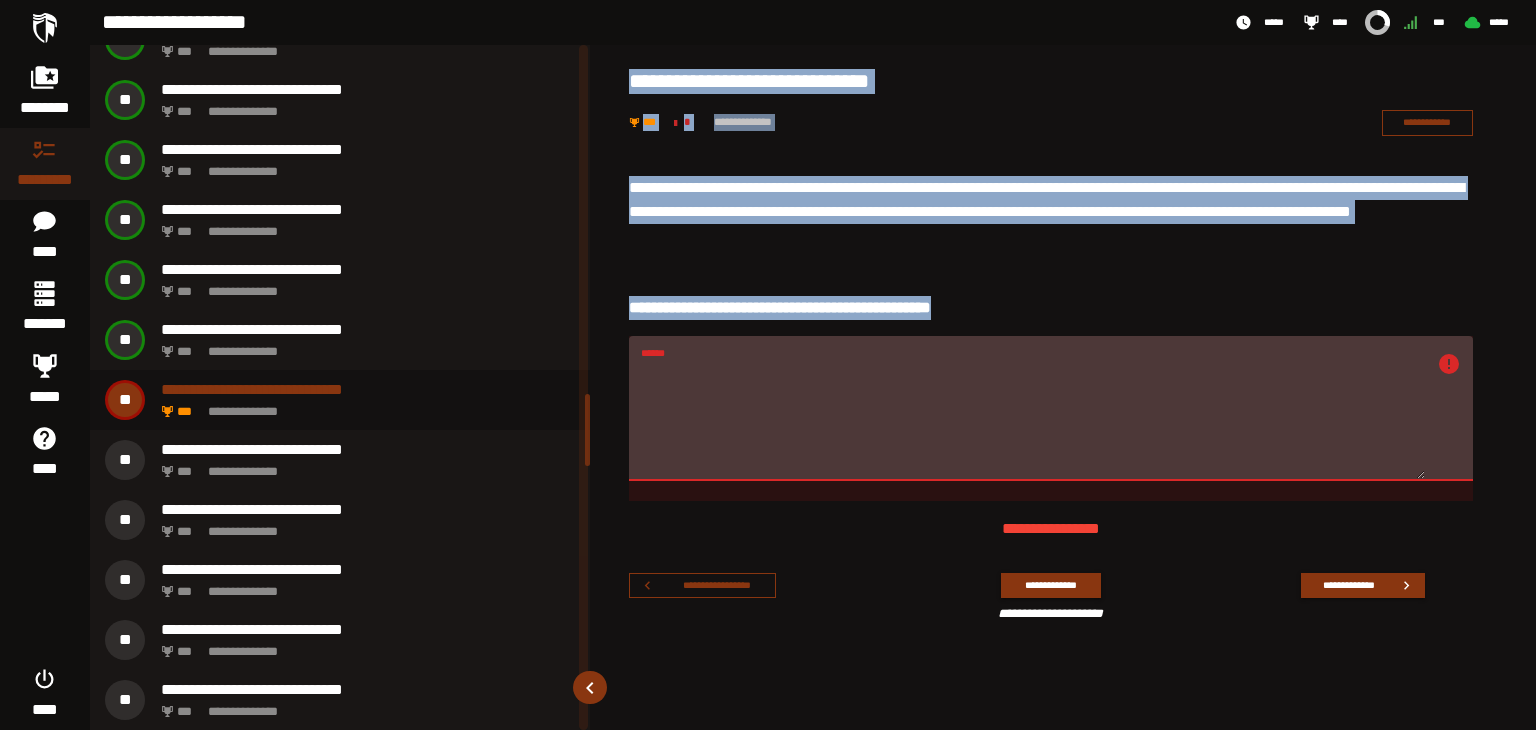 drag, startPoint x: 591, startPoint y: 423, endPoint x: 588, endPoint y: 440, distance: 17.262676 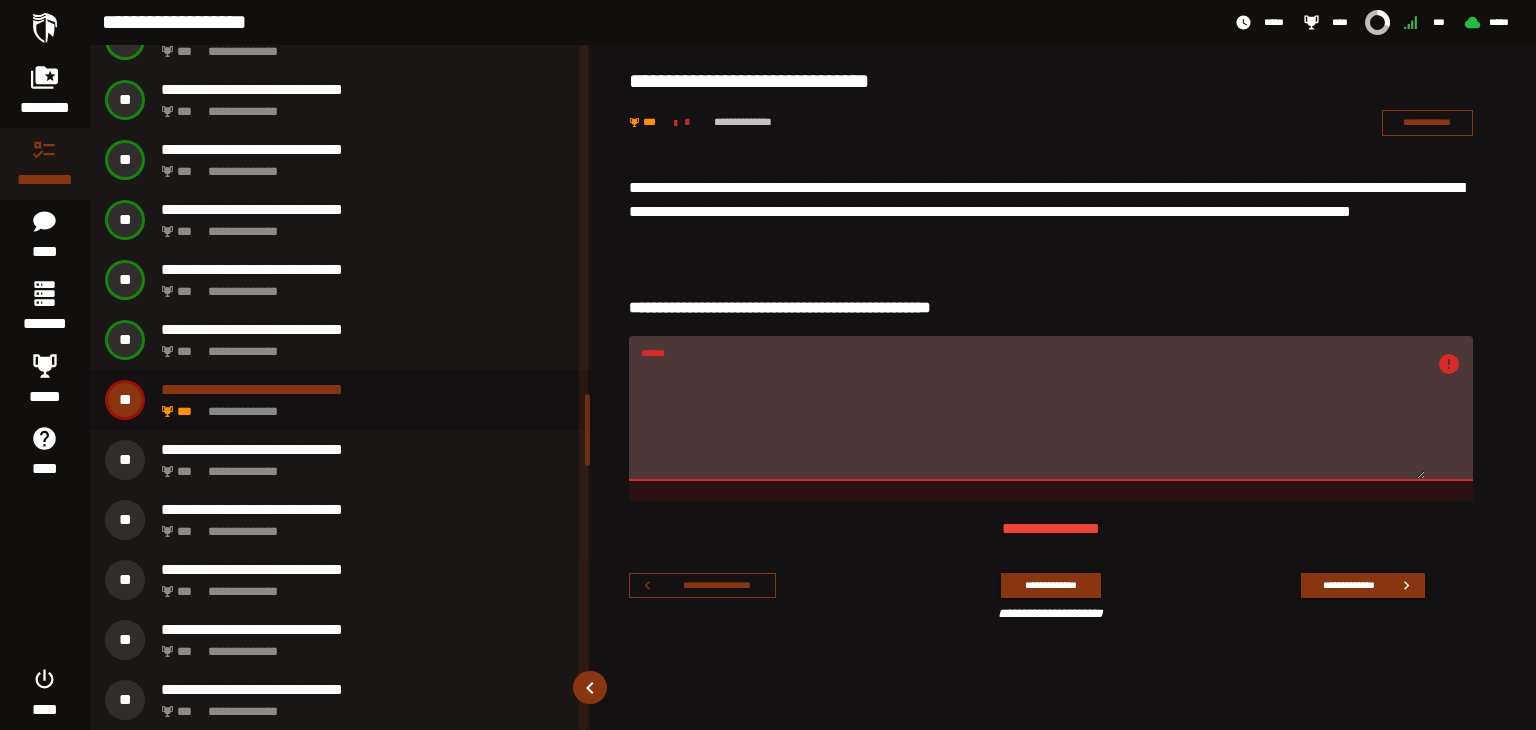 click on "**********" 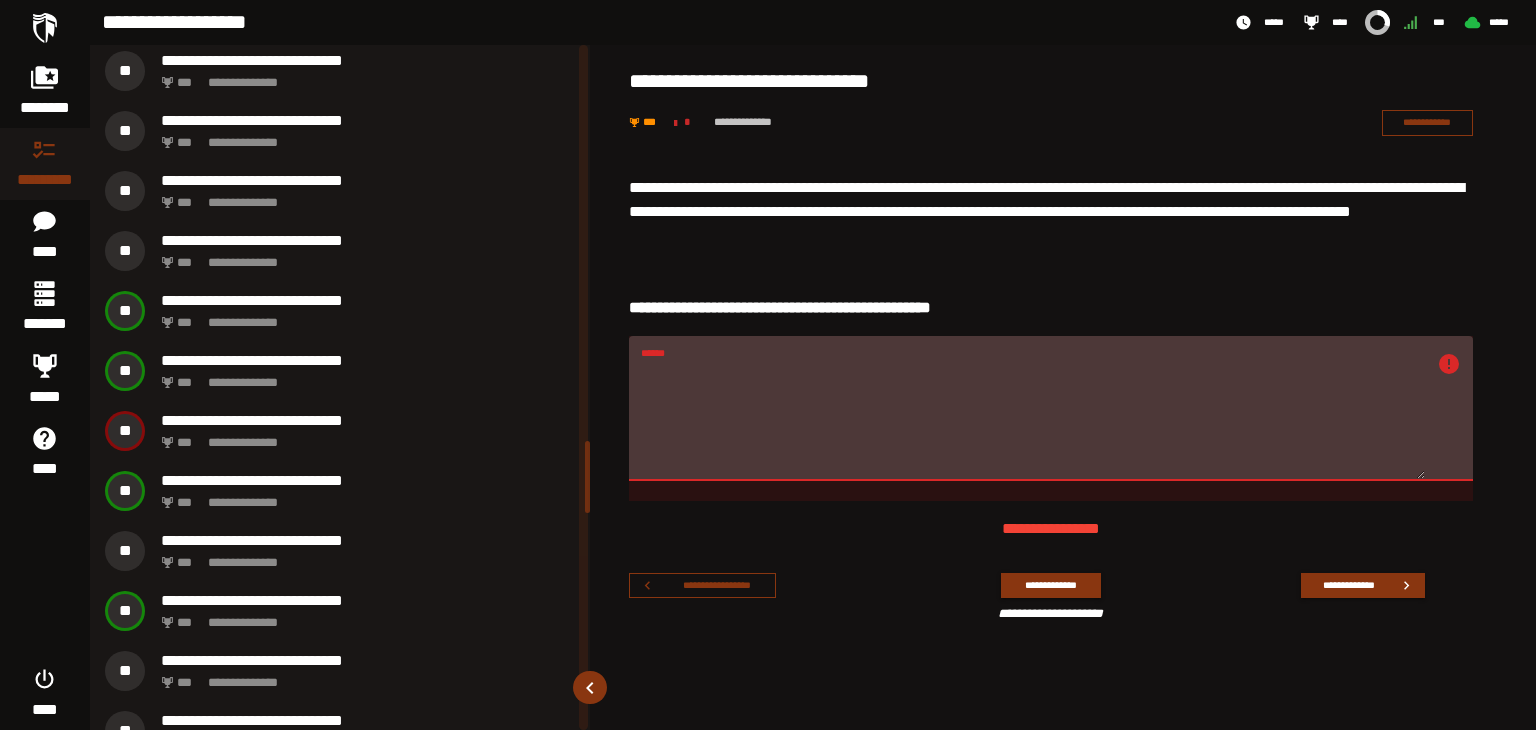 scroll, scrollTop: 3793, scrollLeft: 0, axis: vertical 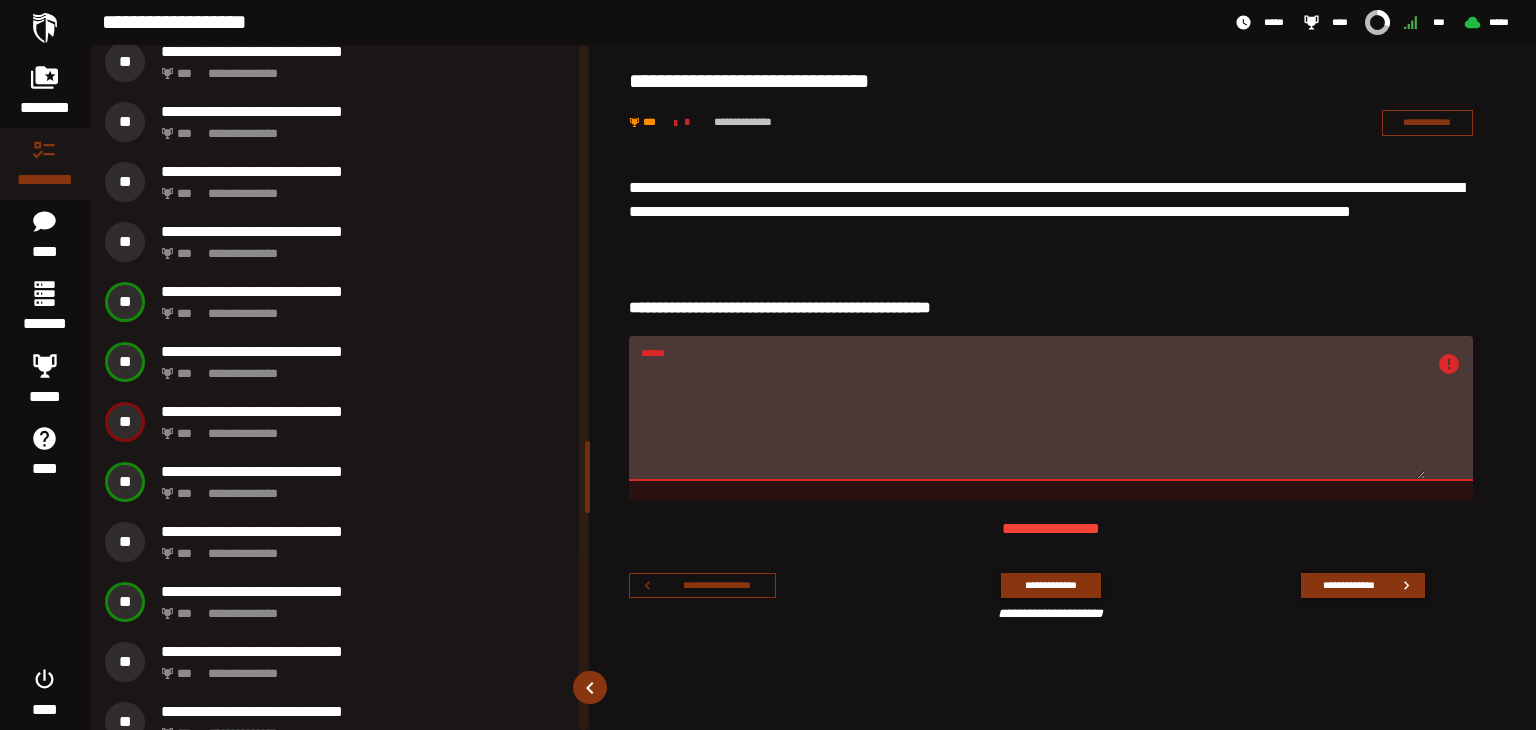 drag, startPoint x: 587, startPoint y: 410, endPoint x: 584, endPoint y: 458, distance: 48.09366 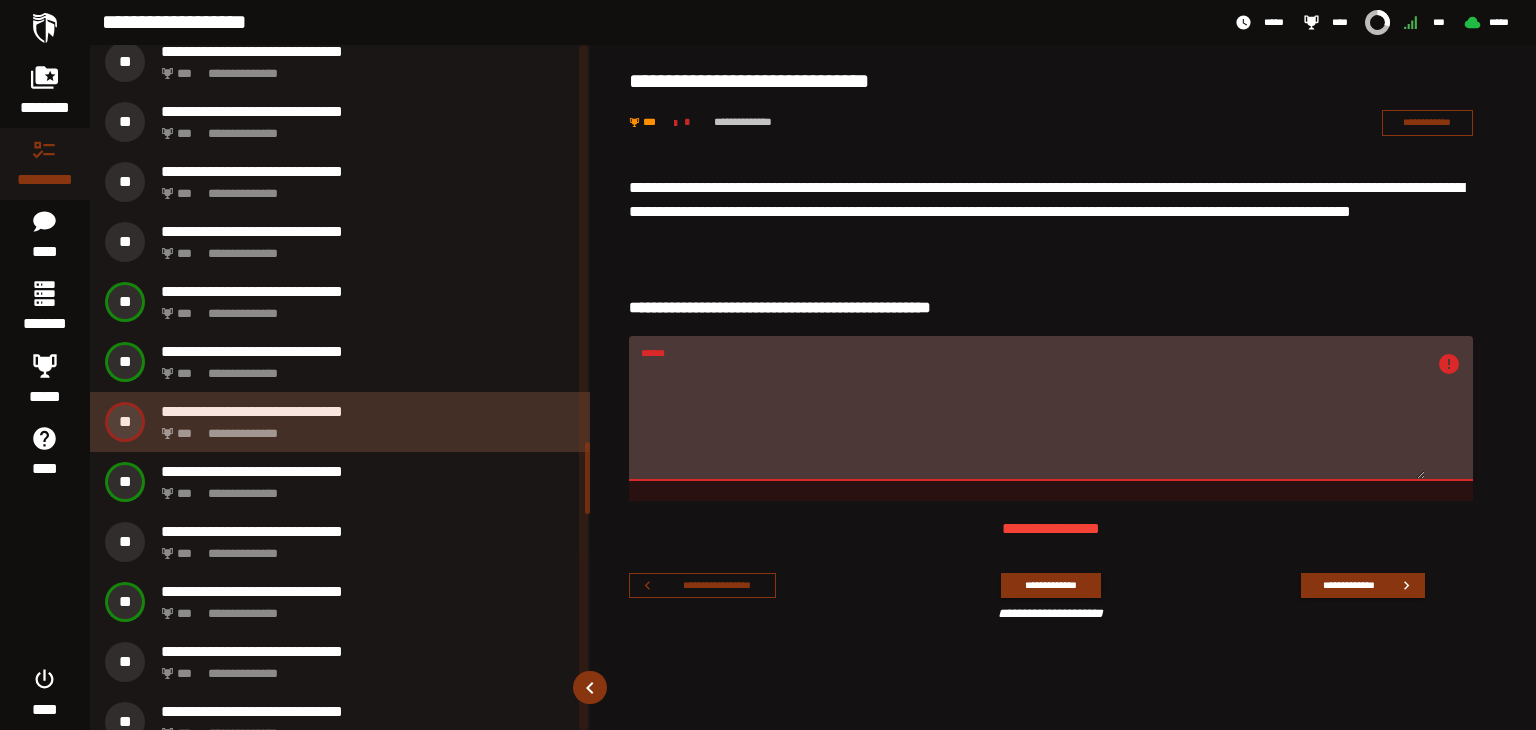 click on "**********" at bounding box center [368, 411] 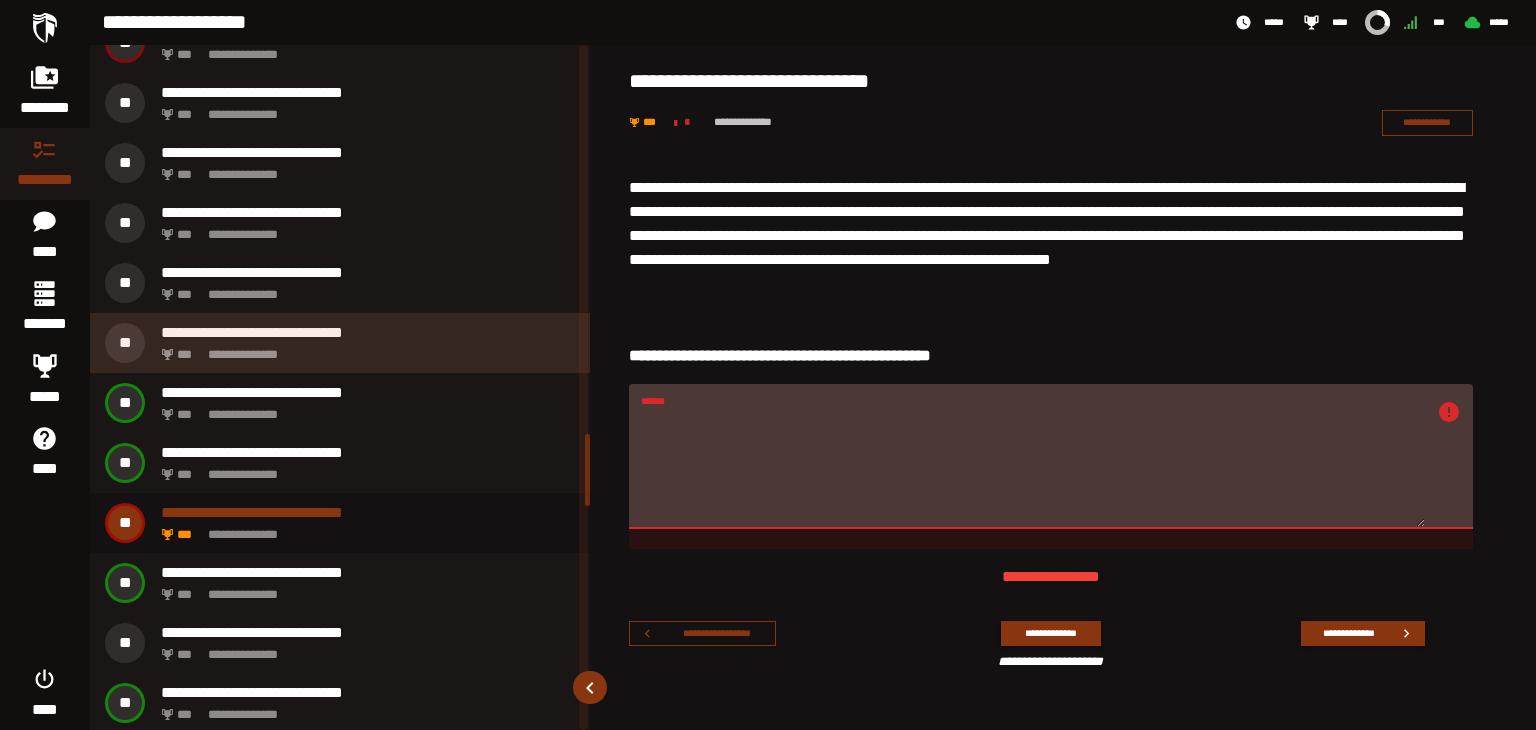 scroll, scrollTop: 3715, scrollLeft: 0, axis: vertical 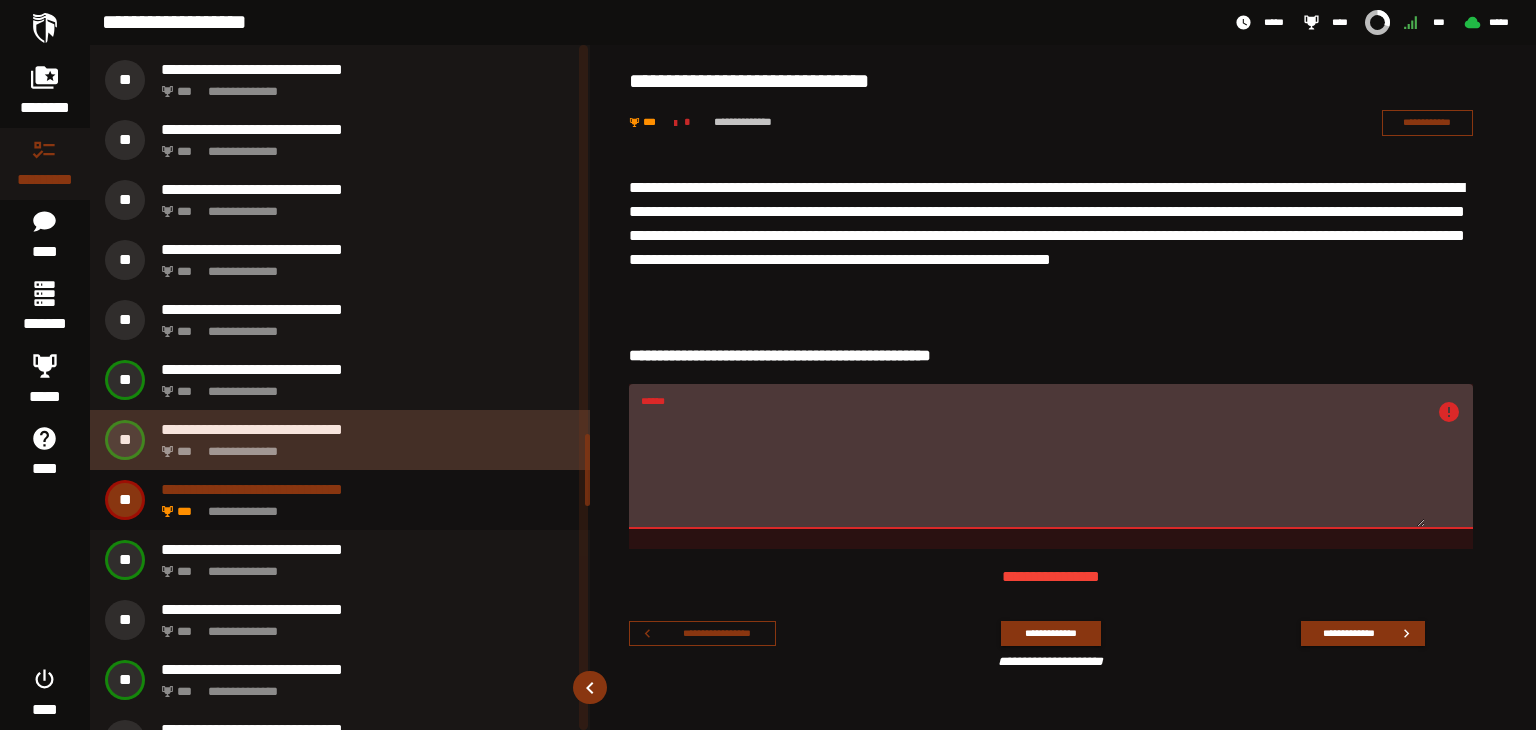 click on "**********" at bounding box center [364, 446] 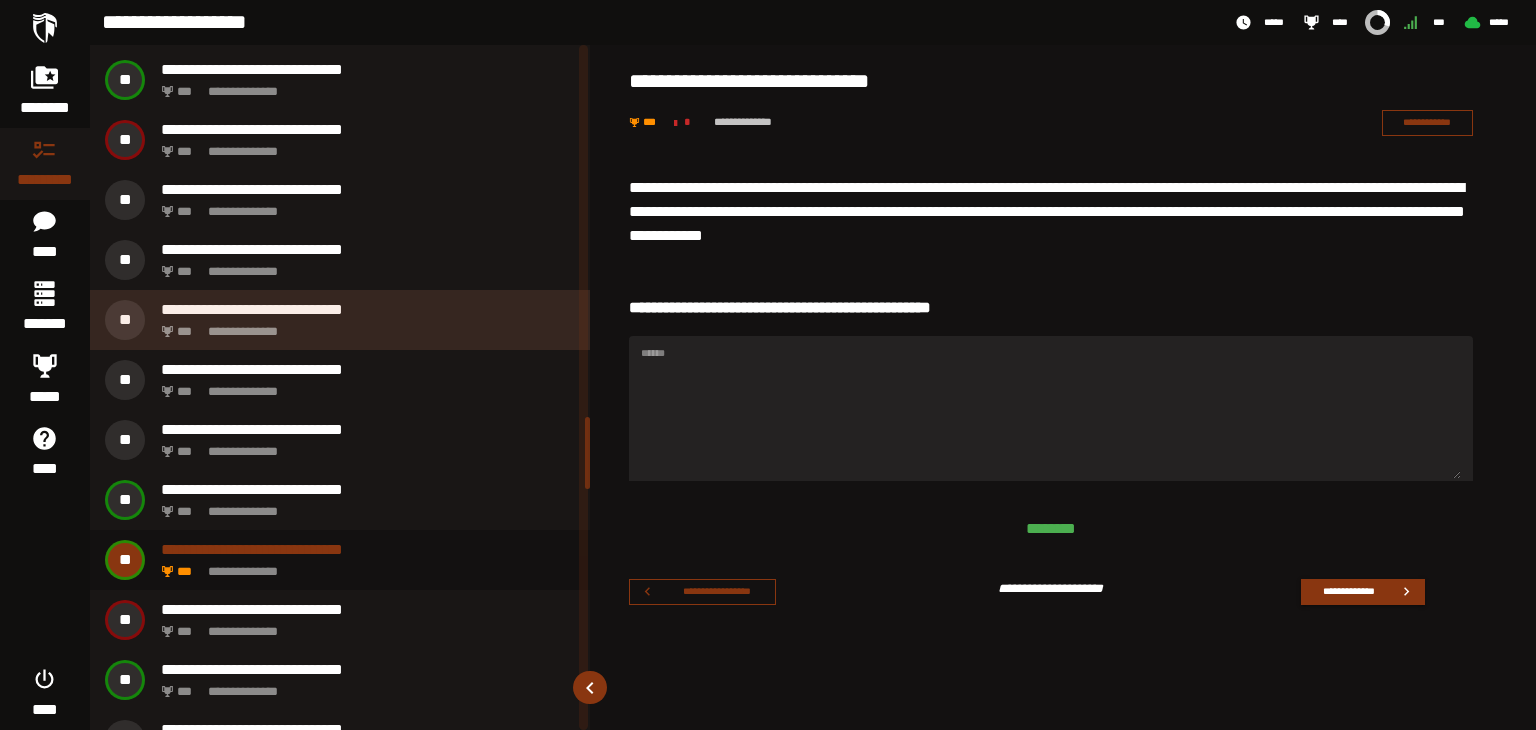 scroll, scrollTop: 3655, scrollLeft: 0, axis: vertical 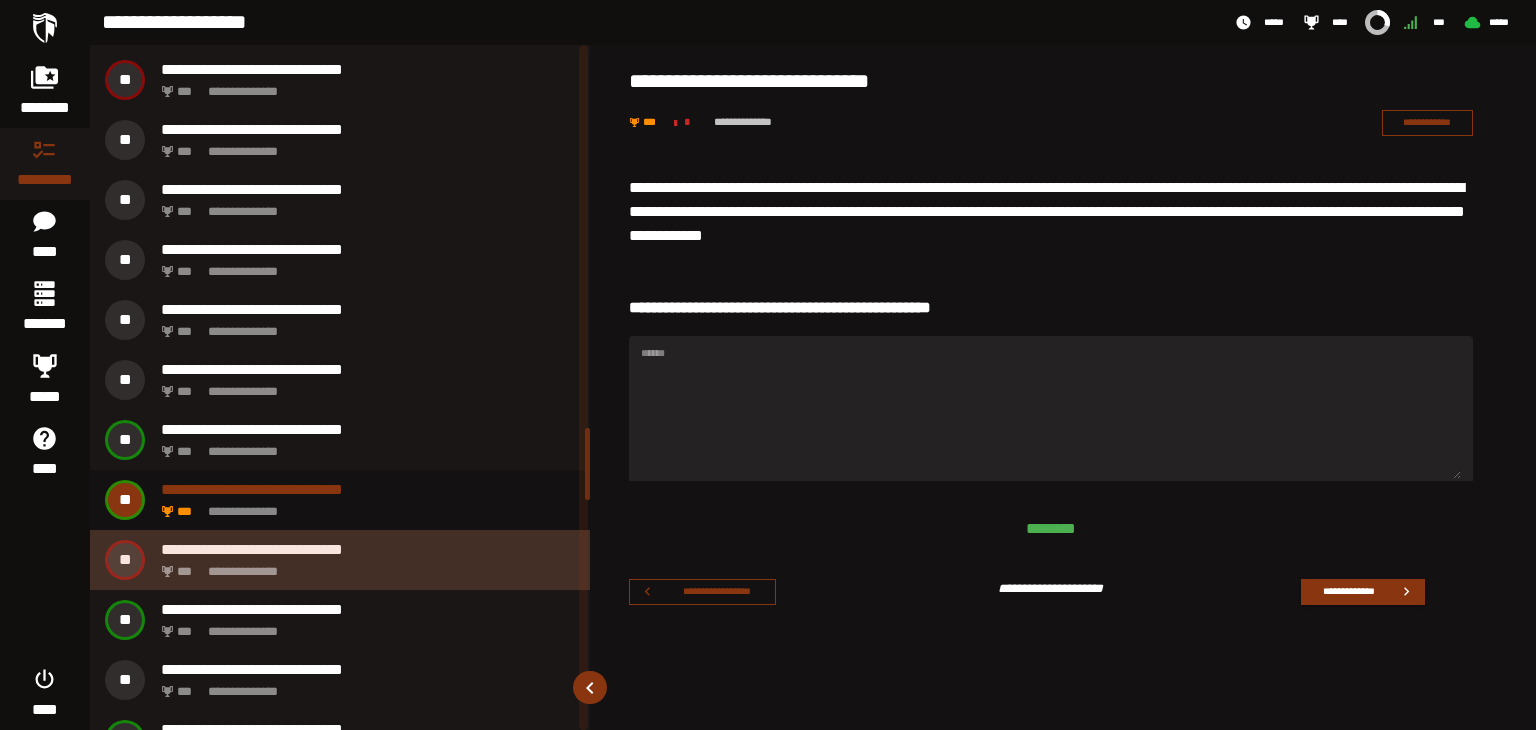 click on "**********" at bounding box center [364, 566] 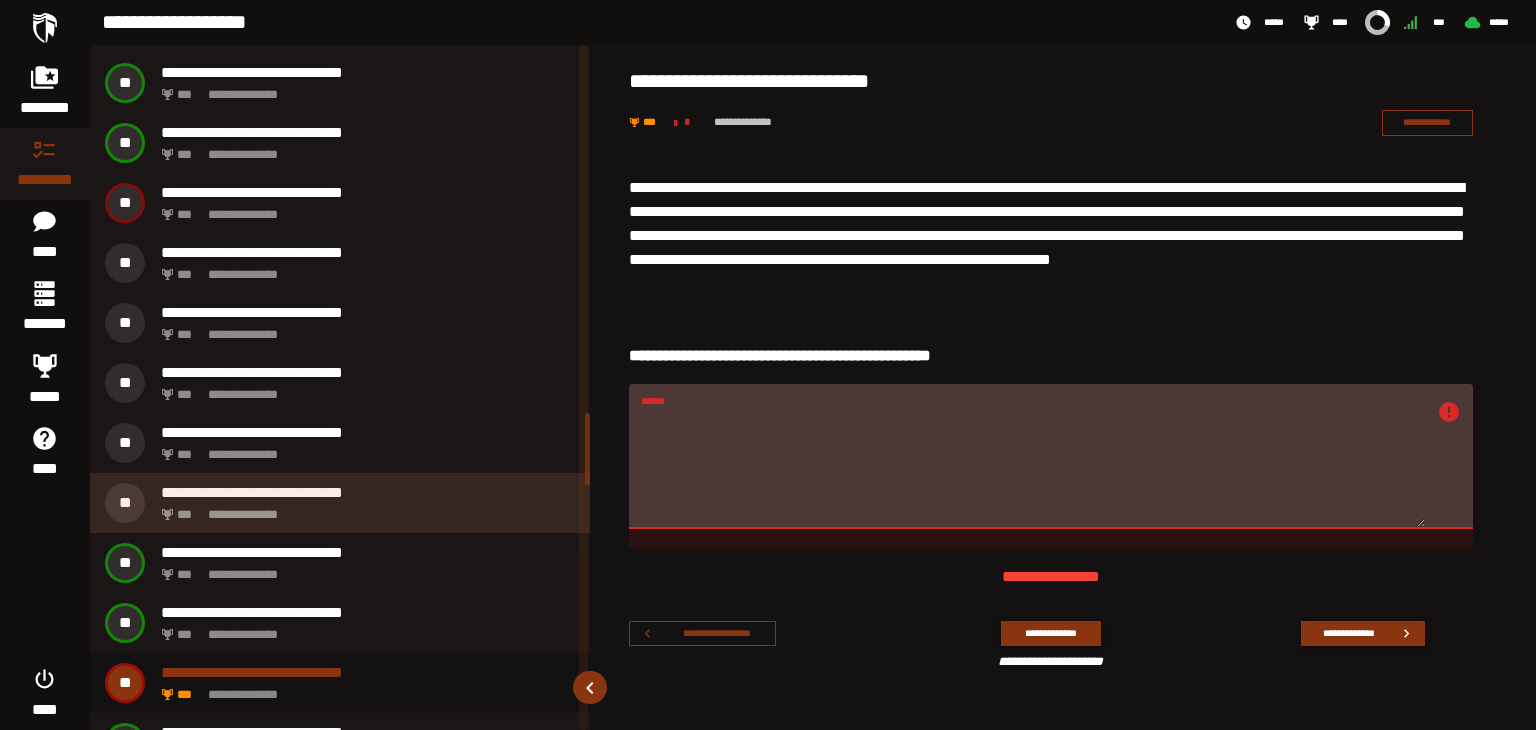 scroll, scrollTop: 3515, scrollLeft: 0, axis: vertical 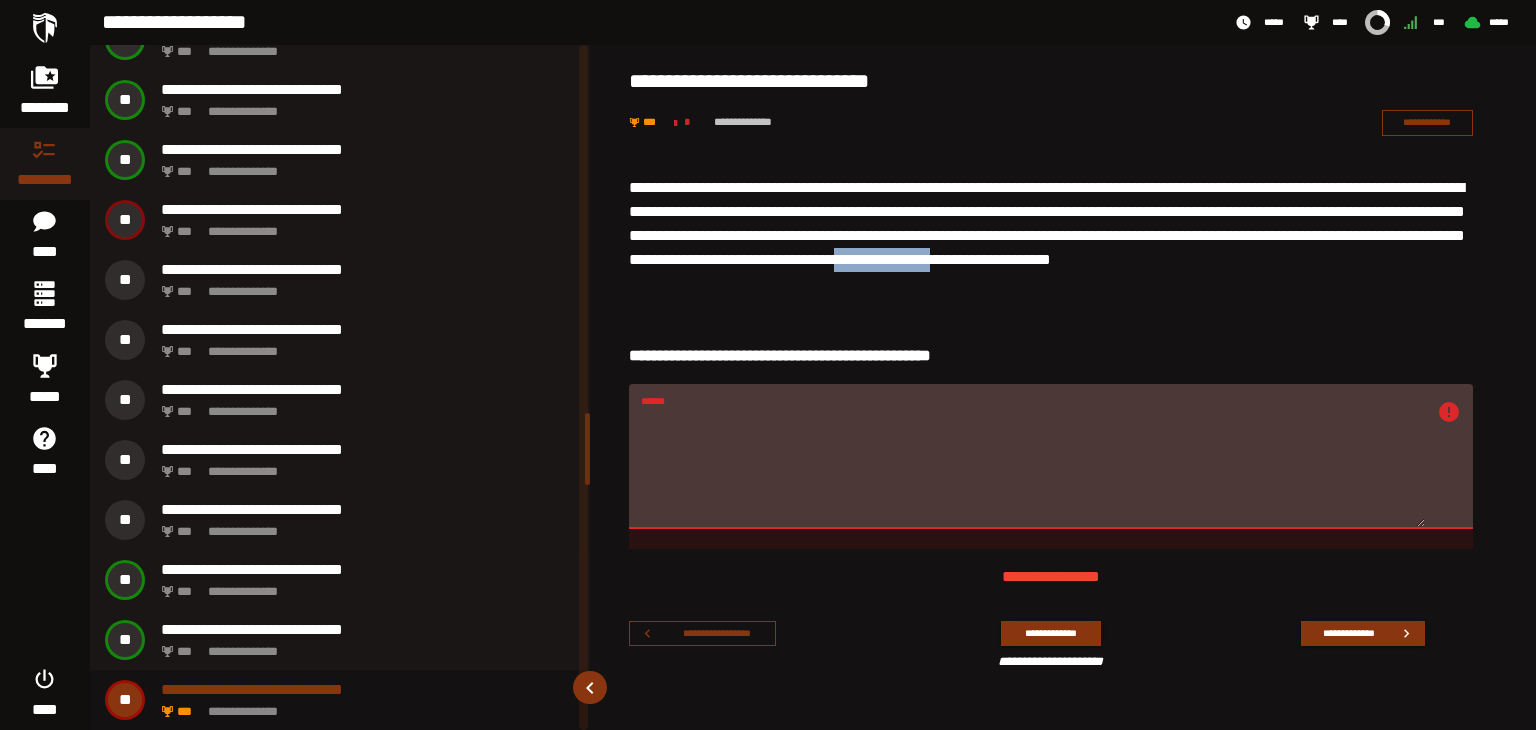 drag, startPoint x: 1278, startPoint y: 253, endPoint x: 1388, endPoint y: 264, distance: 110.54863 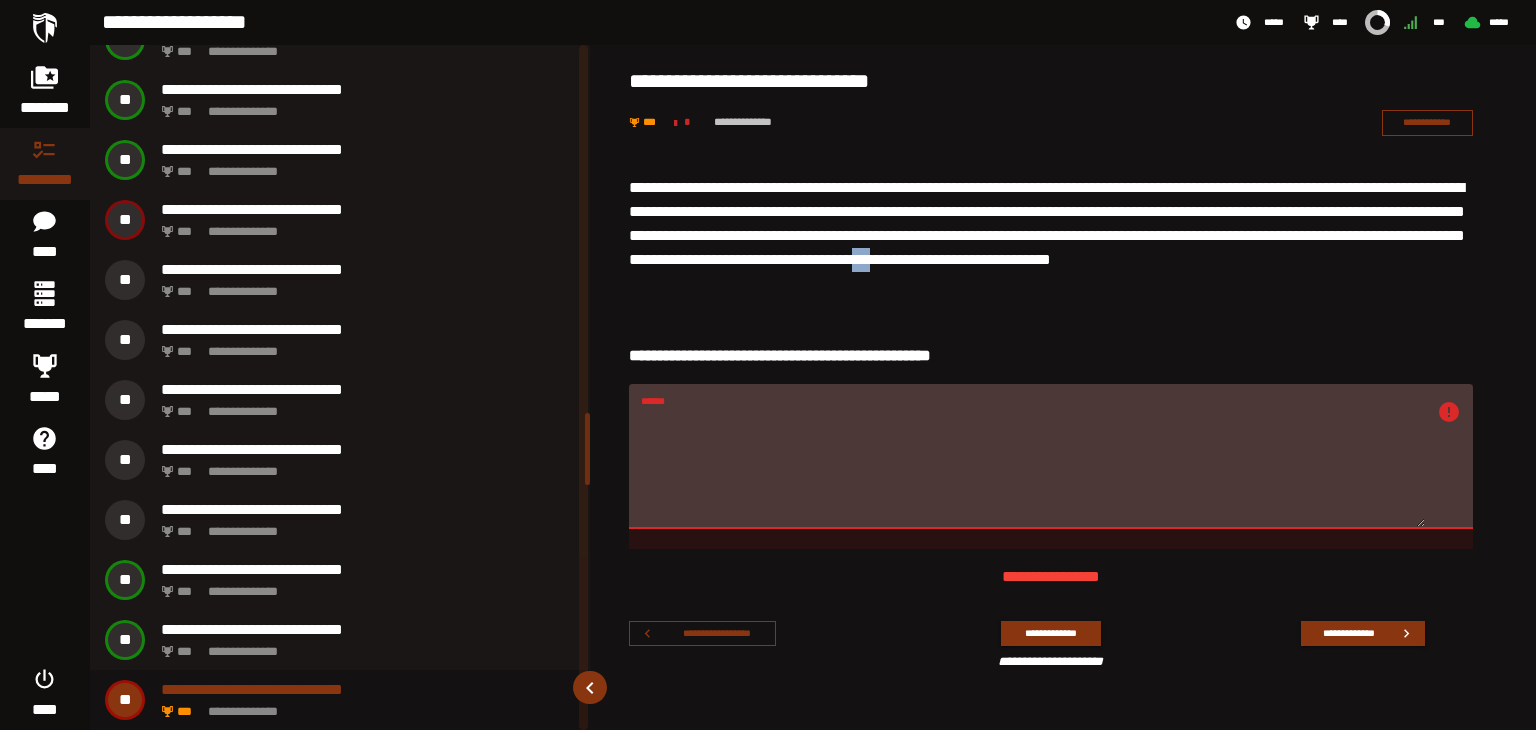 click on "**********" at bounding box center (1051, 236) 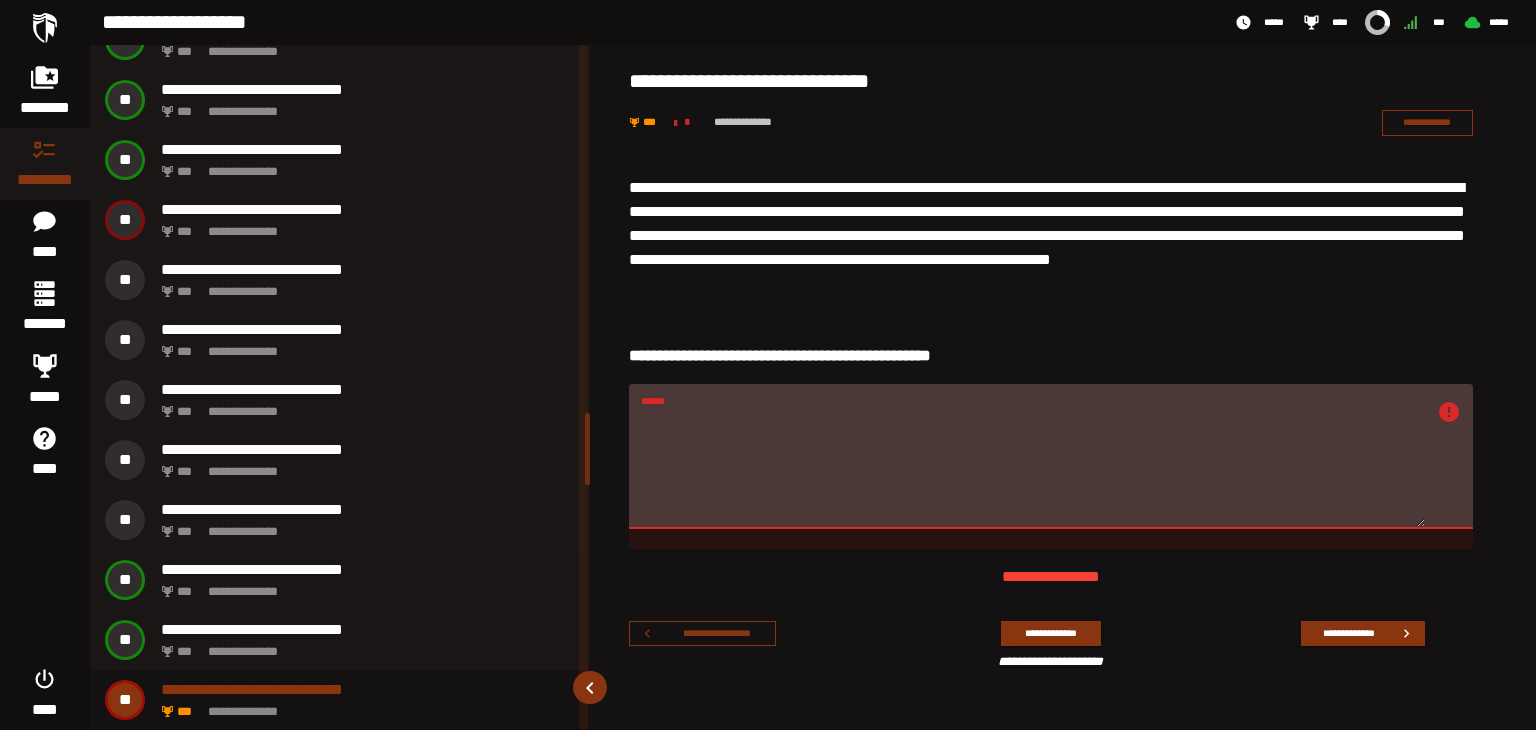 click on "**********" at bounding box center (1051, 236) 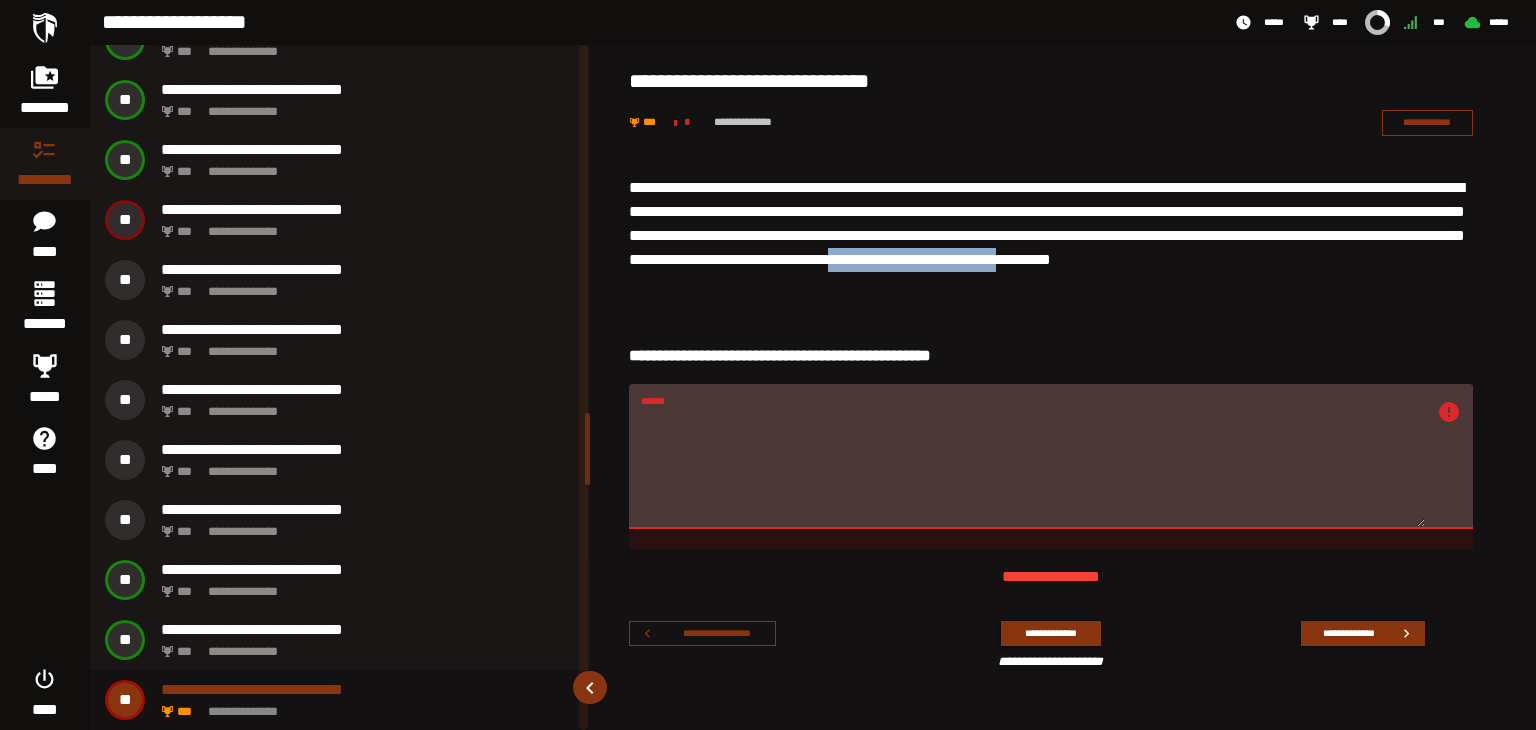 drag, startPoint x: 1276, startPoint y: 257, endPoint x: 1452, endPoint y: 265, distance: 176.18172 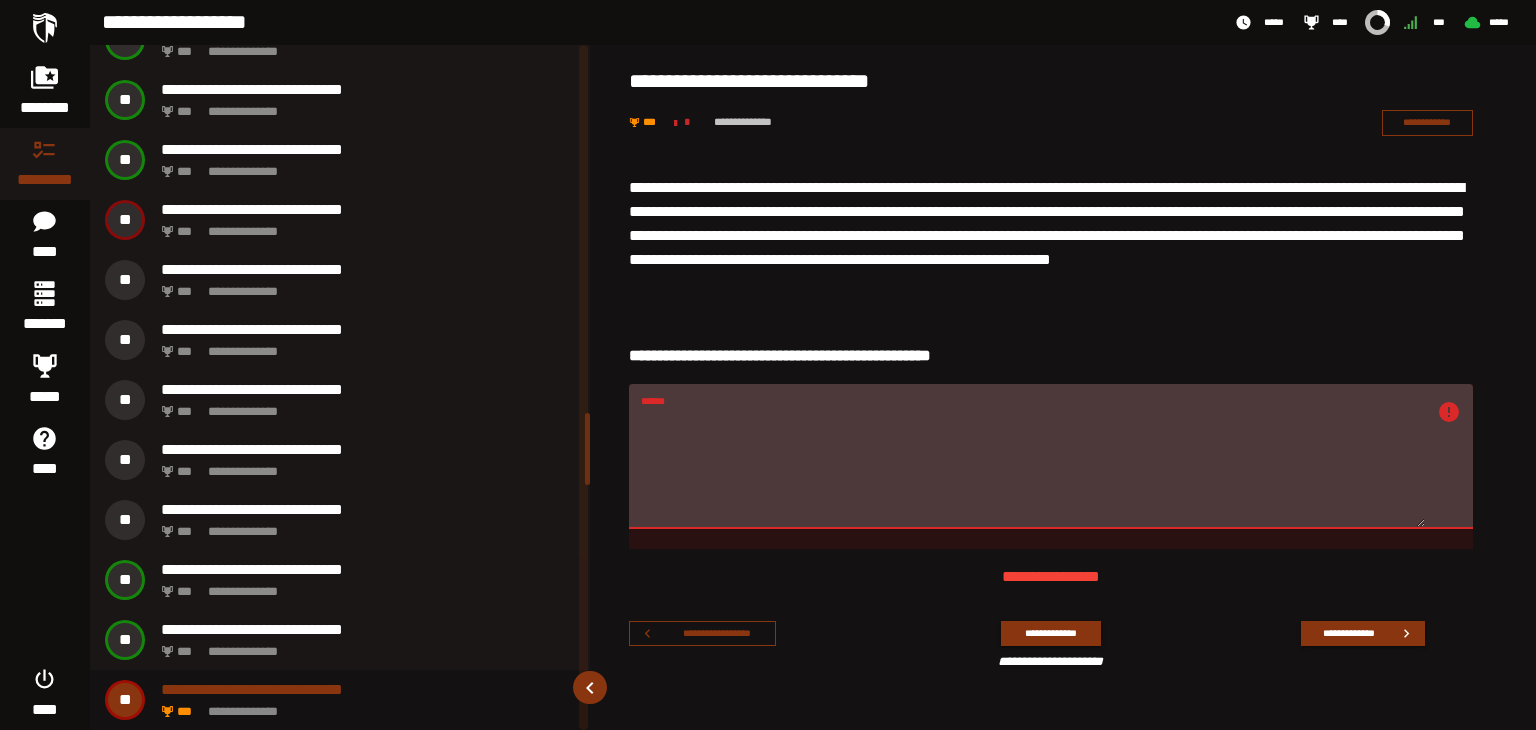 click on "******" at bounding box center [1033, 468] 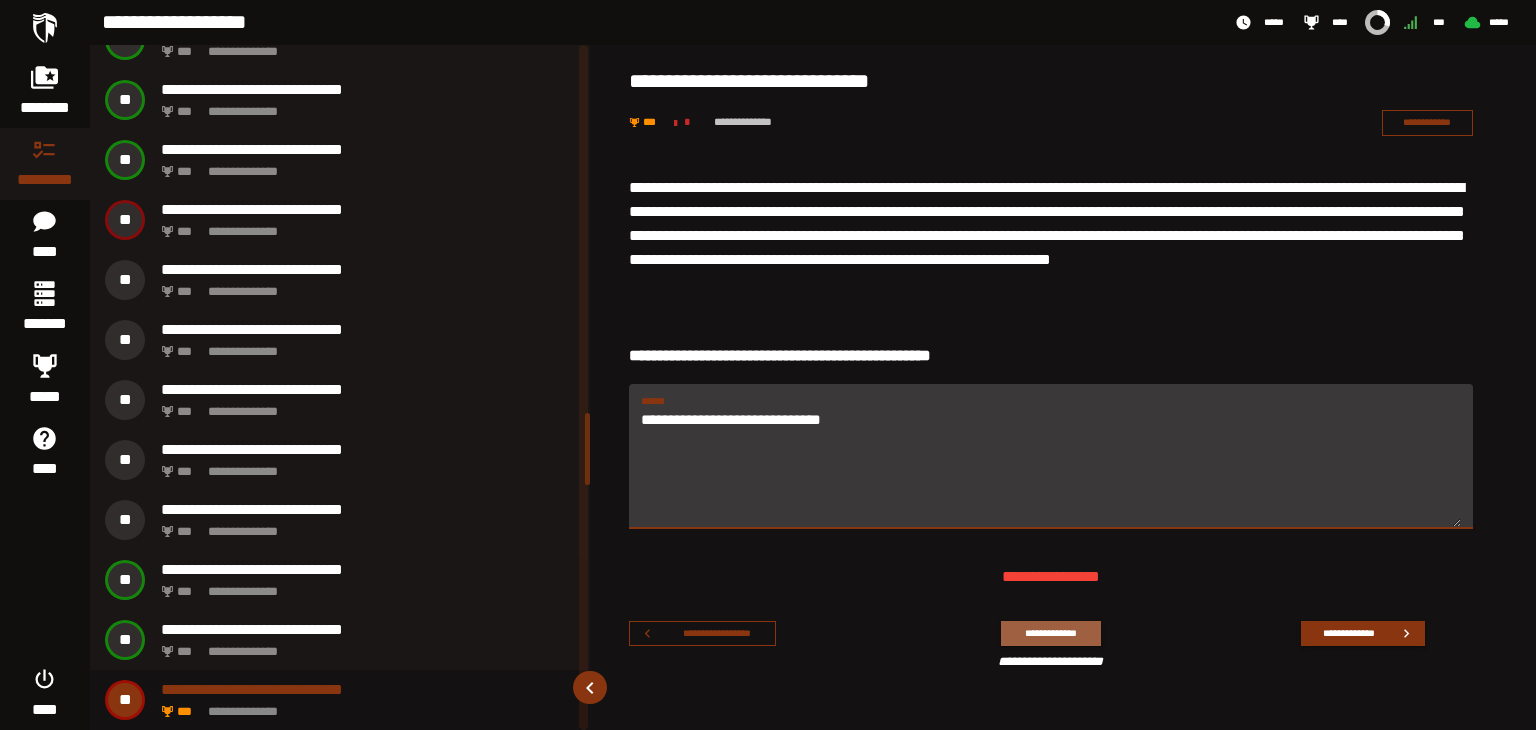 click on "**********" at bounding box center [1050, 633] 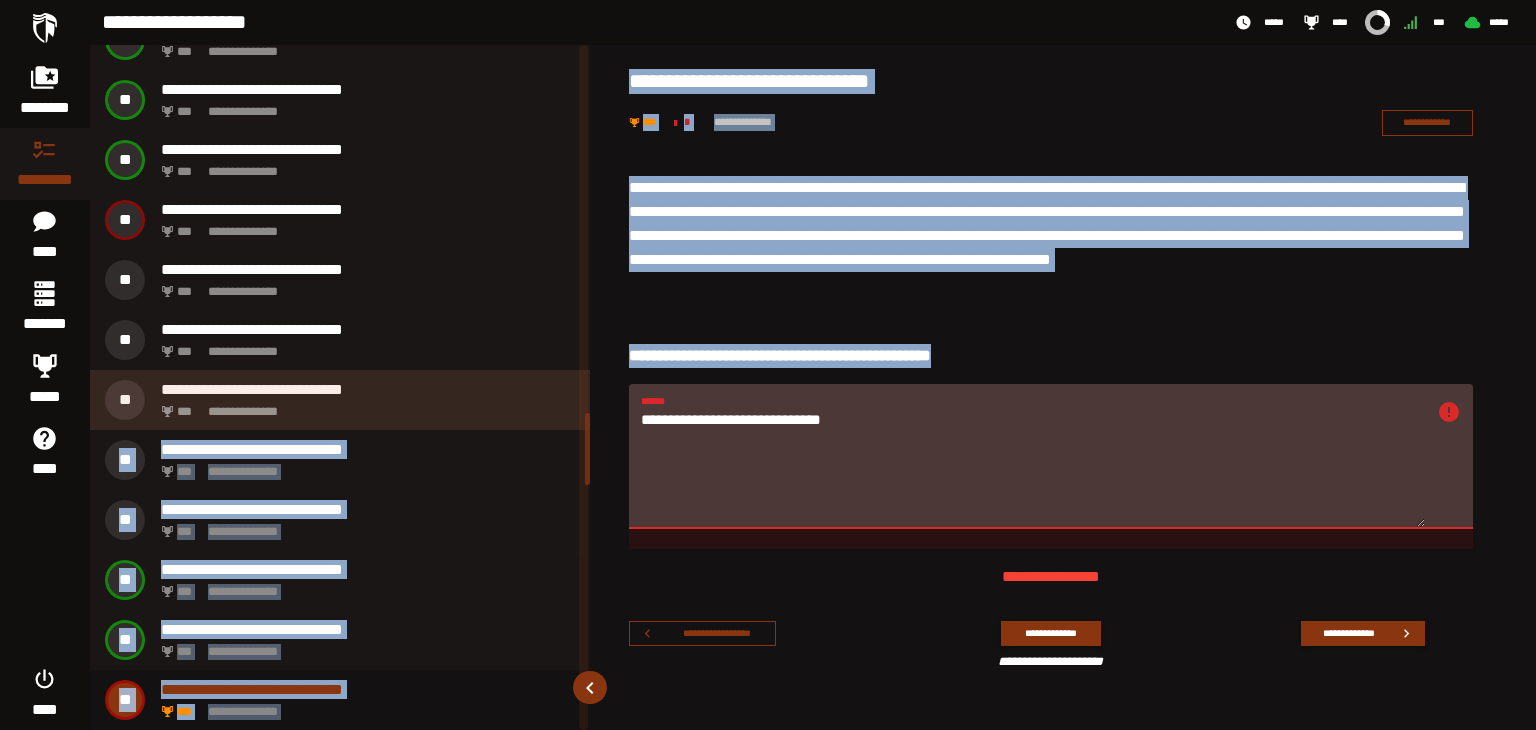 drag, startPoint x: 960, startPoint y: 408, endPoint x: 561, endPoint y: 409, distance: 399.00125 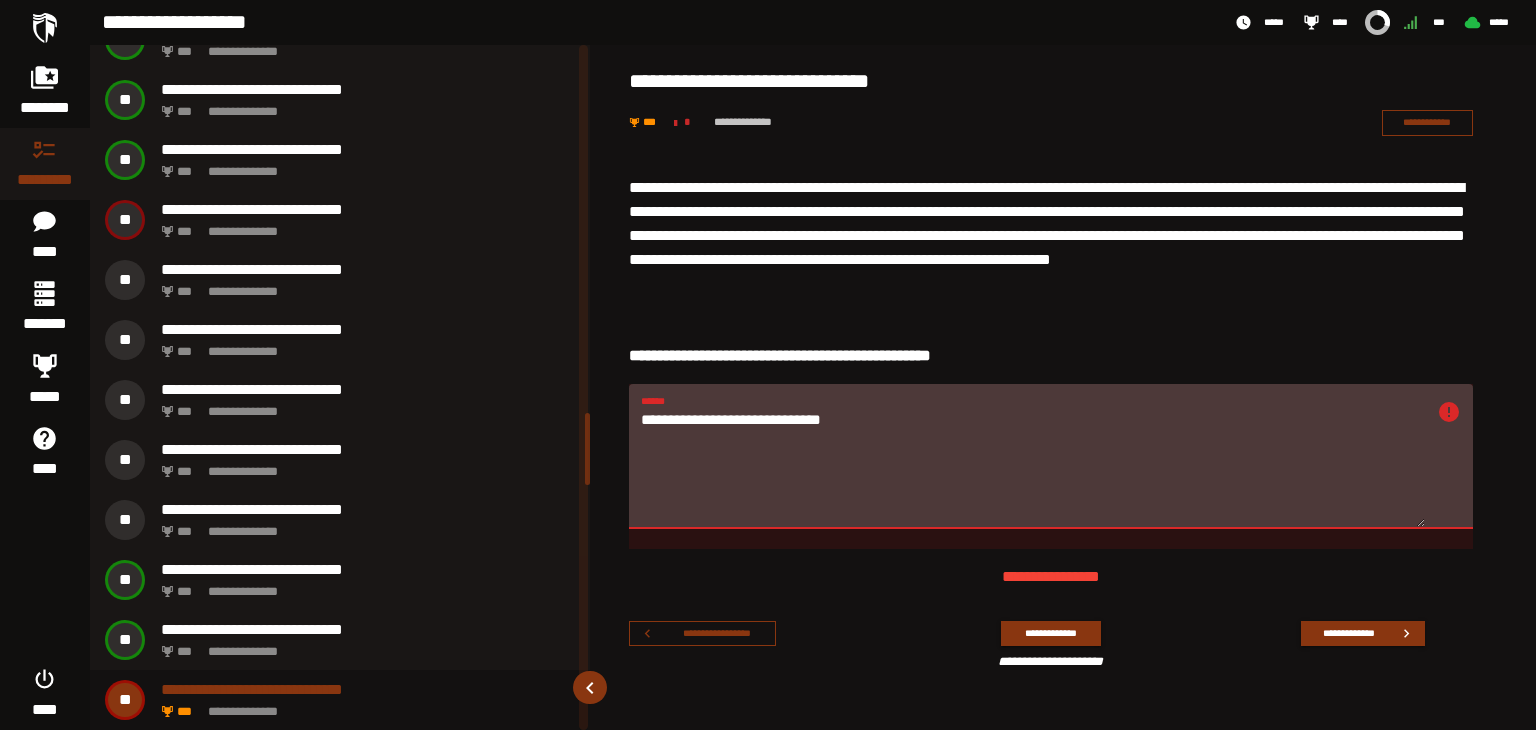click on "**********" at bounding box center (1033, 468) 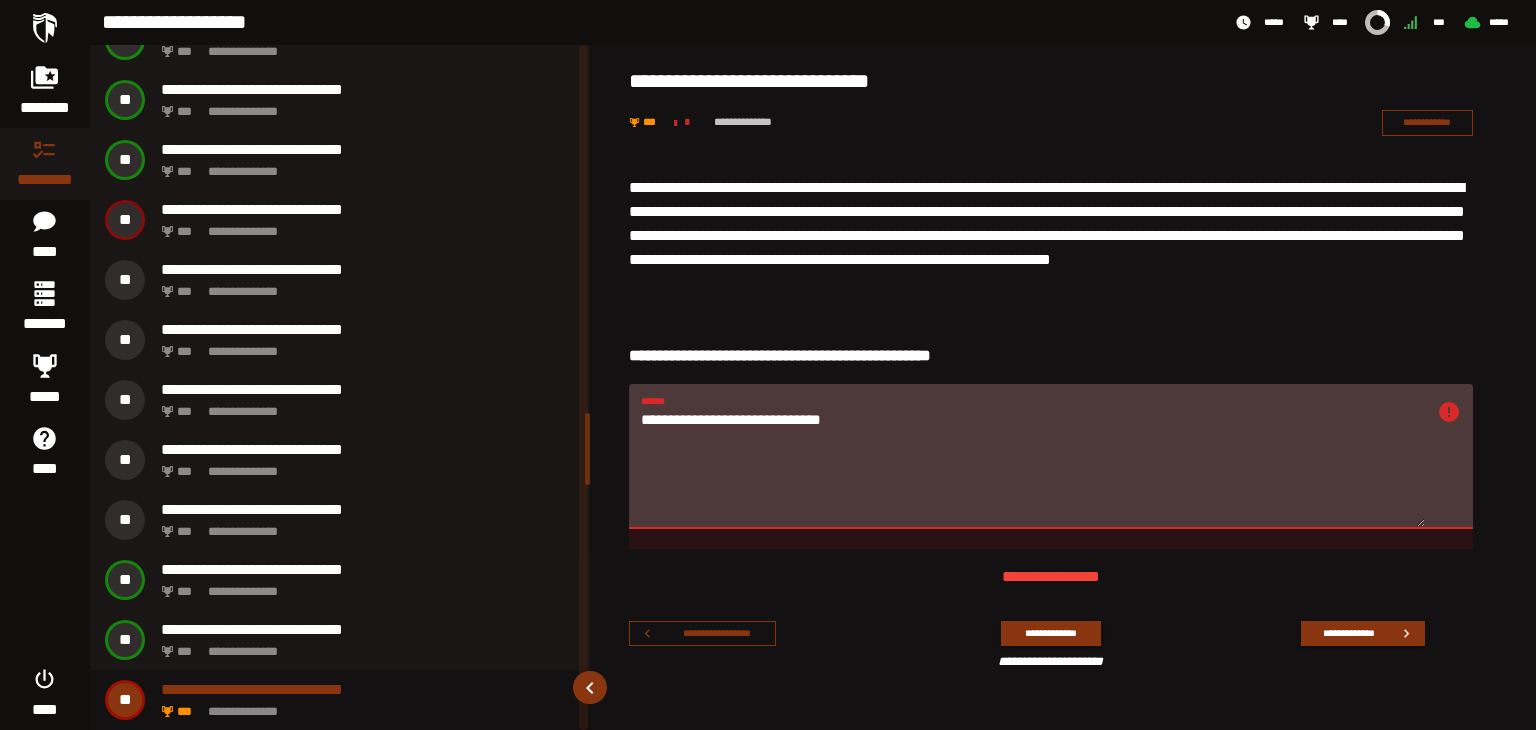 paste 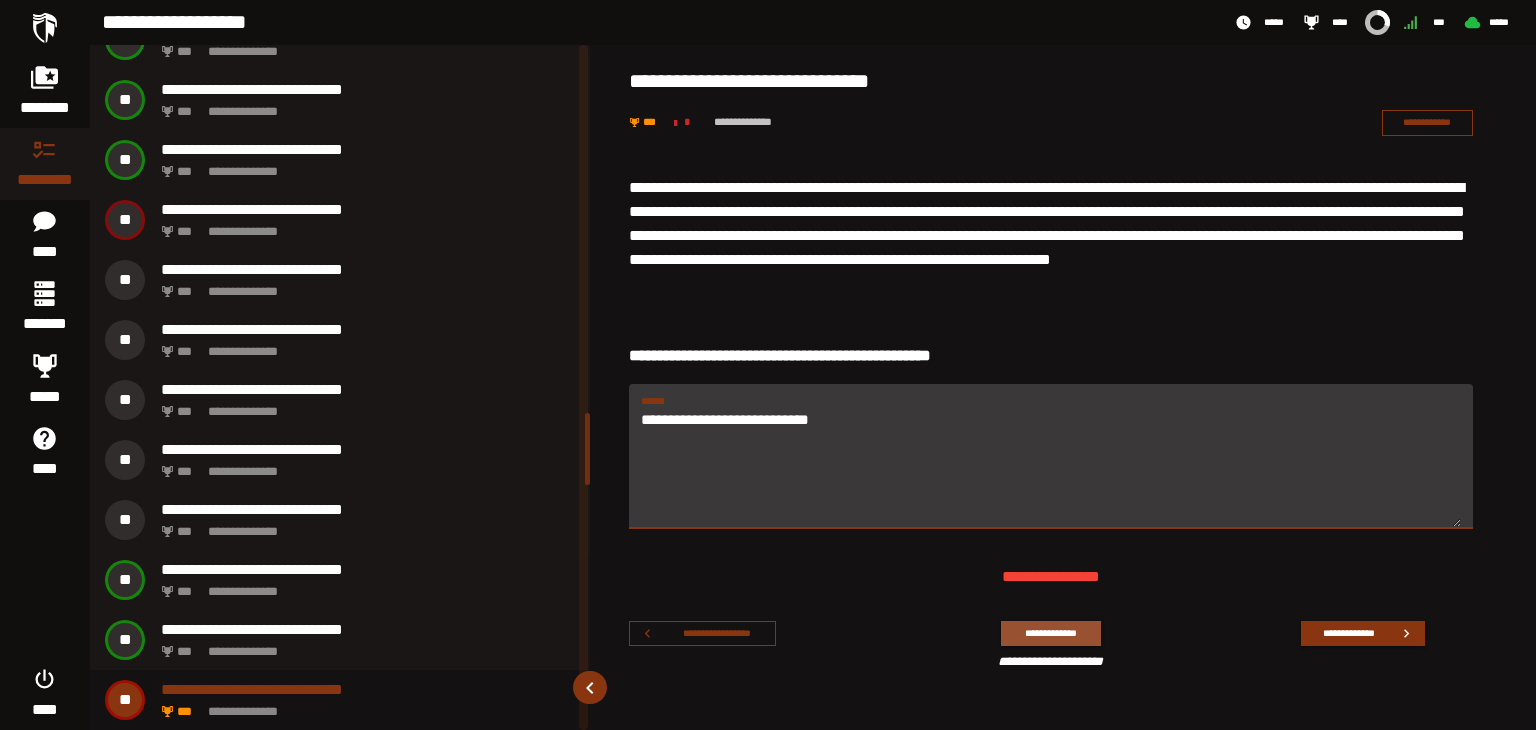 type on "**********" 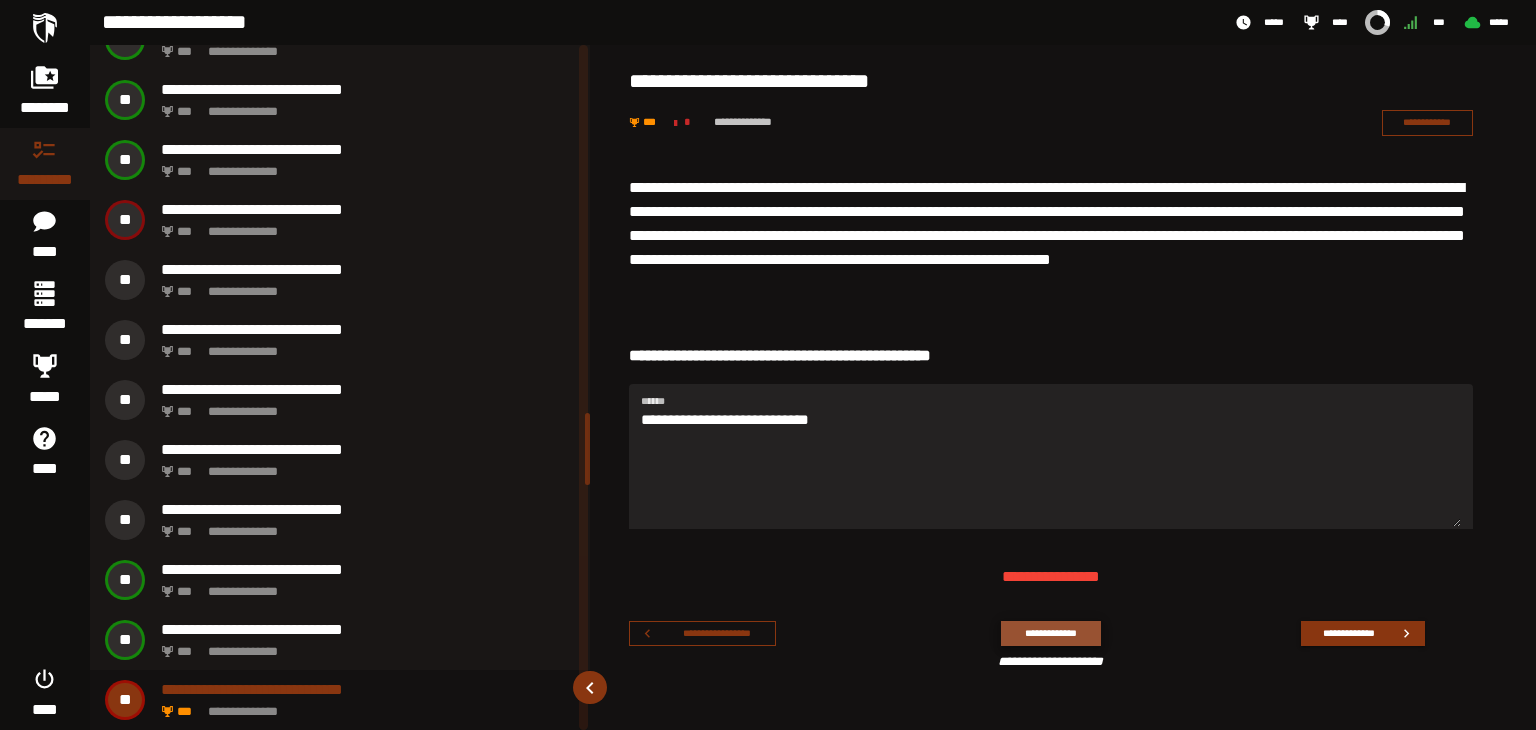 click on "**********" at bounding box center [1050, 633] 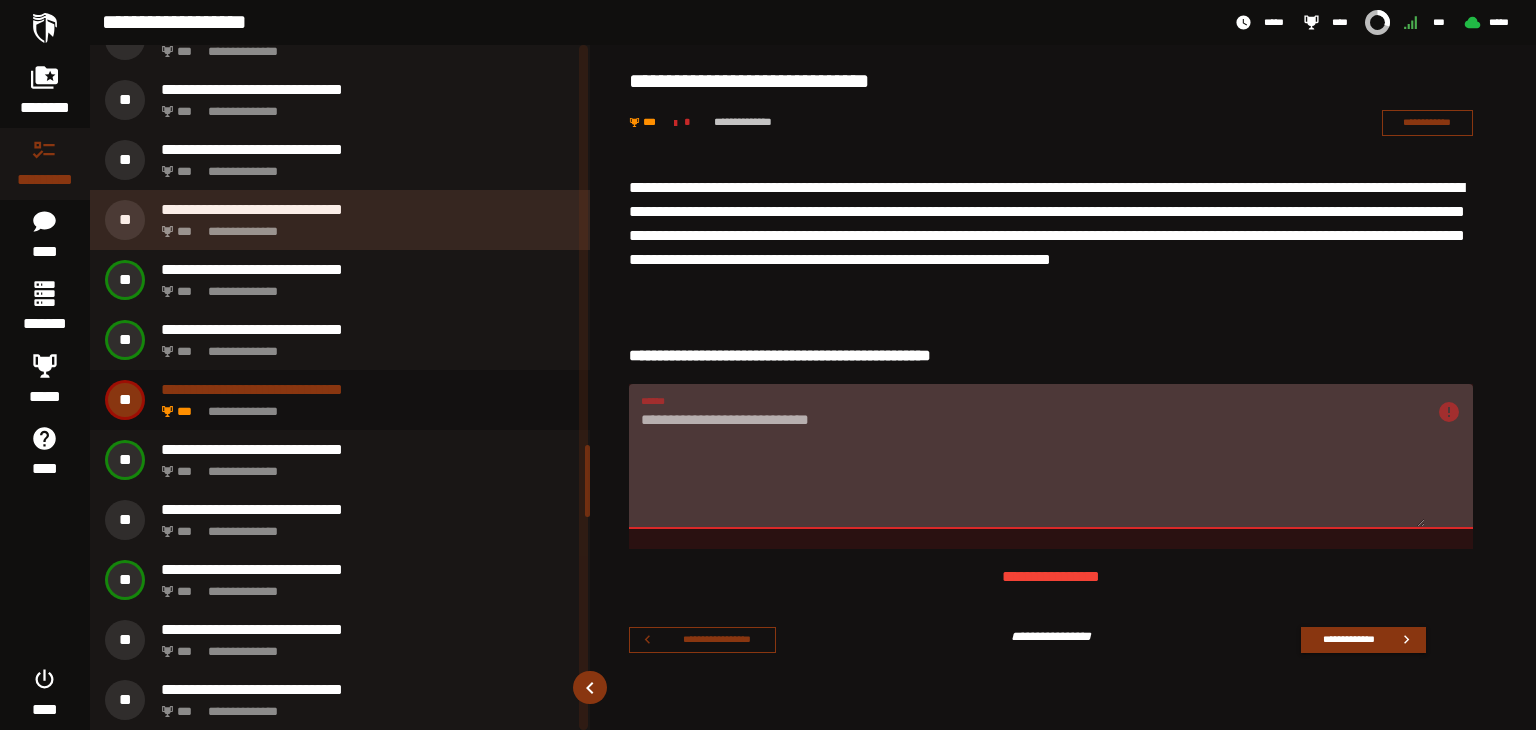 scroll, scrollTop: 3915, scrollLeft: 0, axis: vertical 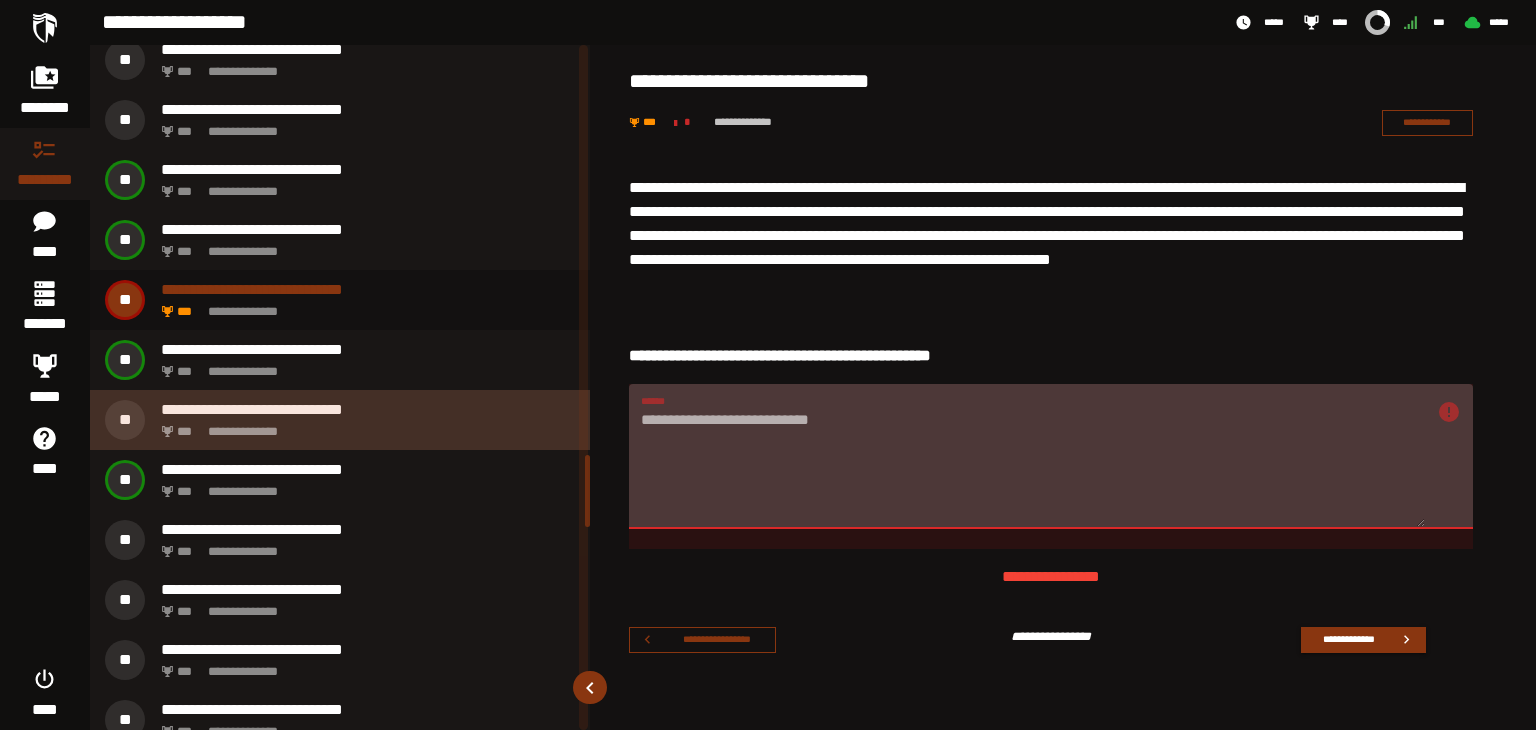click on "**********" at bounding box center (364, 426) 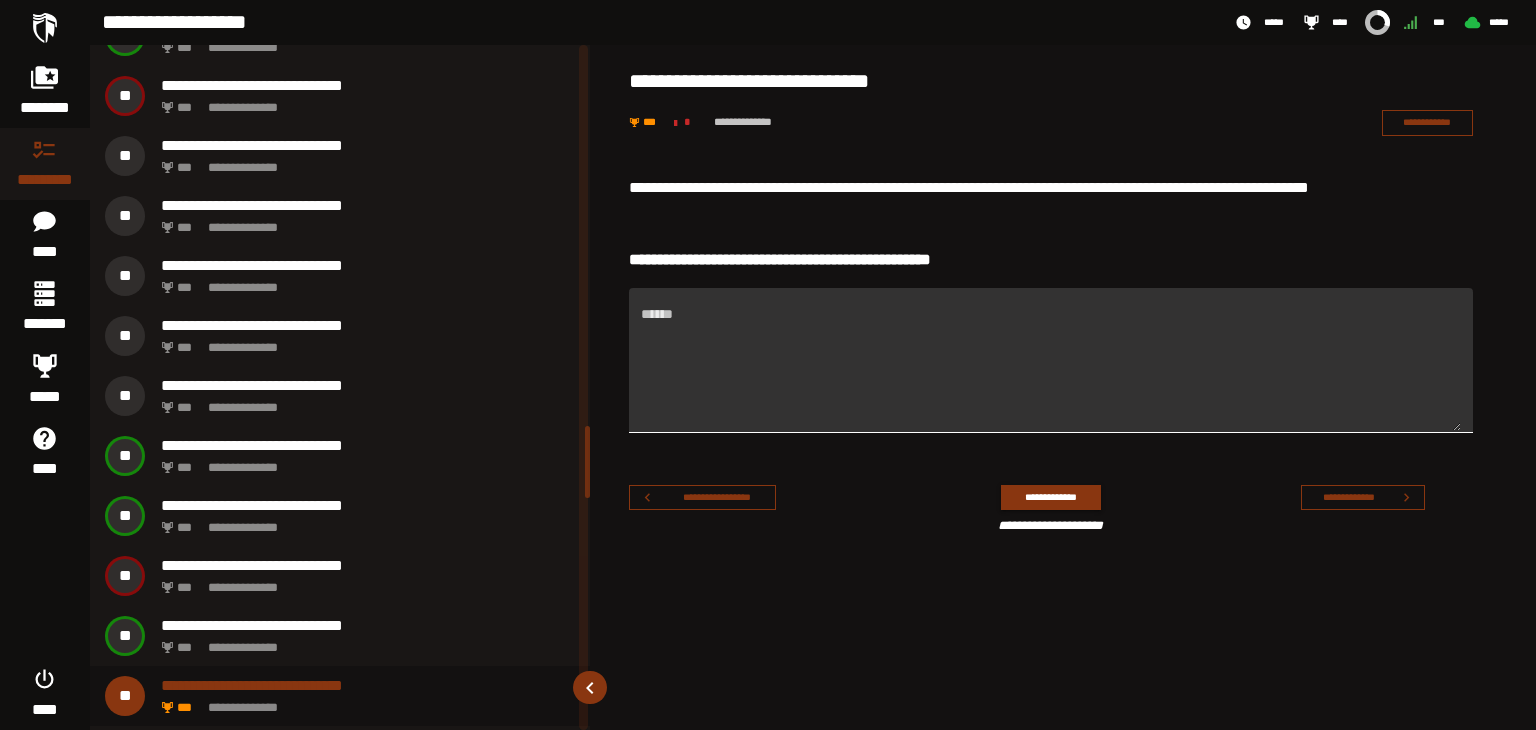 scroll, scrollTop: 3635, scrollLeft: 0, axis: vertical 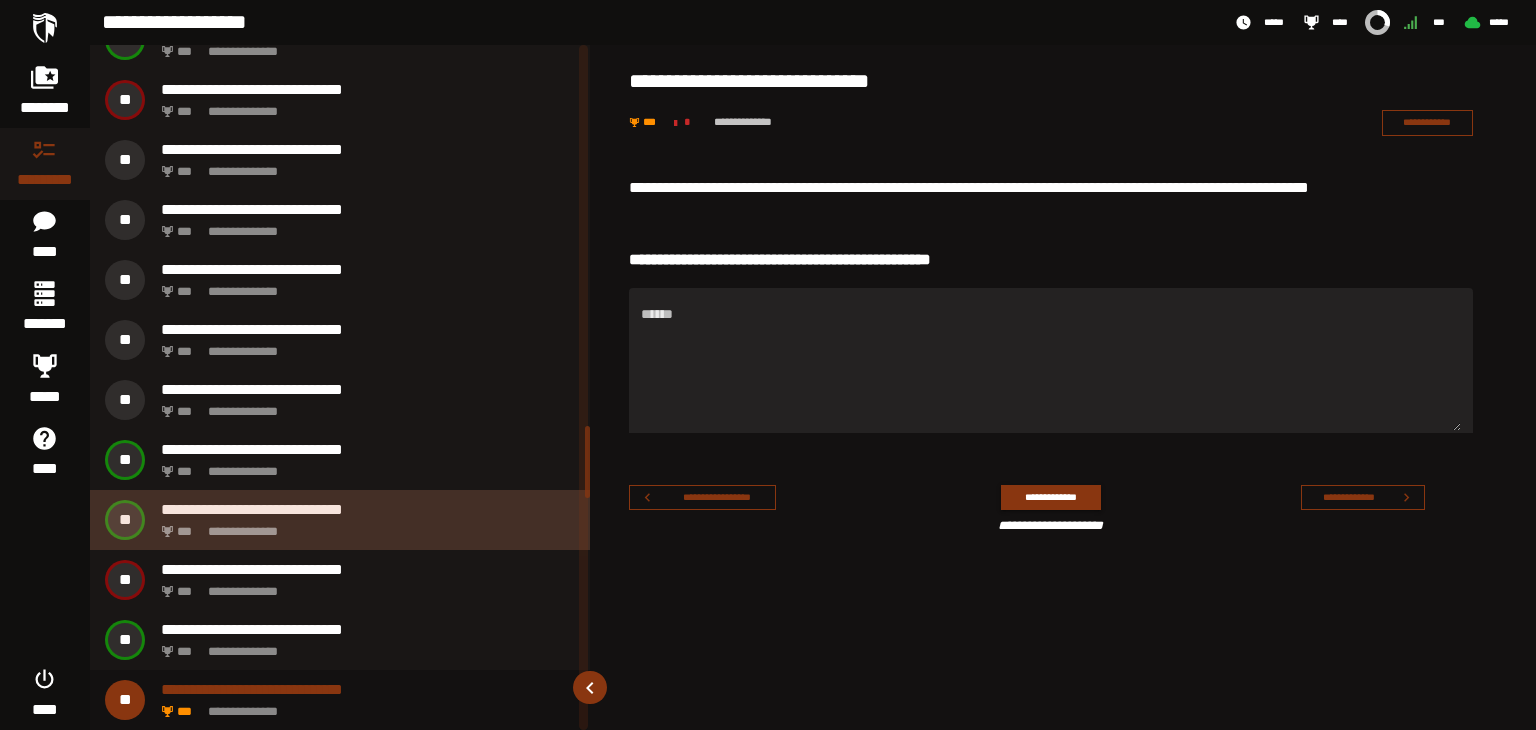 click on "**********" at bounding box center (364, 526) 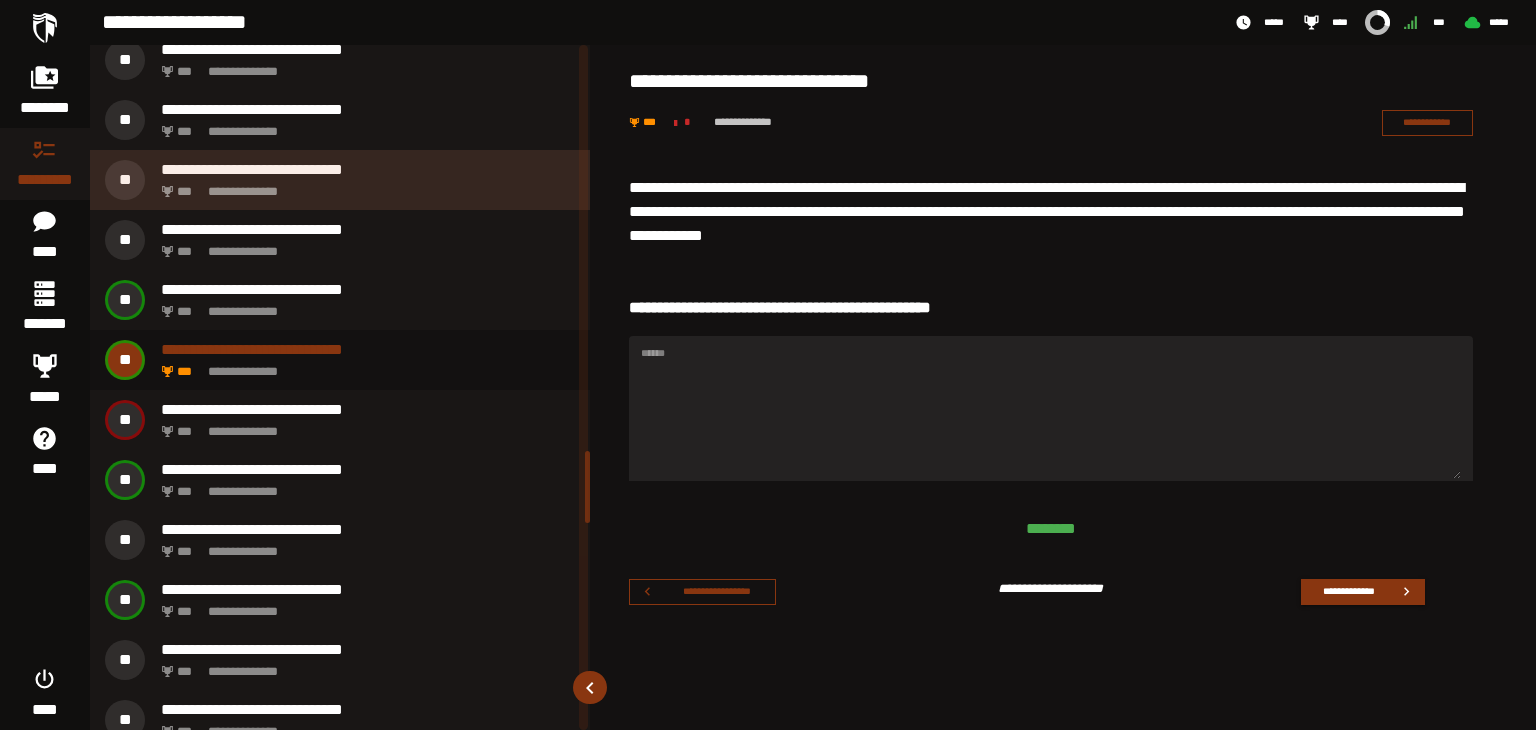 scroll, scrollTop: 3955, scrollLeft: 0, axis: vertical 